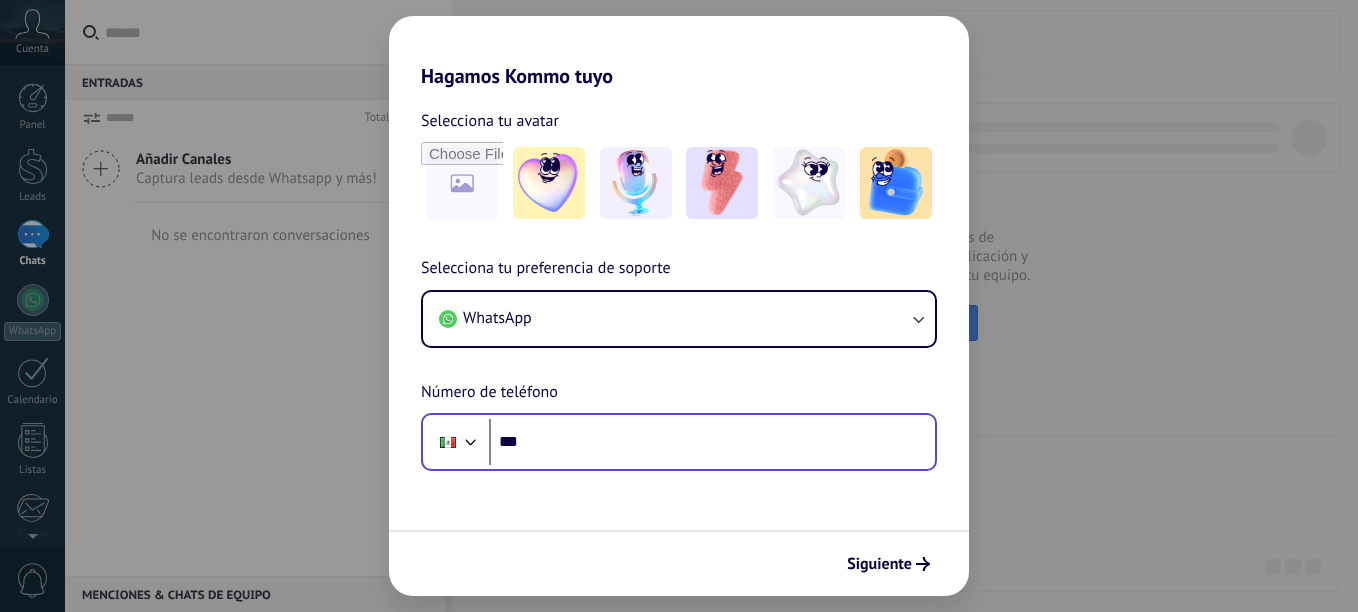 scroll, scrollTop: 0, scrollLeft: 0, axis: both 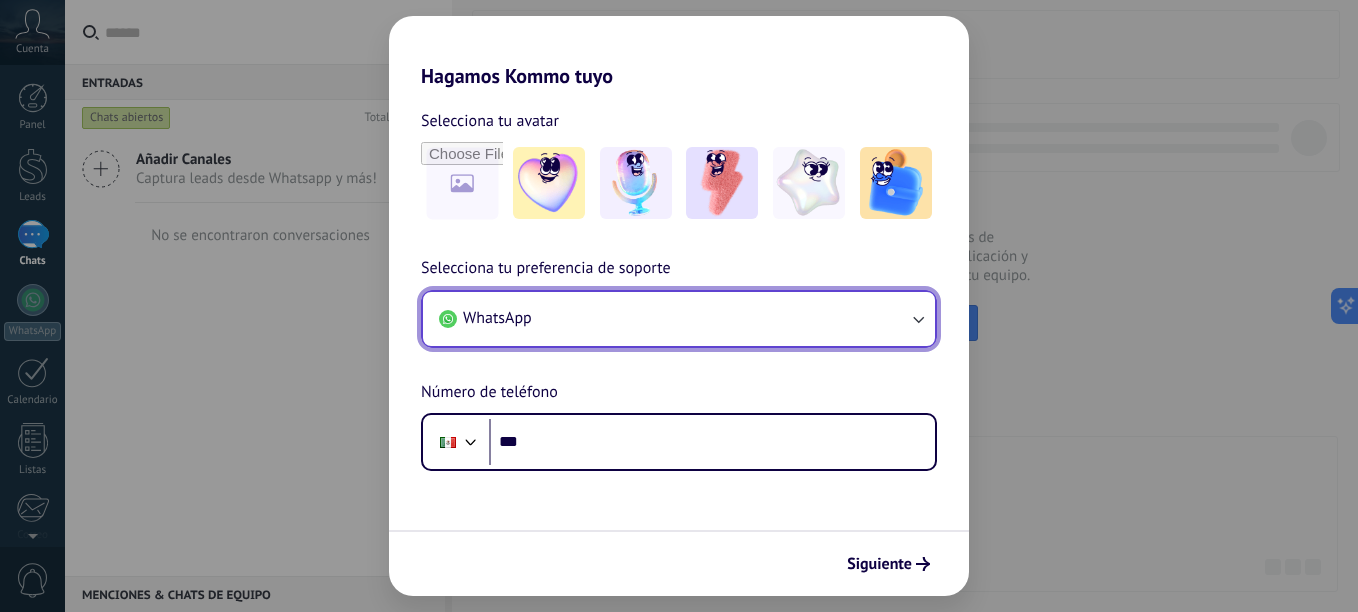 click on "WhatsApp" at bounding box center (679, 319) 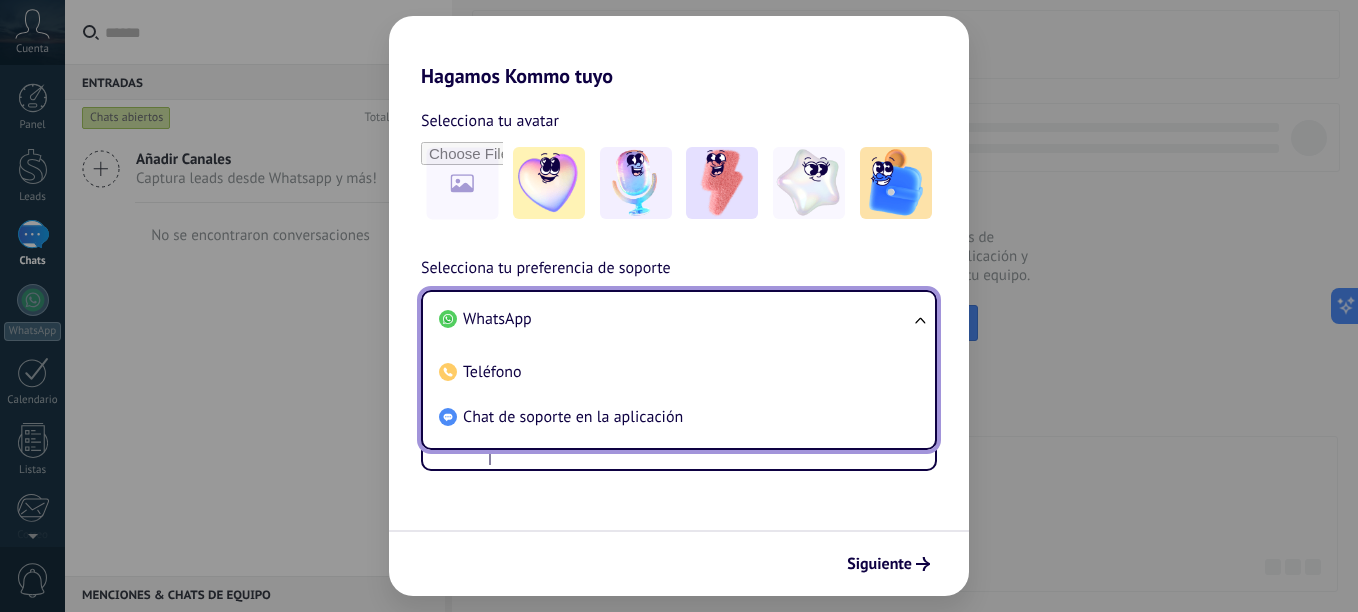 click on "WhatsApp" at bounding box center [675, 319] 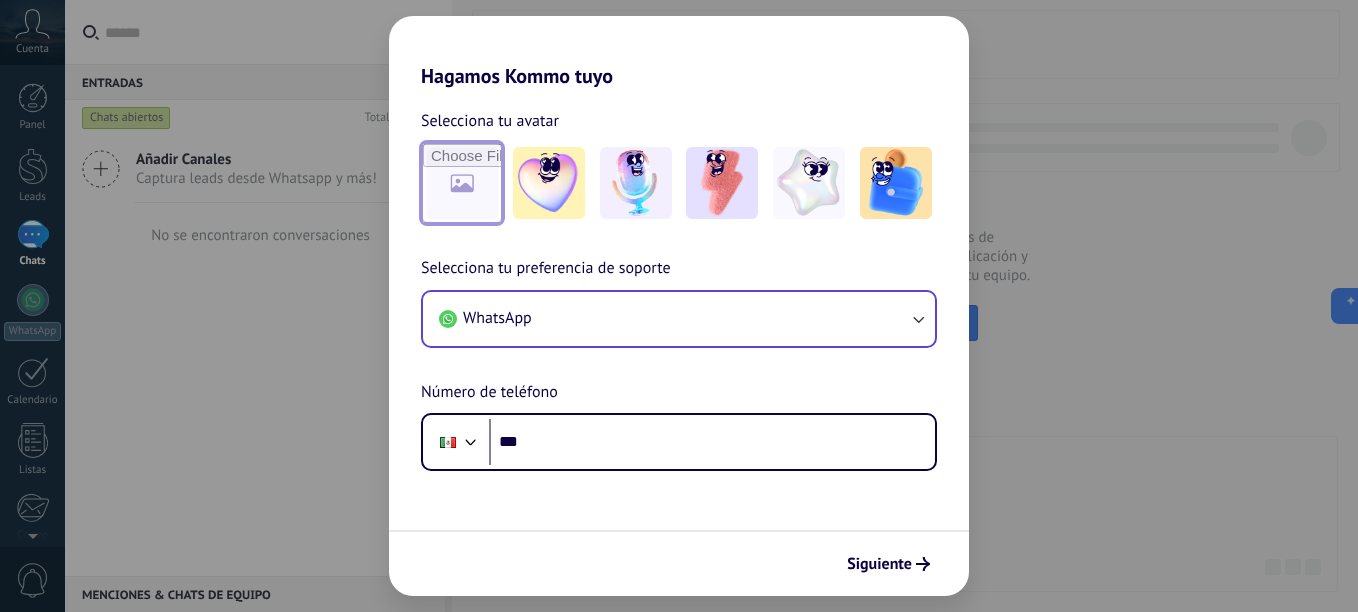click at bounding box center (462, 183) 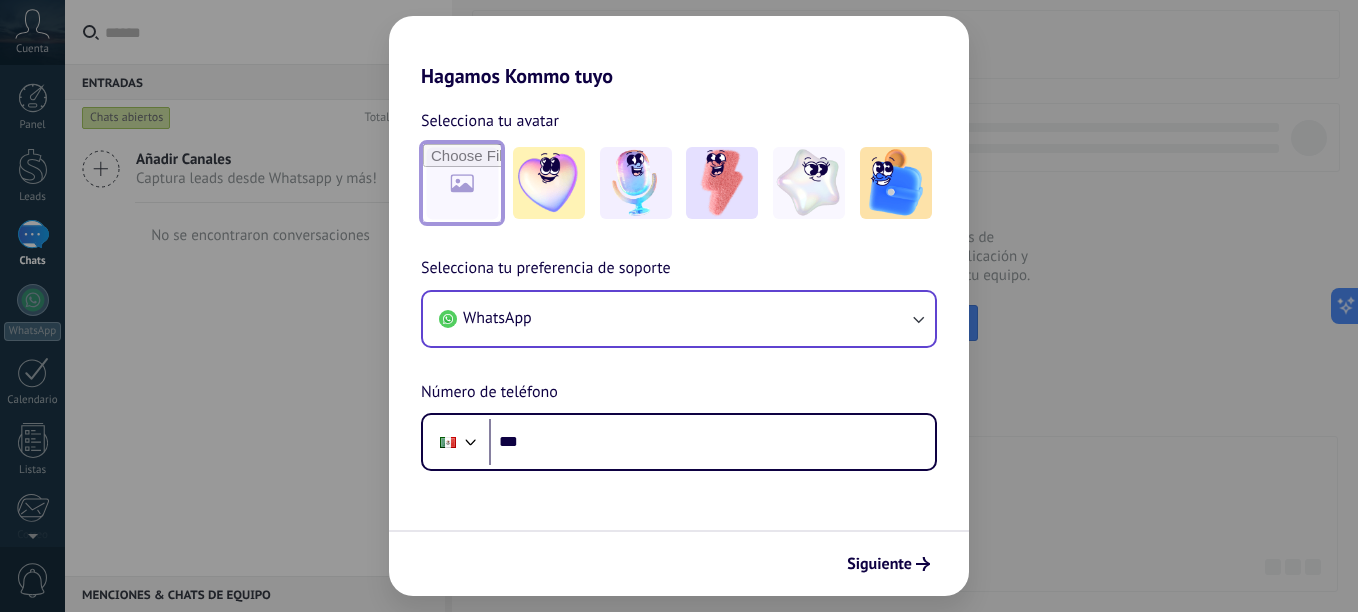 type on "**********" 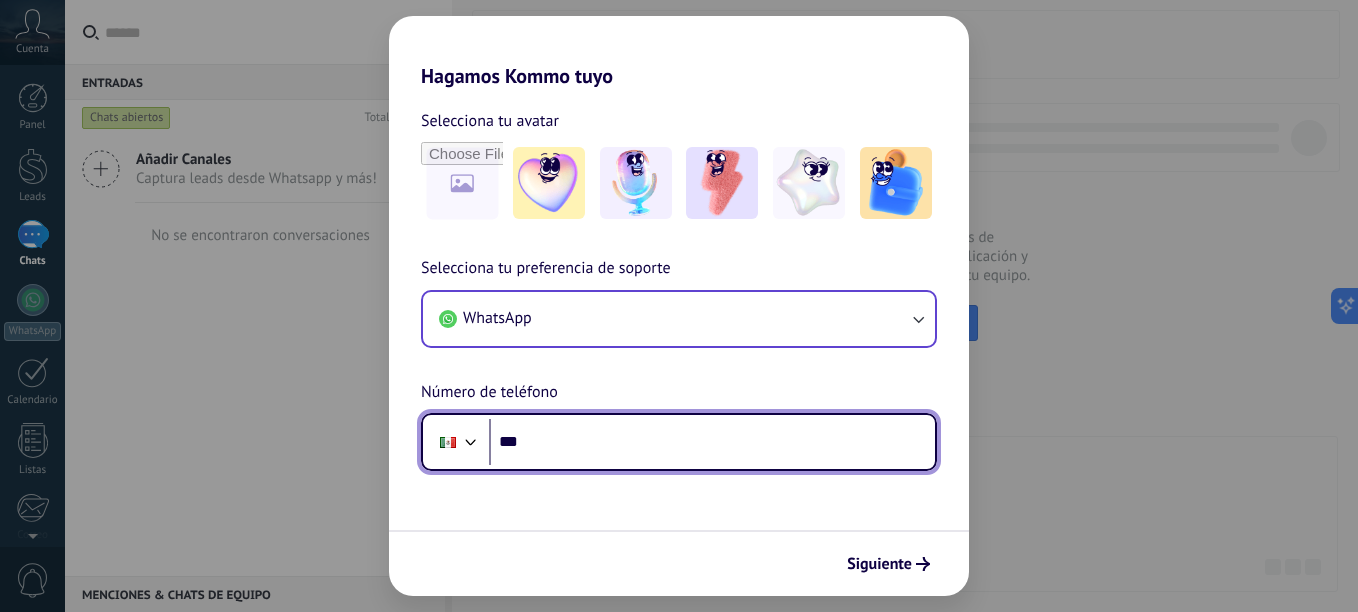 click on "***" at bounding box center (712, 442) 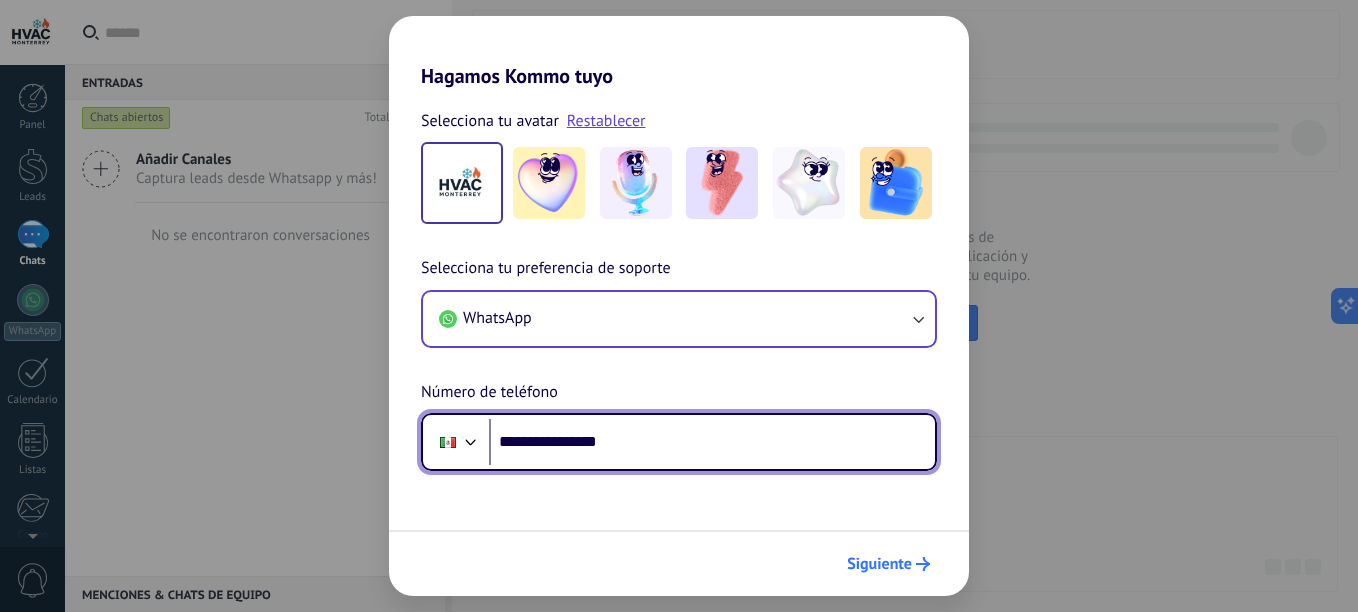 type on "**********" 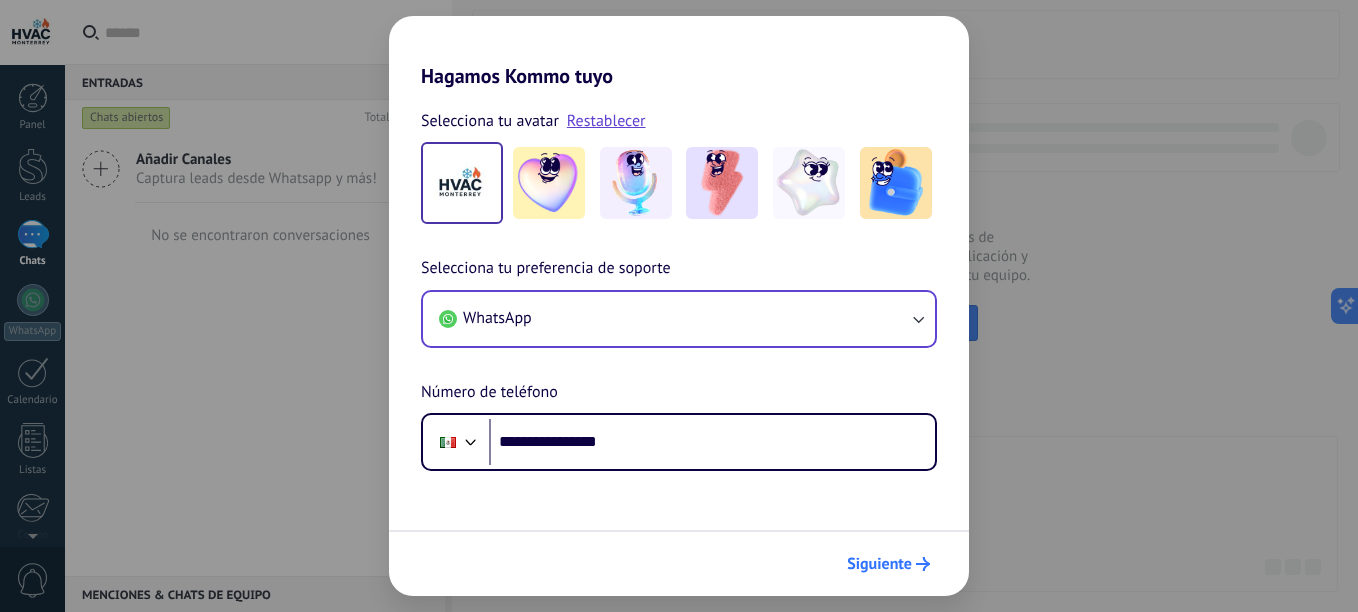 click on "Siguiente" at bounding box center [879, 564] 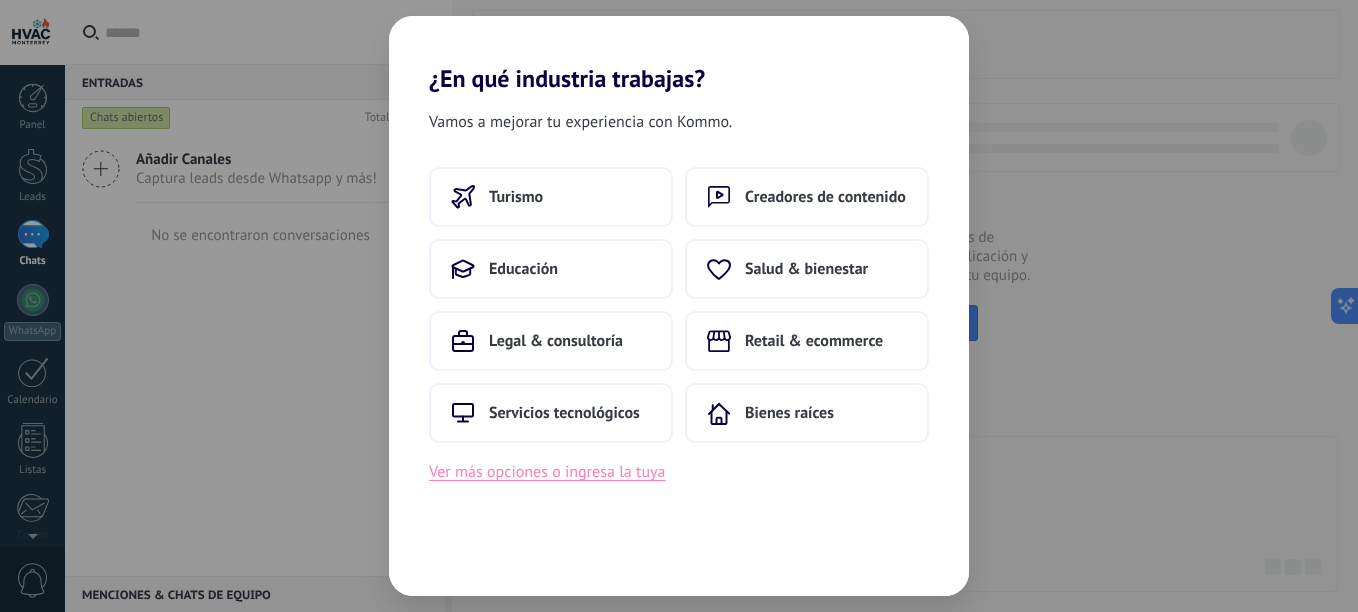 click on "Ver más opciones o ingresa la tuya" at bounding box center [547, 472] 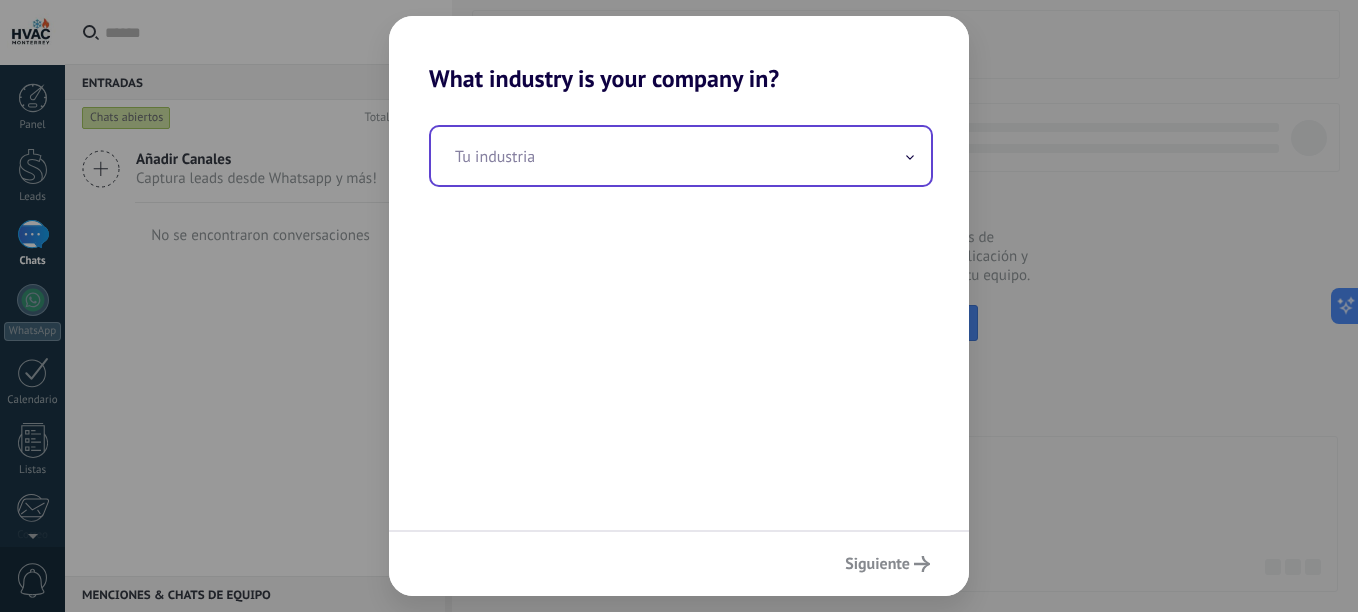 click at bounding box center [681, 156] 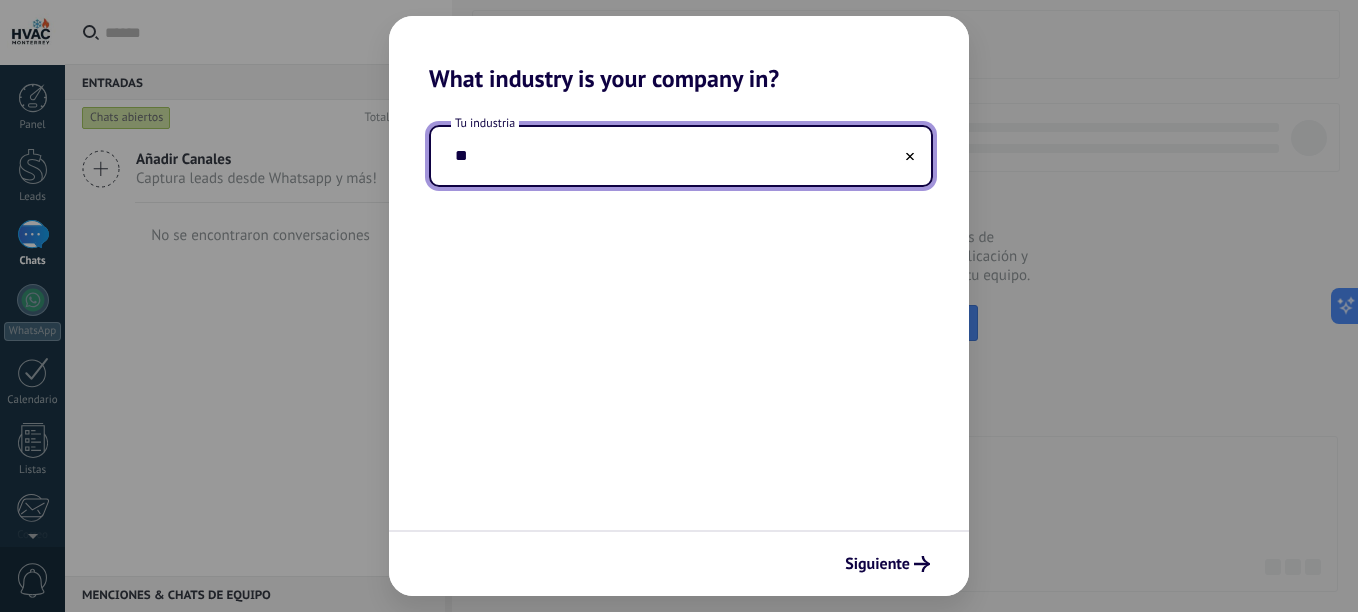 type on "*" 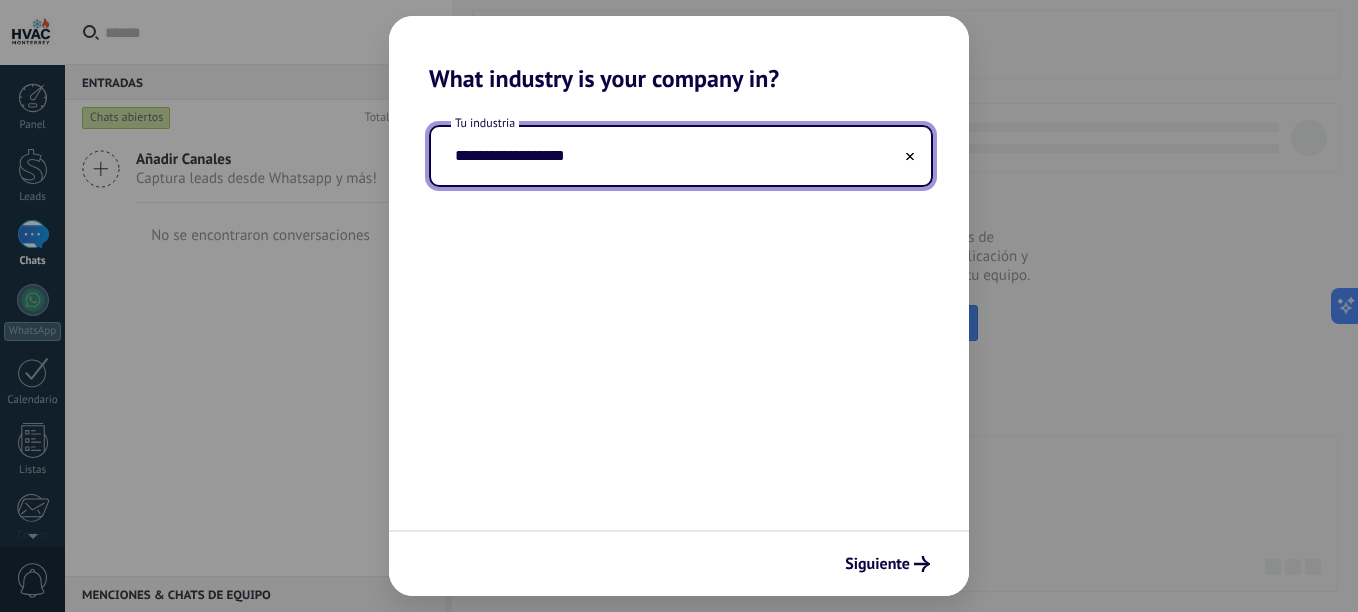 type on "**********" 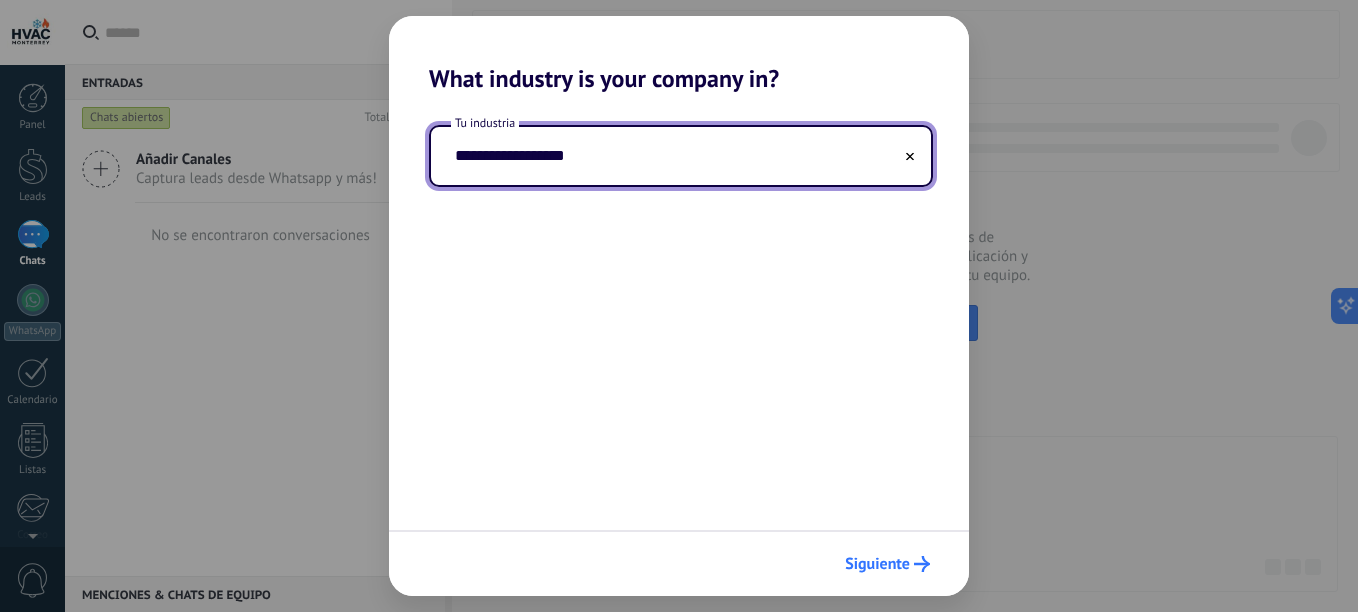 click on "Siguiente" at bounding box center (679, 563) 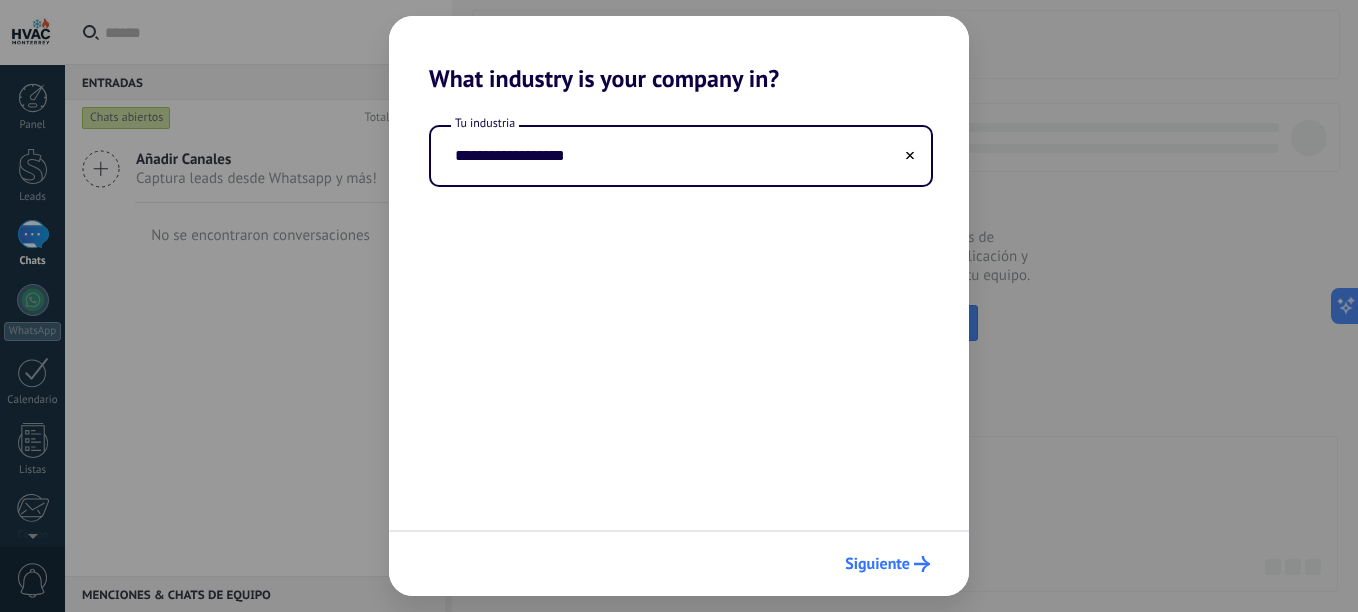 click on "Siguiente" at bounding box center [877, 564] 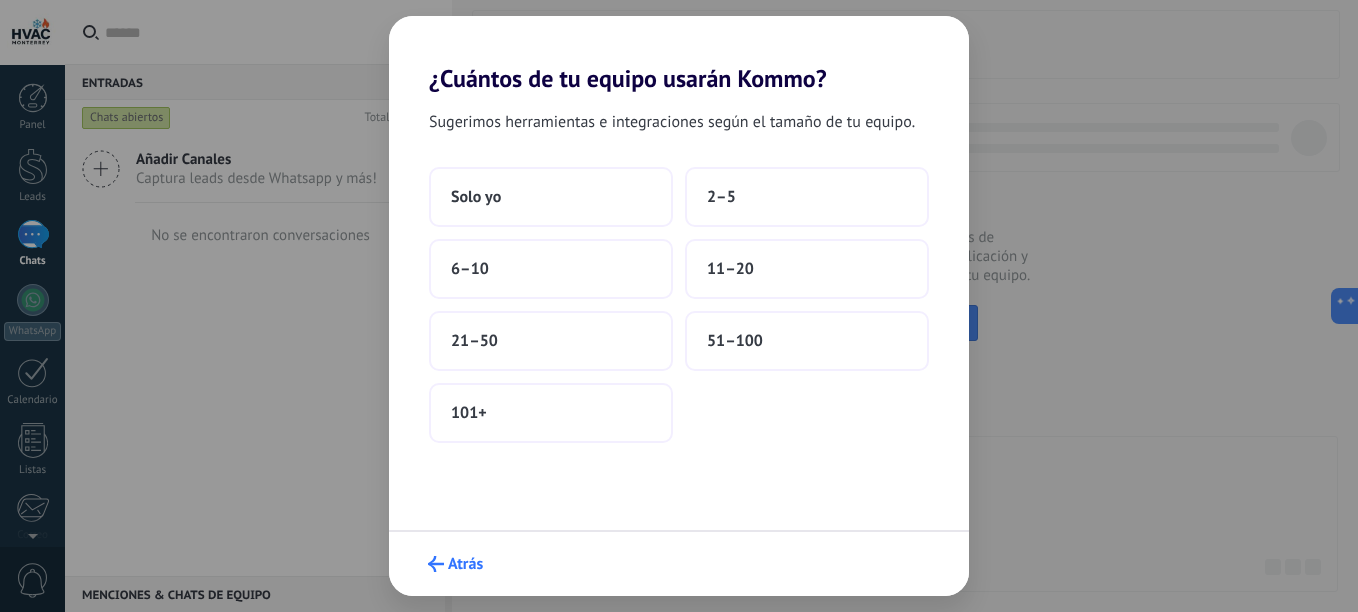 click on "Atrás" at bounding box center (465, 564) 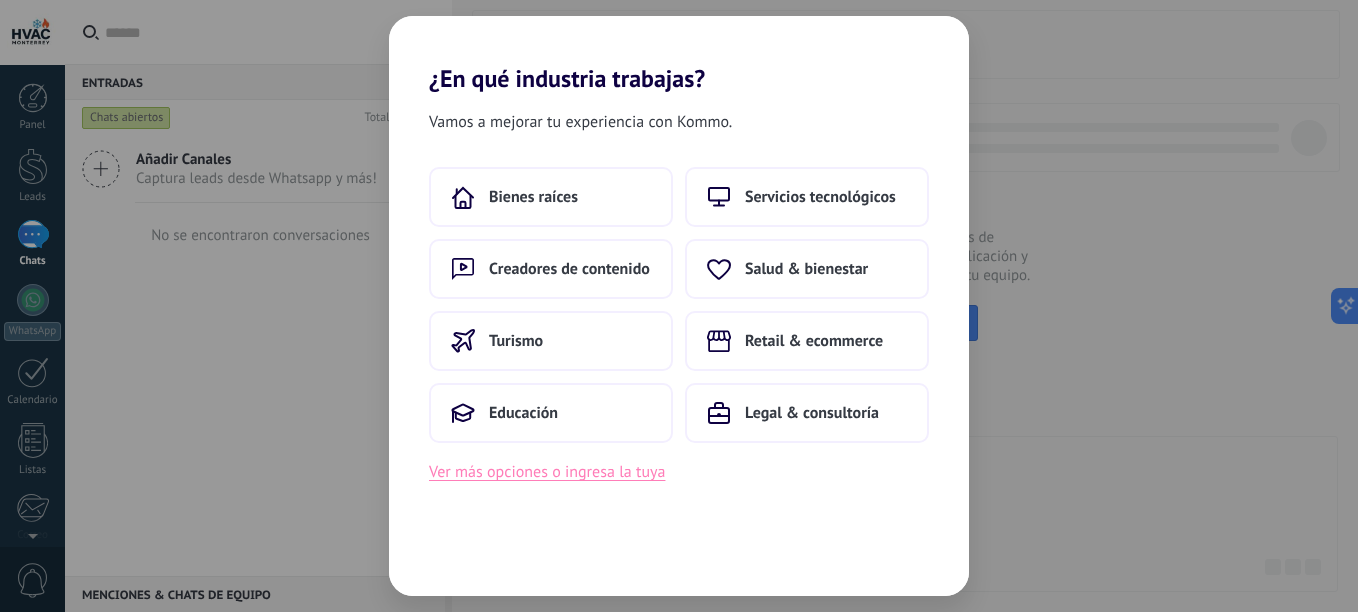click on "Ver más opciones o ingresa la tuya" at bounding box center (547, 472) 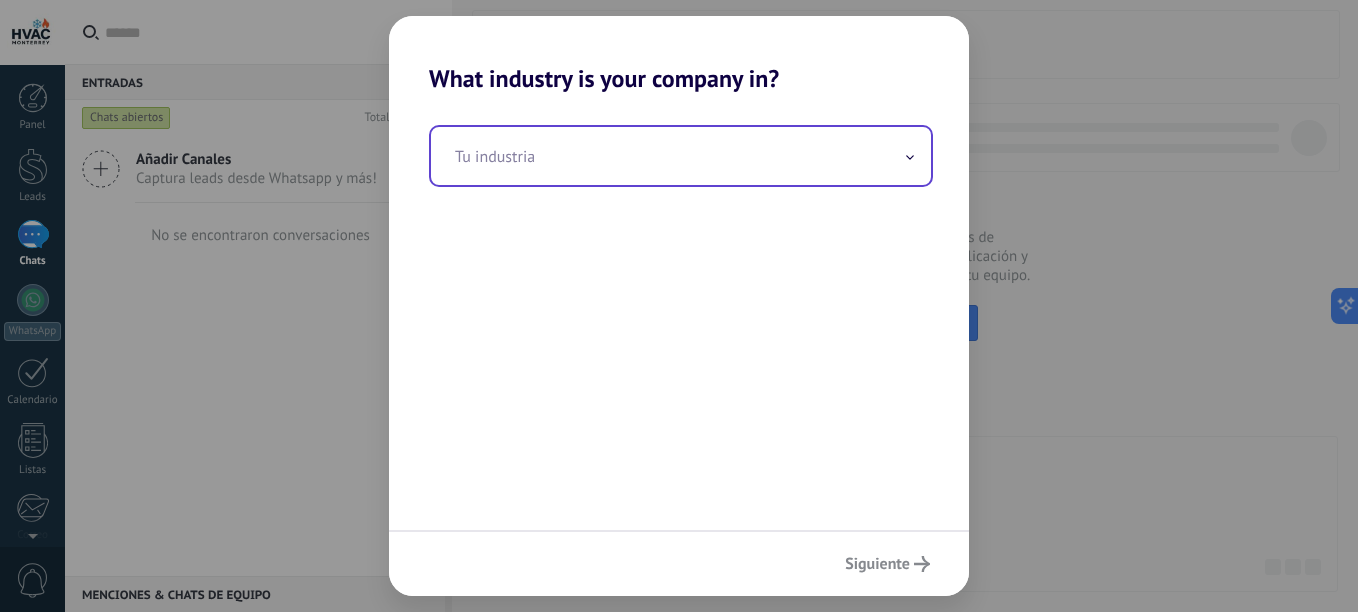 click at bounding box center [681, 156] 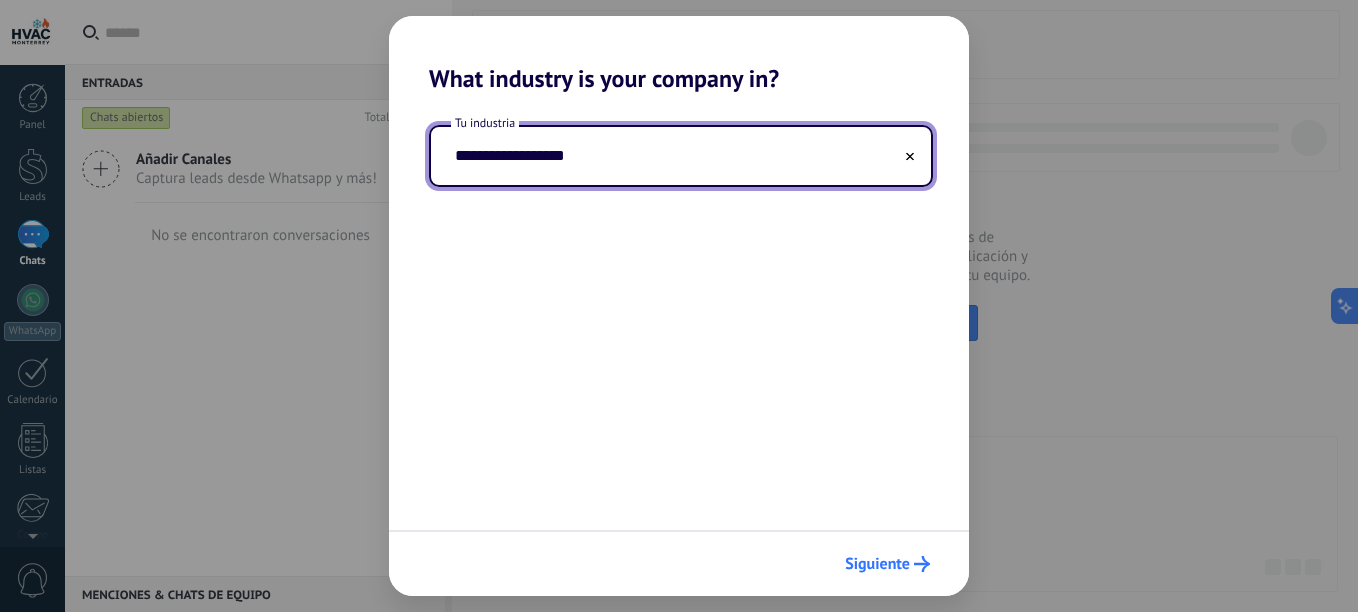type on "**********" 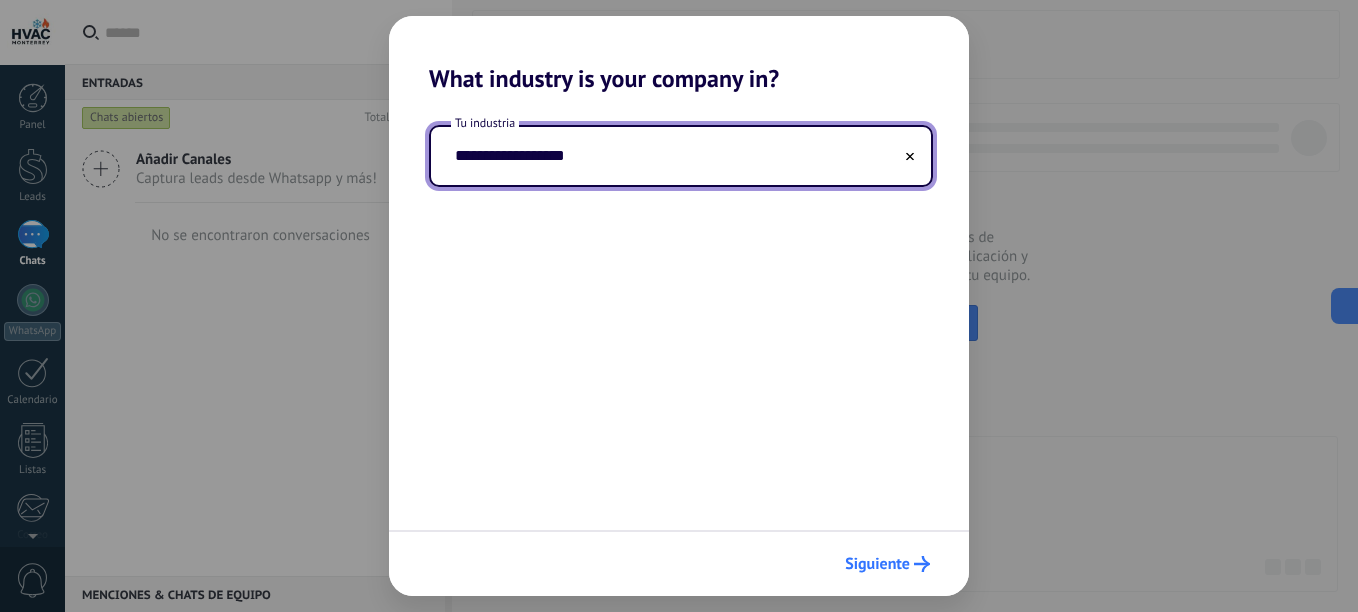 click on "Siguiente" at bounding box center (877, 564) 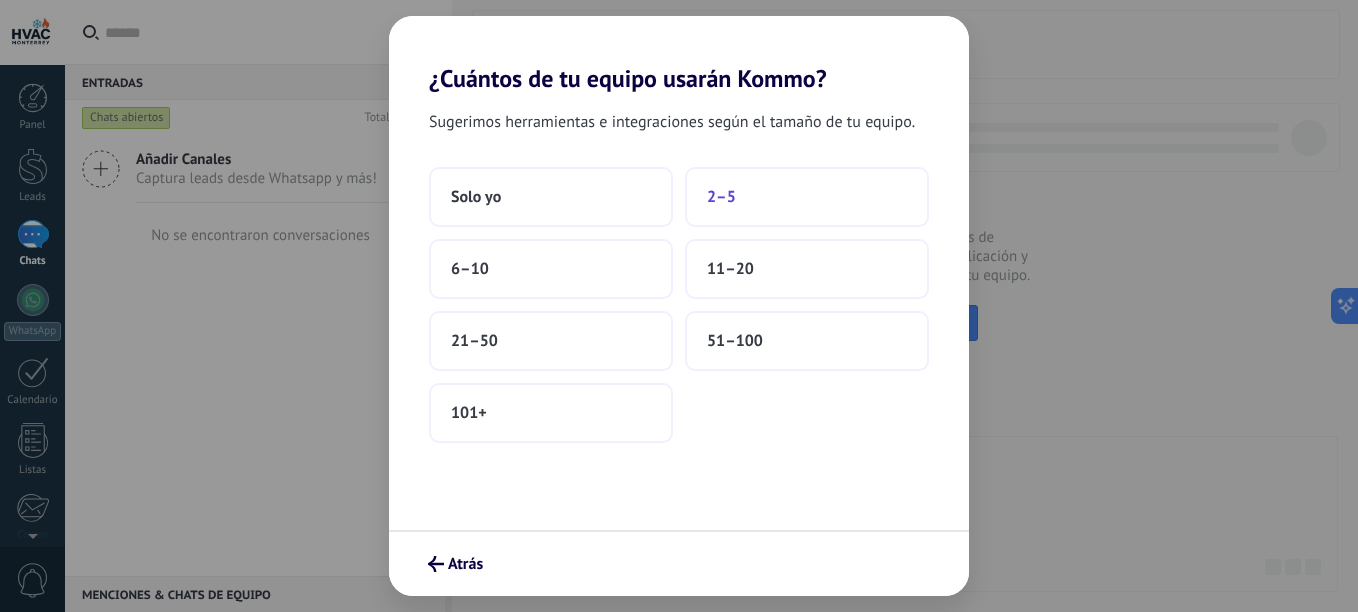 click on "2–5" at bounding box center [721, 197] 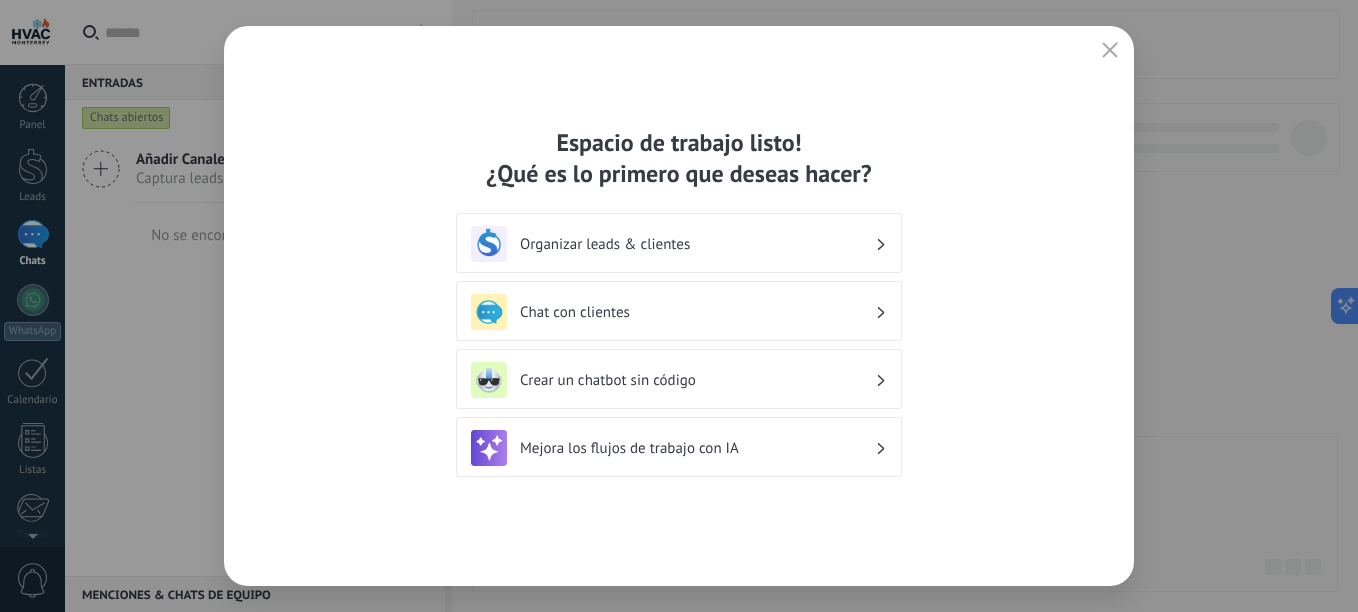 click on "Organizar leads & clientes" at bounding box center (679, 244) 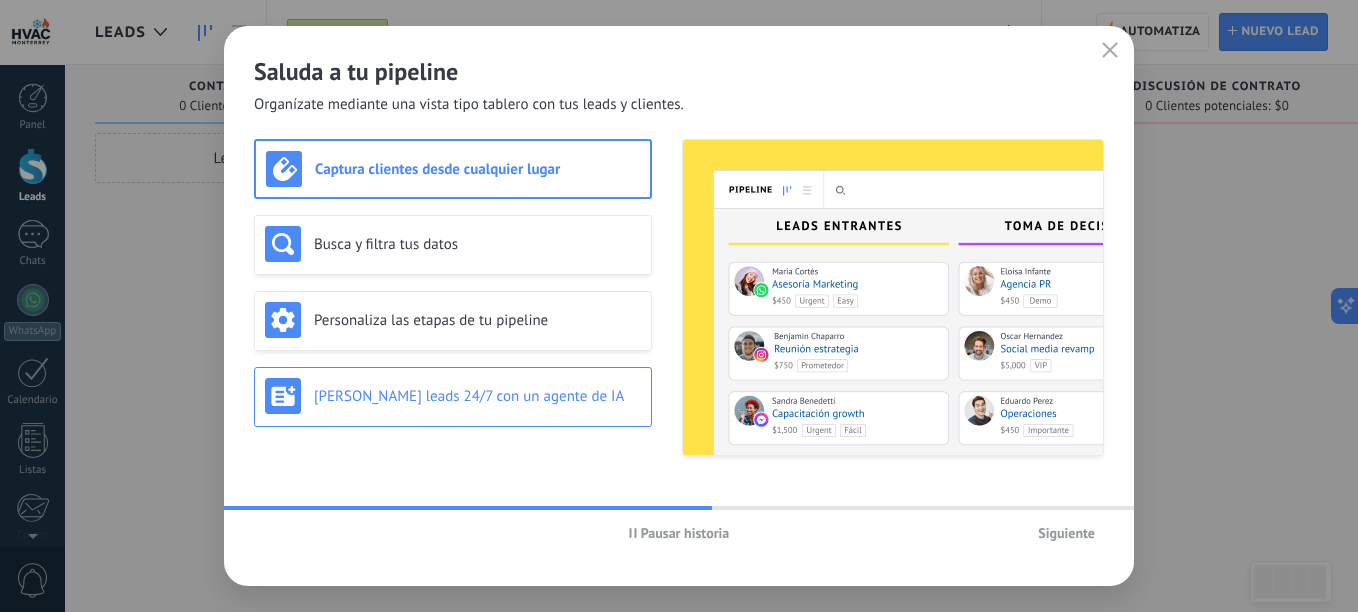 click on "[PERSON_NAME] leads 24/7 con un agente de IA" at bounding box center (453, 396) 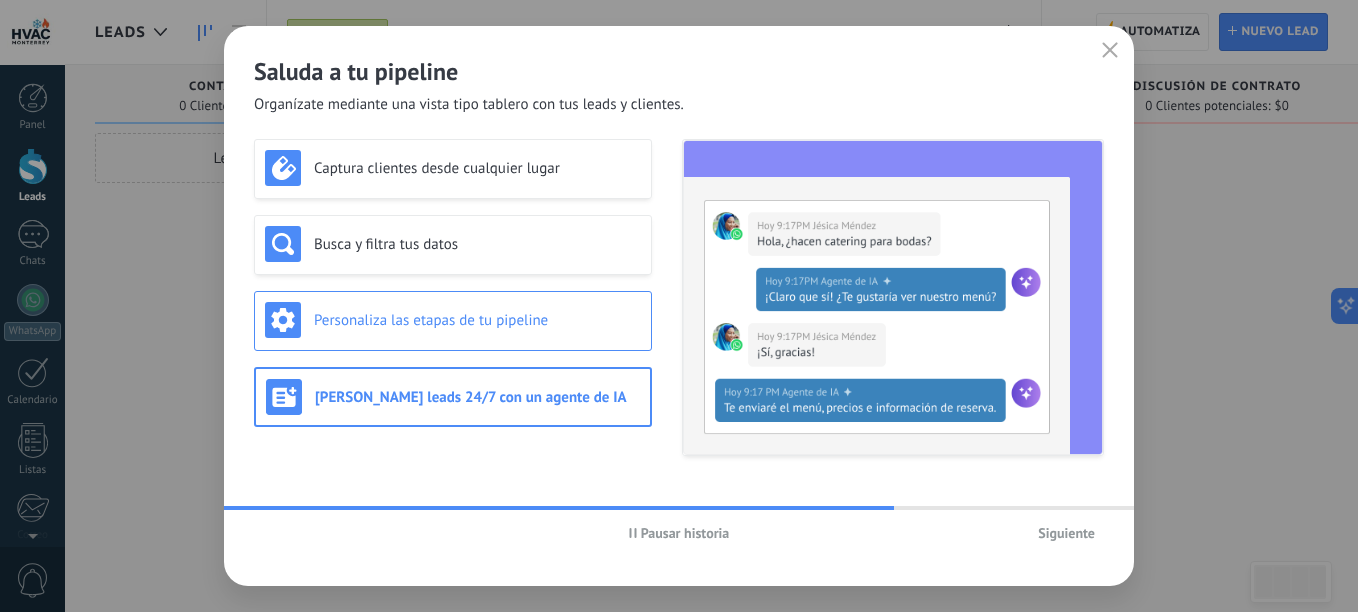 click on "Personaliza las etapas de tu pipeline" at bounding box center (477, 320) 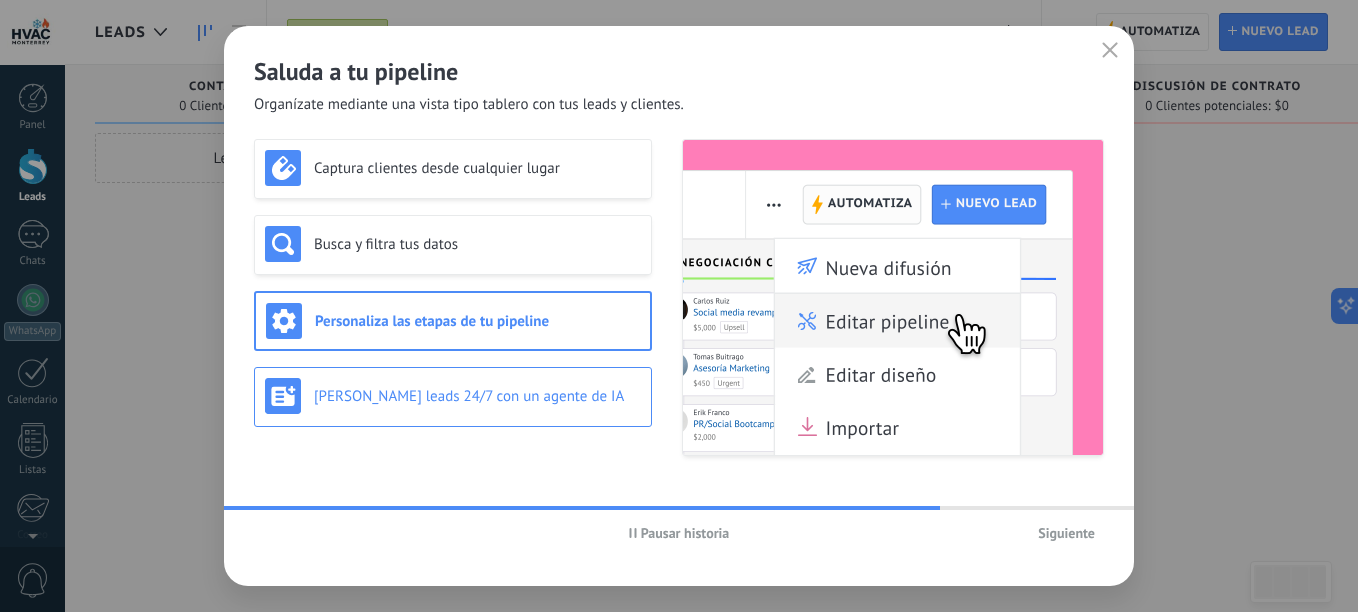 click on "[PERSON_NAME] leads 24/7 con un agente de IA" at bounding box center [477, 396] 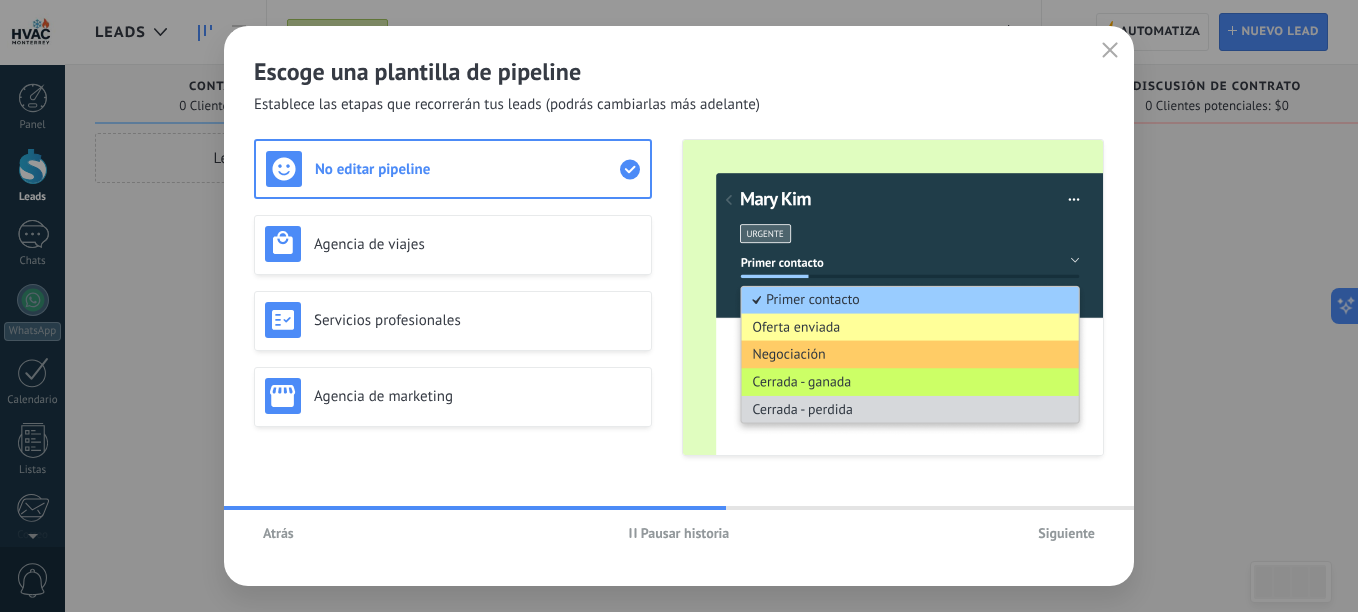 click on "Siguiente" at bounding box center (1066, 533) 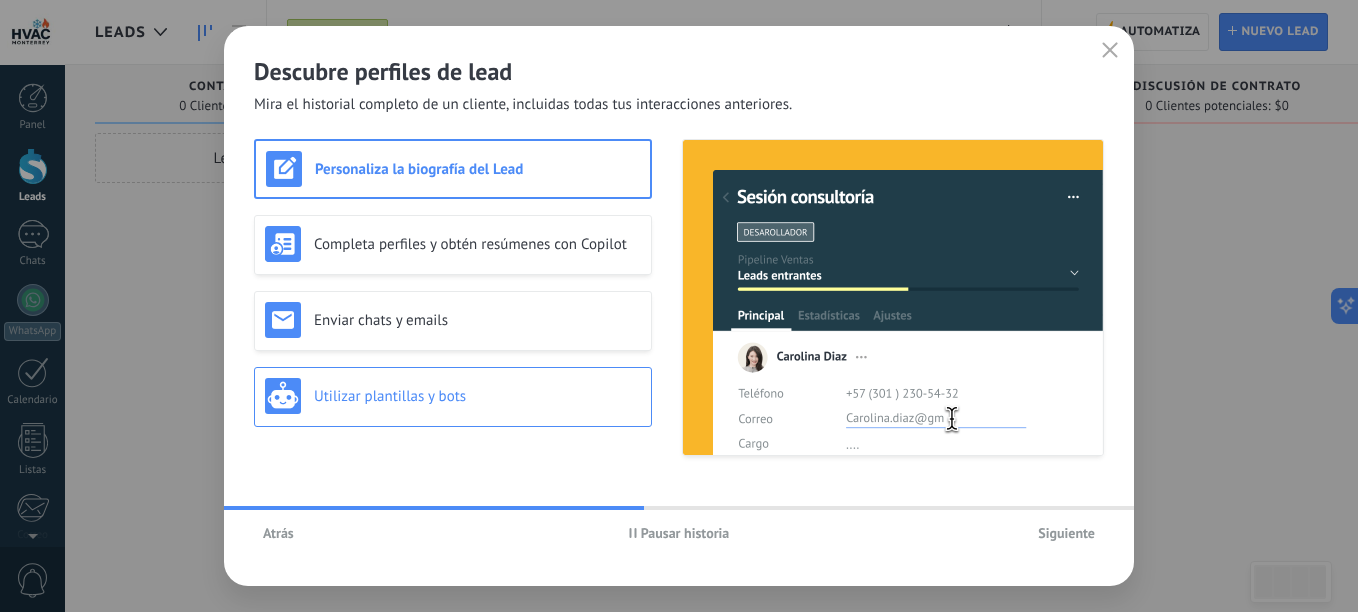 click on "Utilizar plantillas y bots" at bounding box center (477, 396) 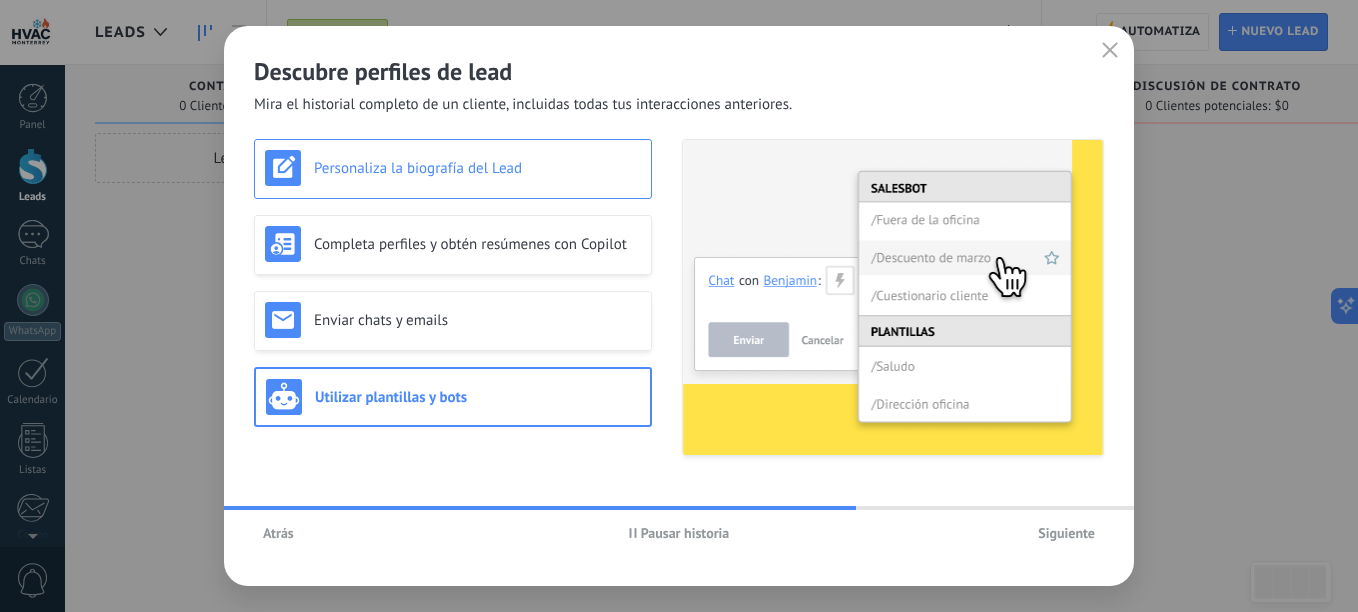 click on "Personaliza la biografía del Lead" at bounding box center (477, 168) 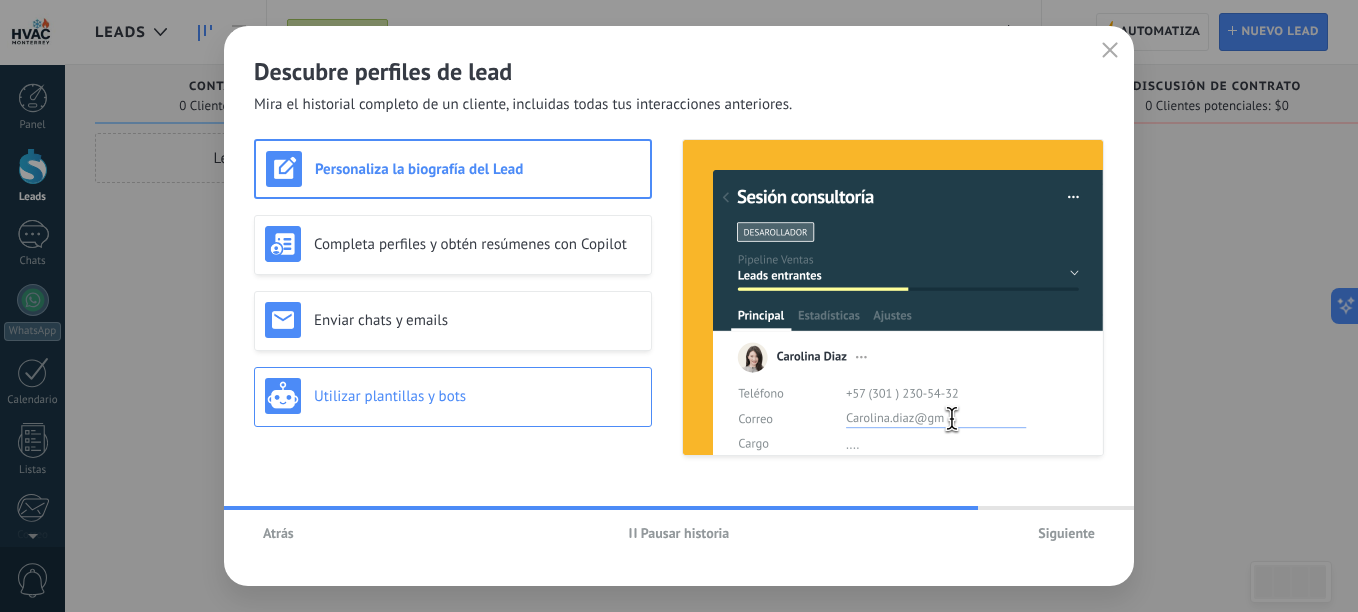 click on "Utilizar plantillas y bots" at bounding box center [477, 396] 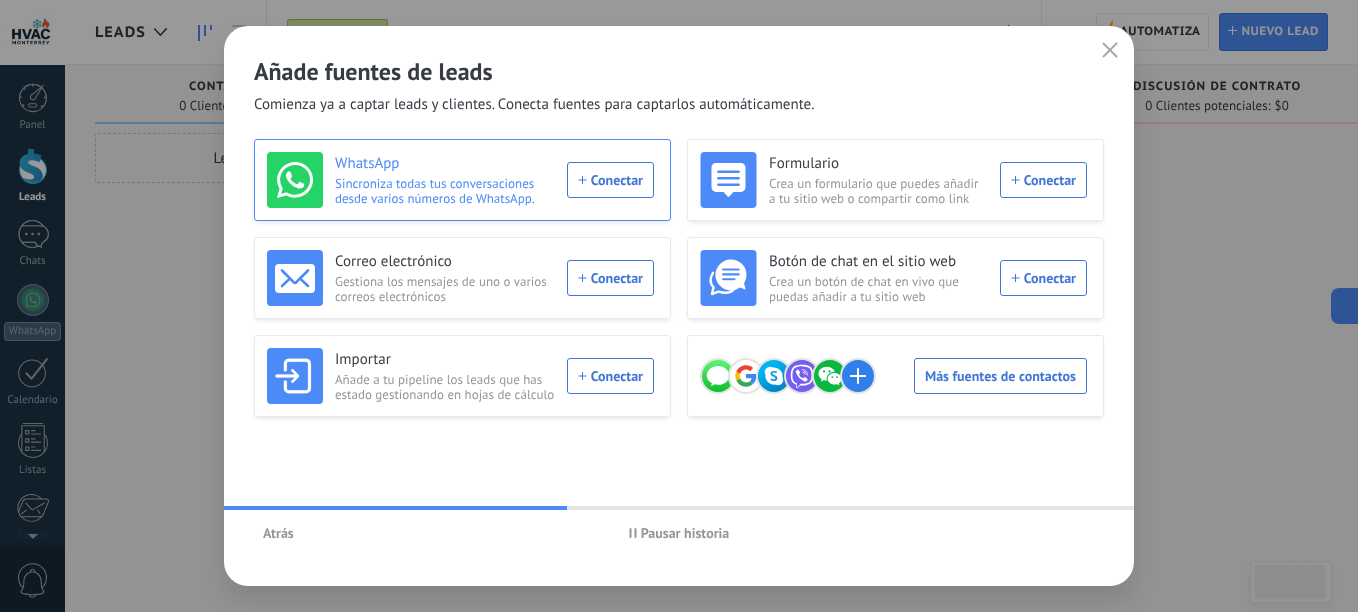 click on "WhatsApp Sincroniza todas tus conversaciones desde varios números de WhatsApp. Conectar" at bounding box center (460, 180) 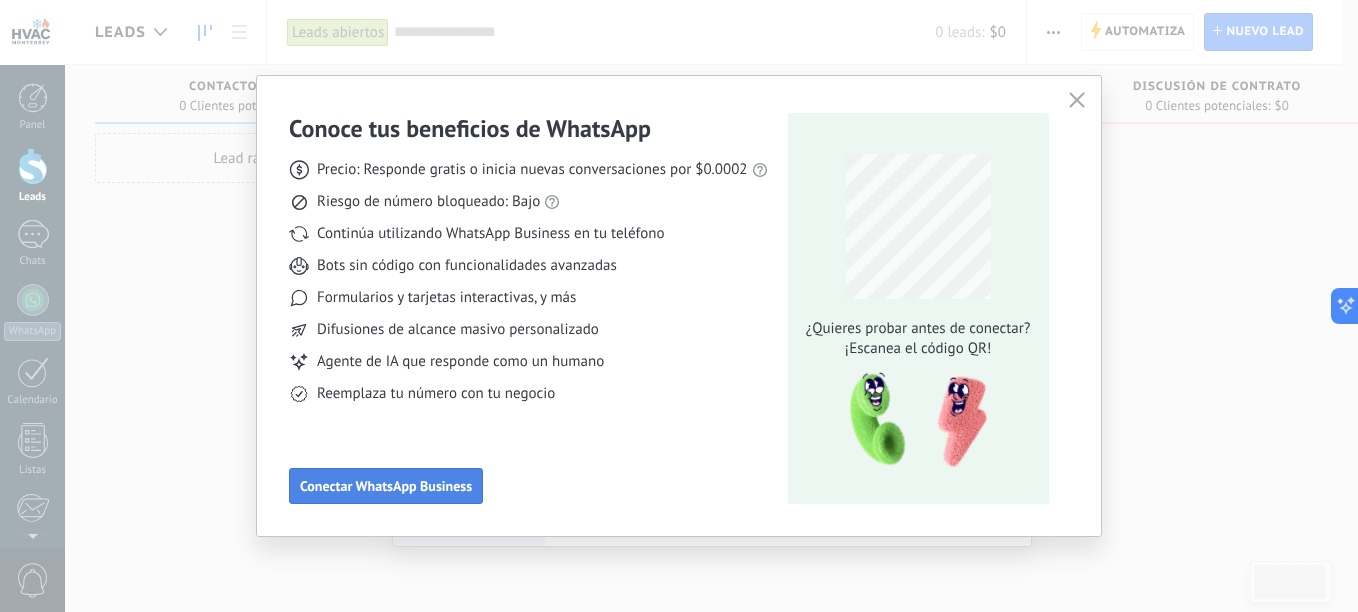 click on "Conectar WhatsApp Business" at bounding box center [386, 486] 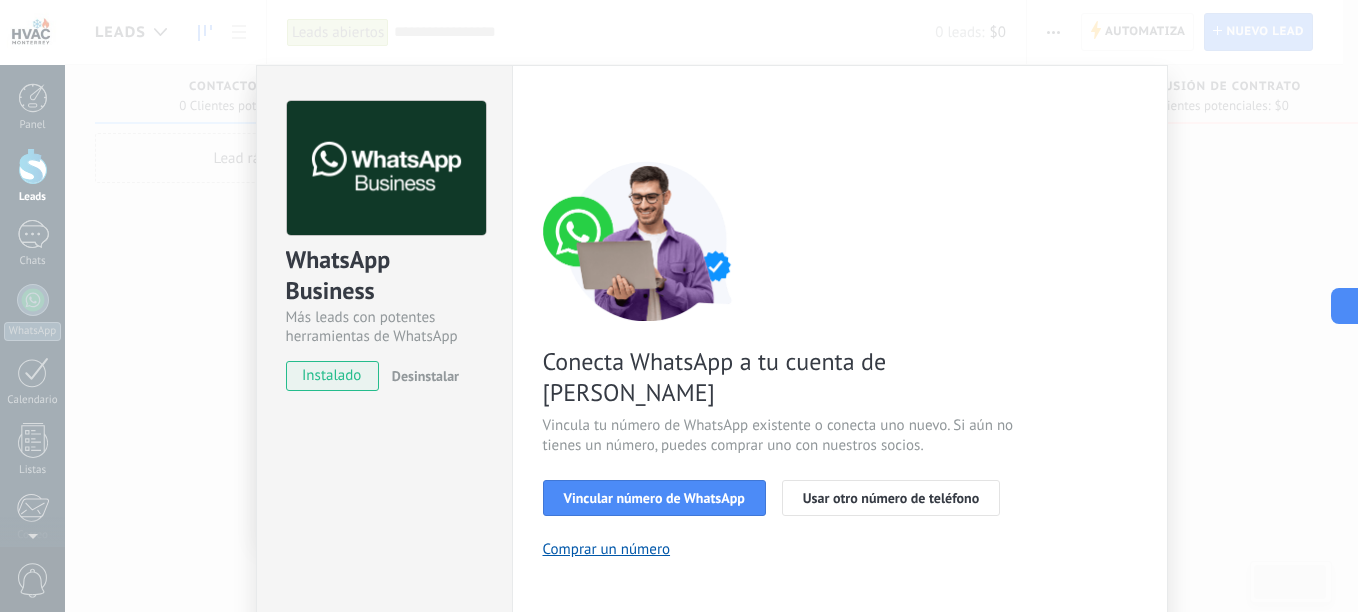 click on "instalado" at bounding box center [332, 376] 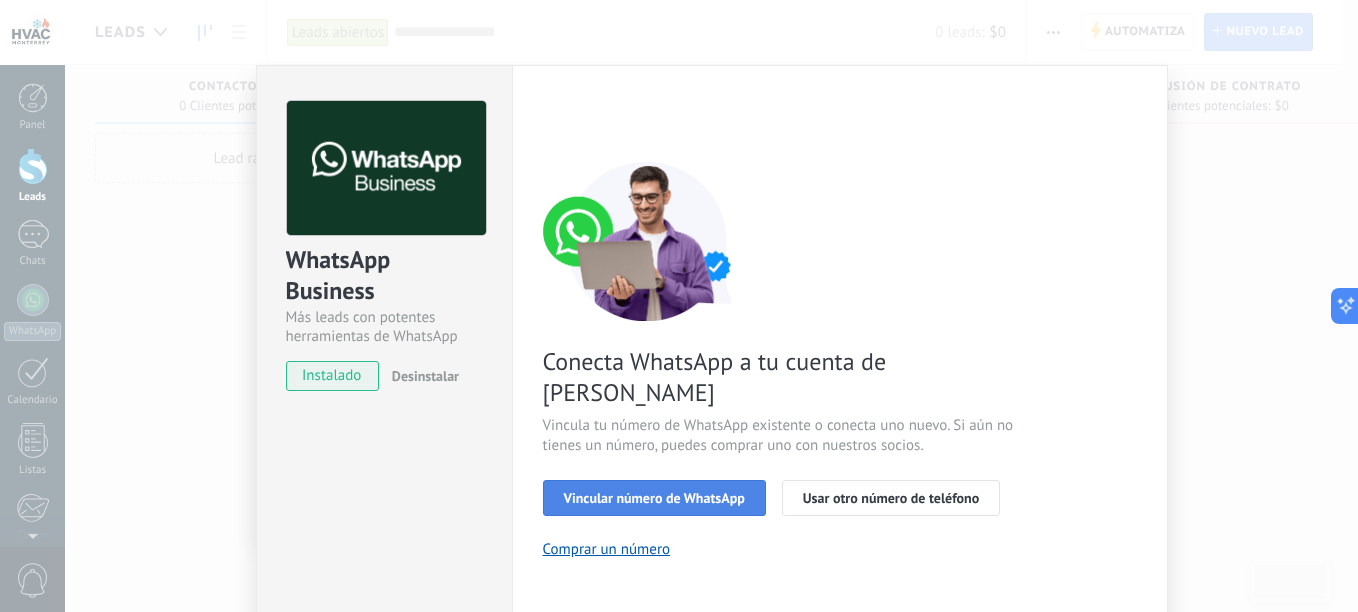 click on "Vincular número de WhatsApp" at bounding box center [654, 498] 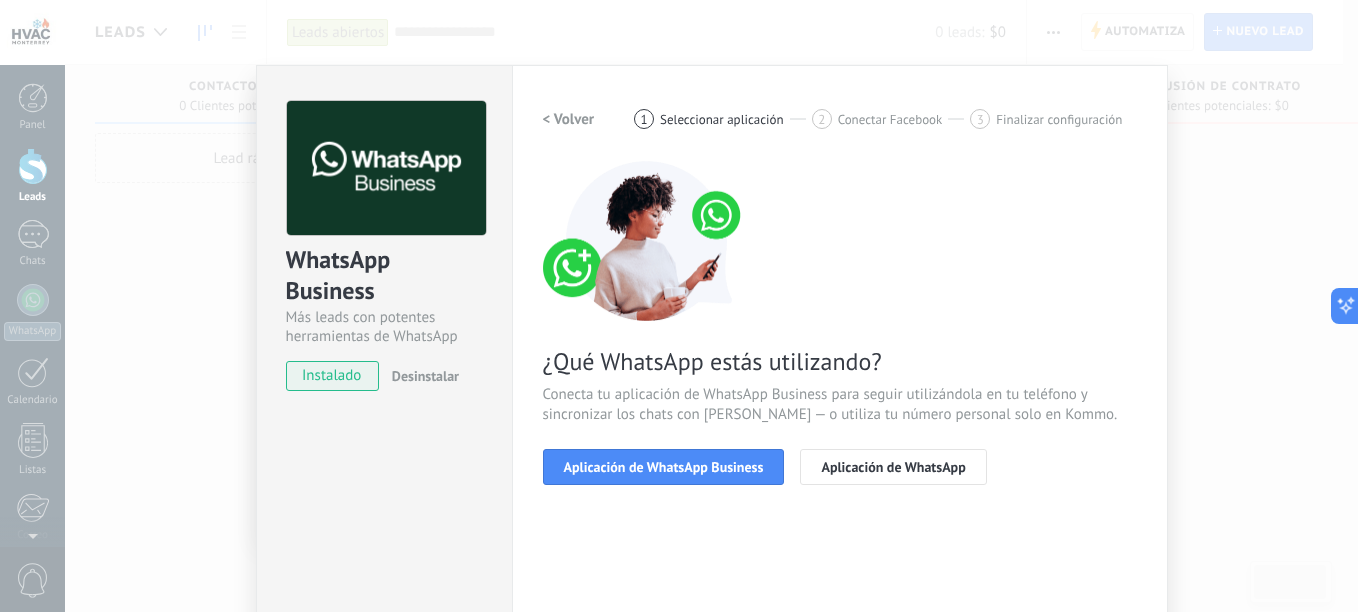 click on "Aplicación de WhatsApp Business" at bounding box center [664, 467] 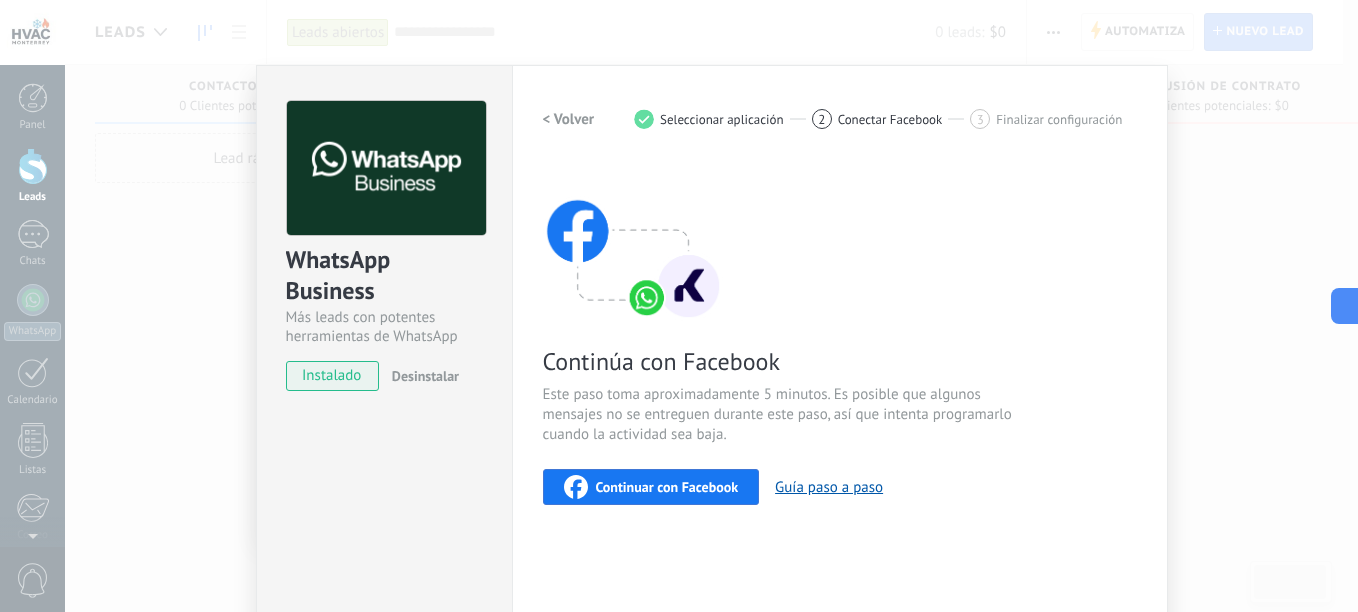 click on "Continuar con Facebook" at bounding box center [667, 487] 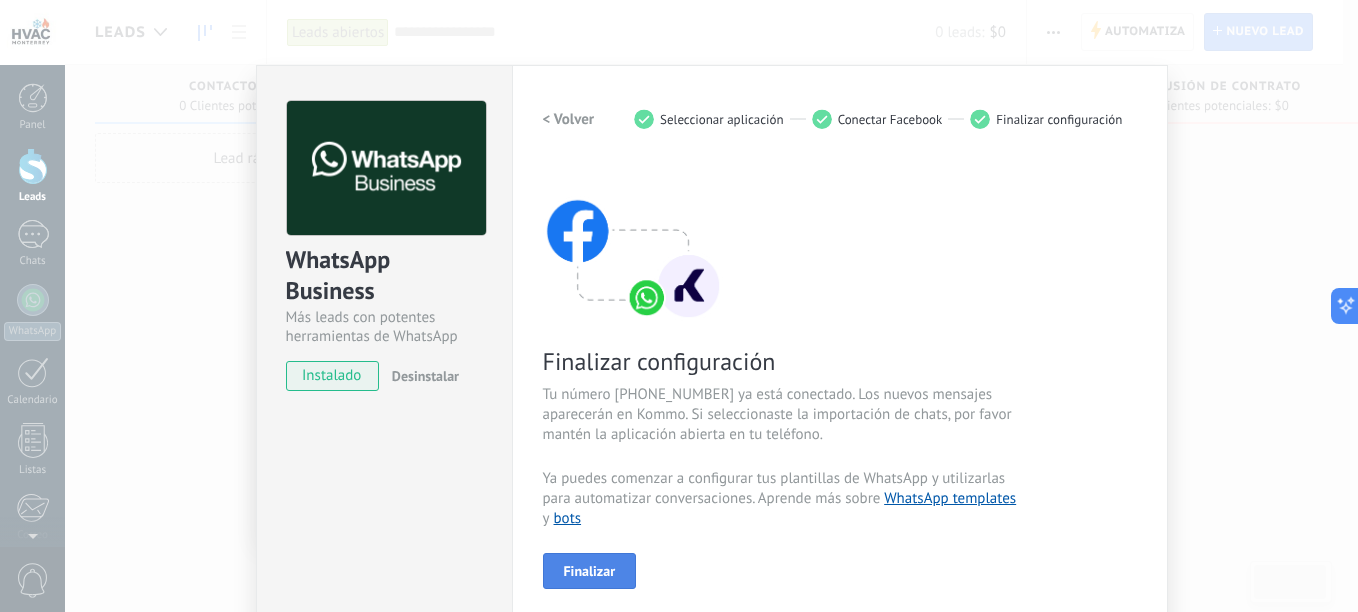 click on "Finalizar" at bounding box center [590, 571] 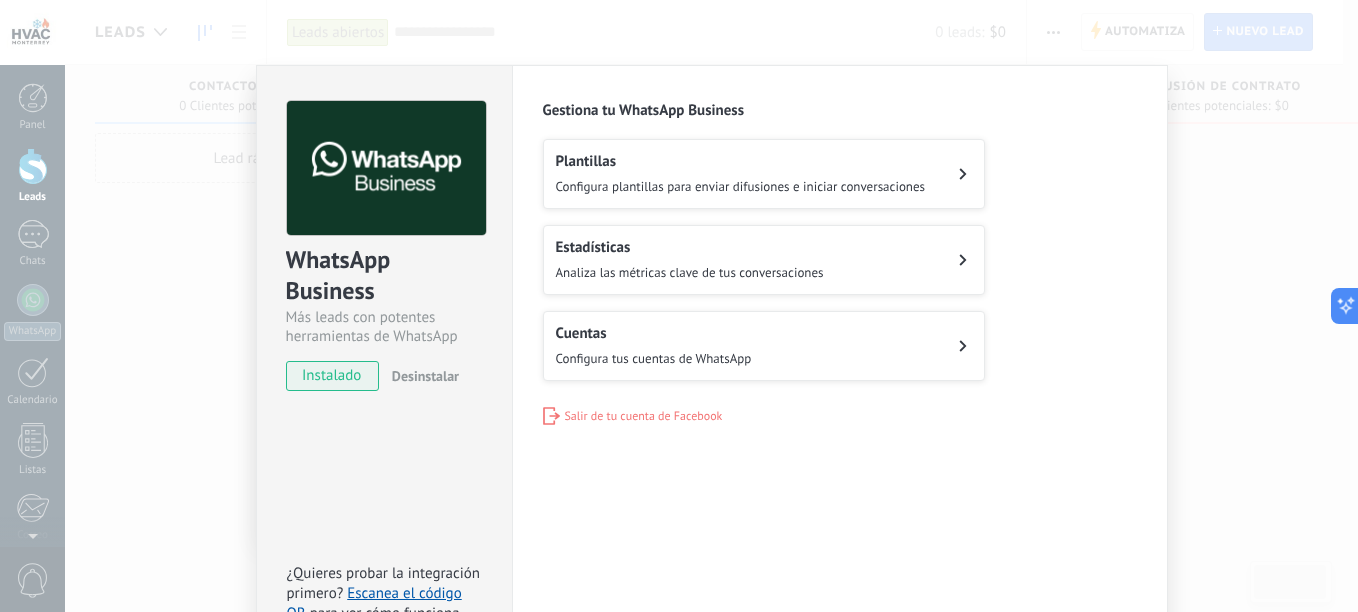 click on "Plantillas Configura plantillas para enviar difusiones e iniciar conversaciones" at bounding box center (764, 174) 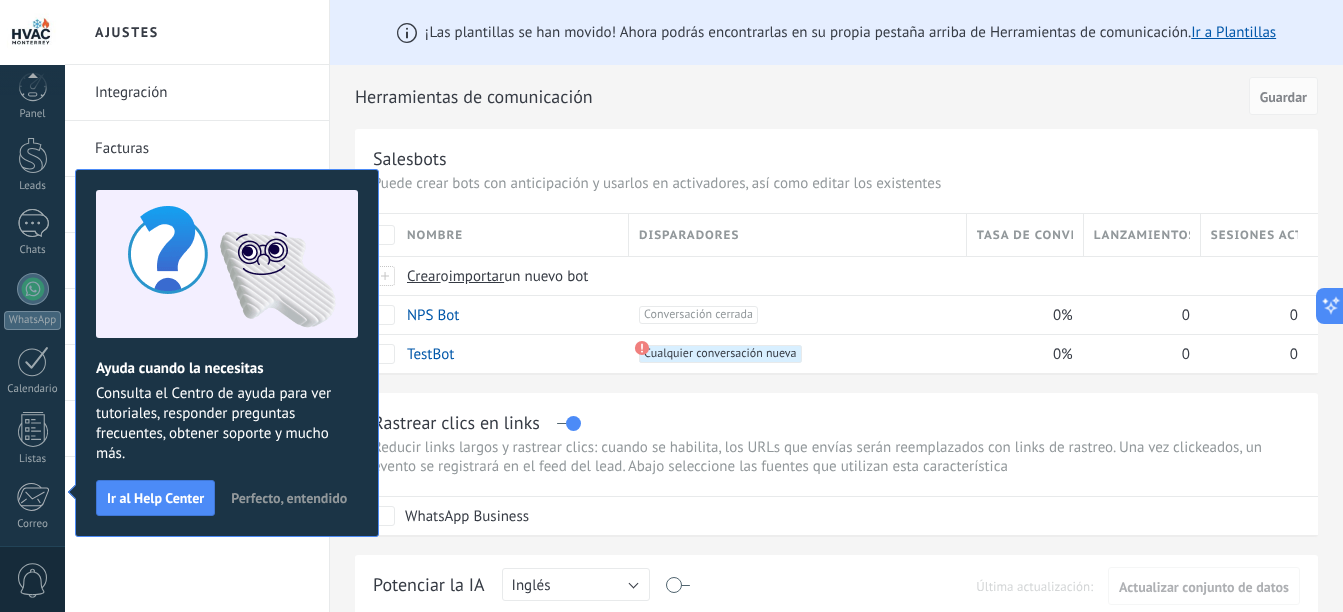 scroll, scrollTop: 220, scrollLeft: 0, axis: vertical 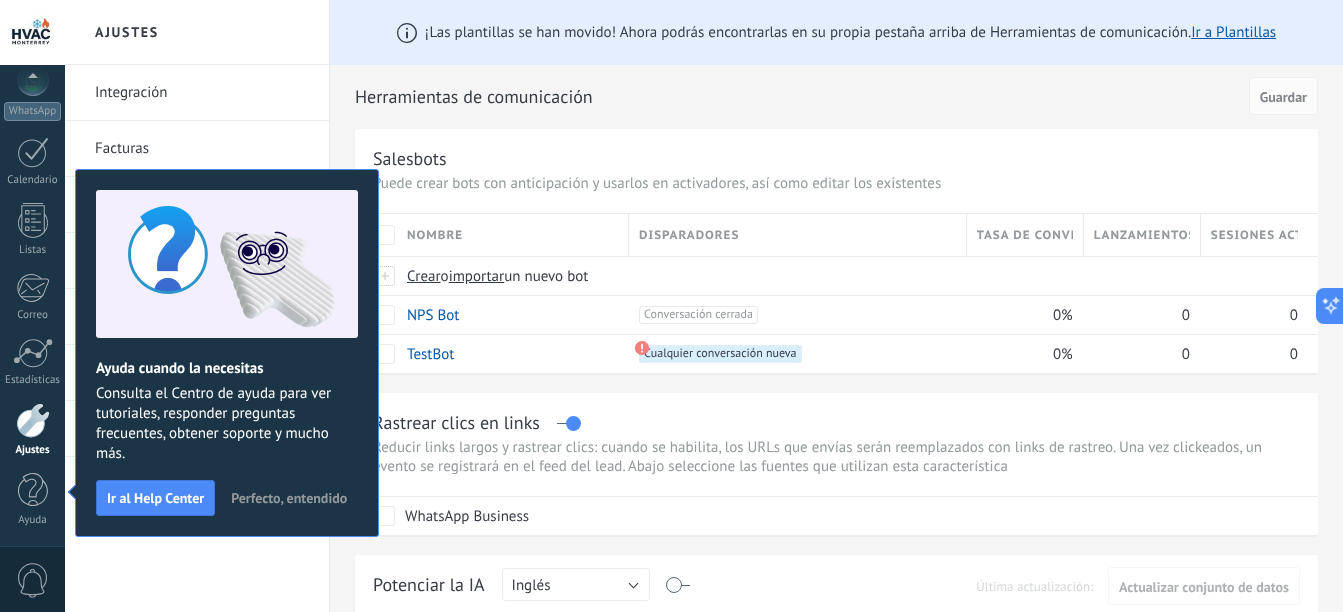 click on "Perfecto, entendido" at bounding box center [289, 498] 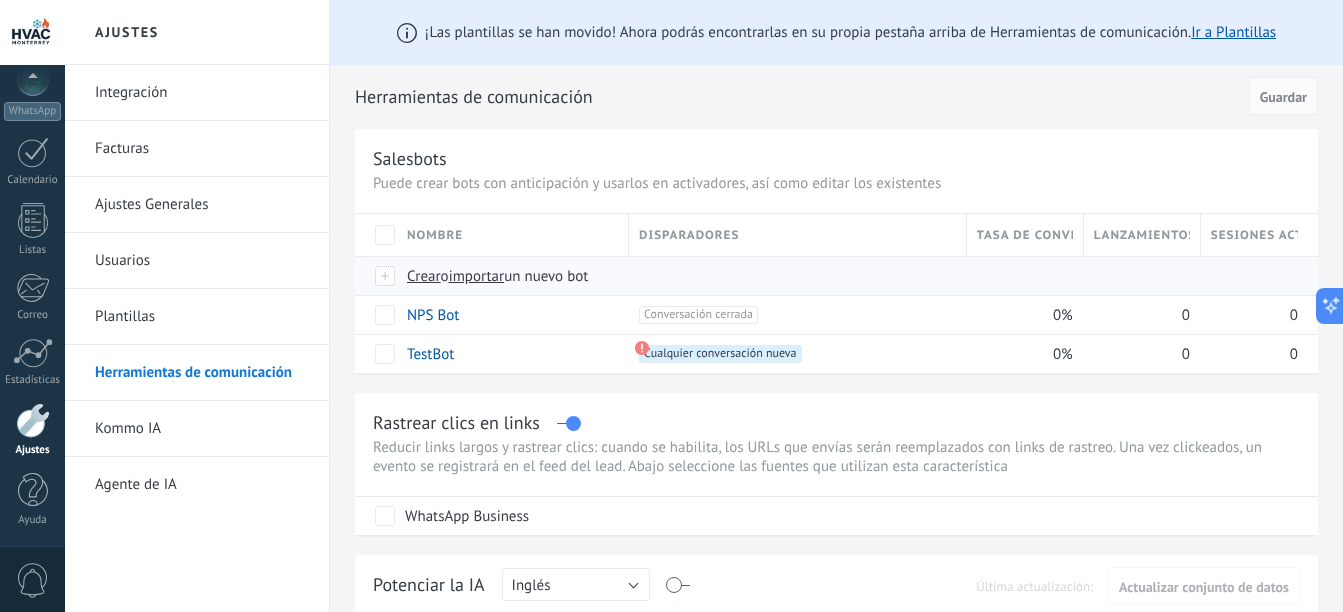 click on "importar" at bounding box center [477, 276] 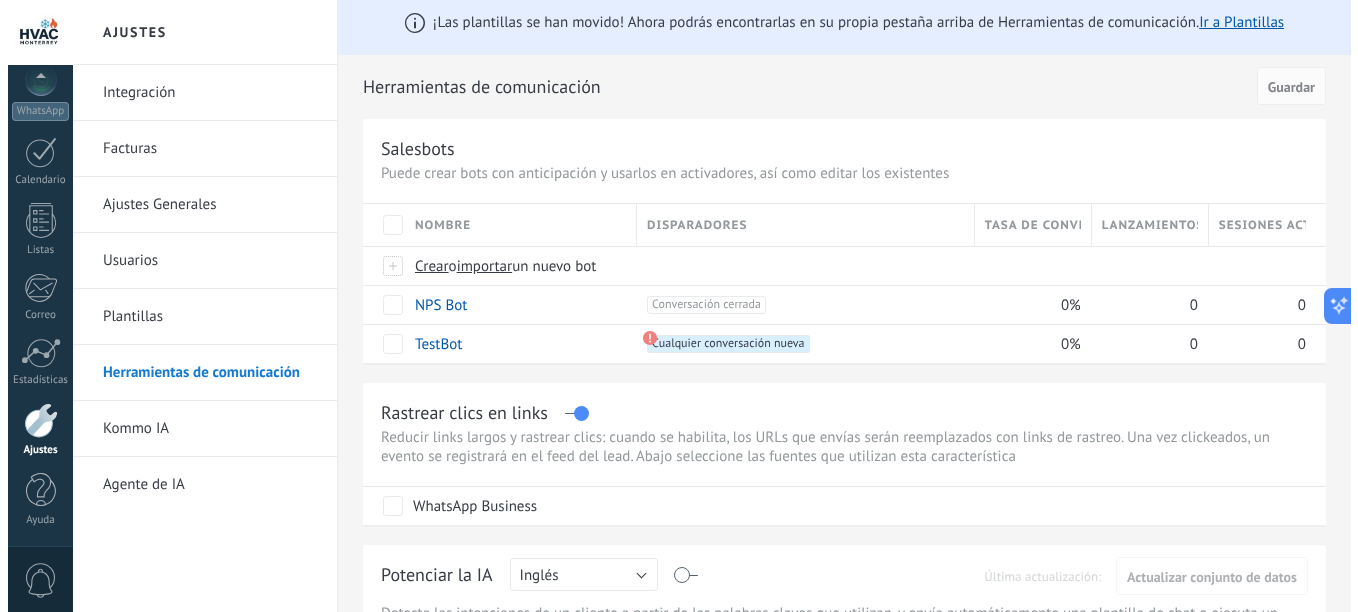 scroll, scrollTop: 0, scrollLeft: 0, axis: both 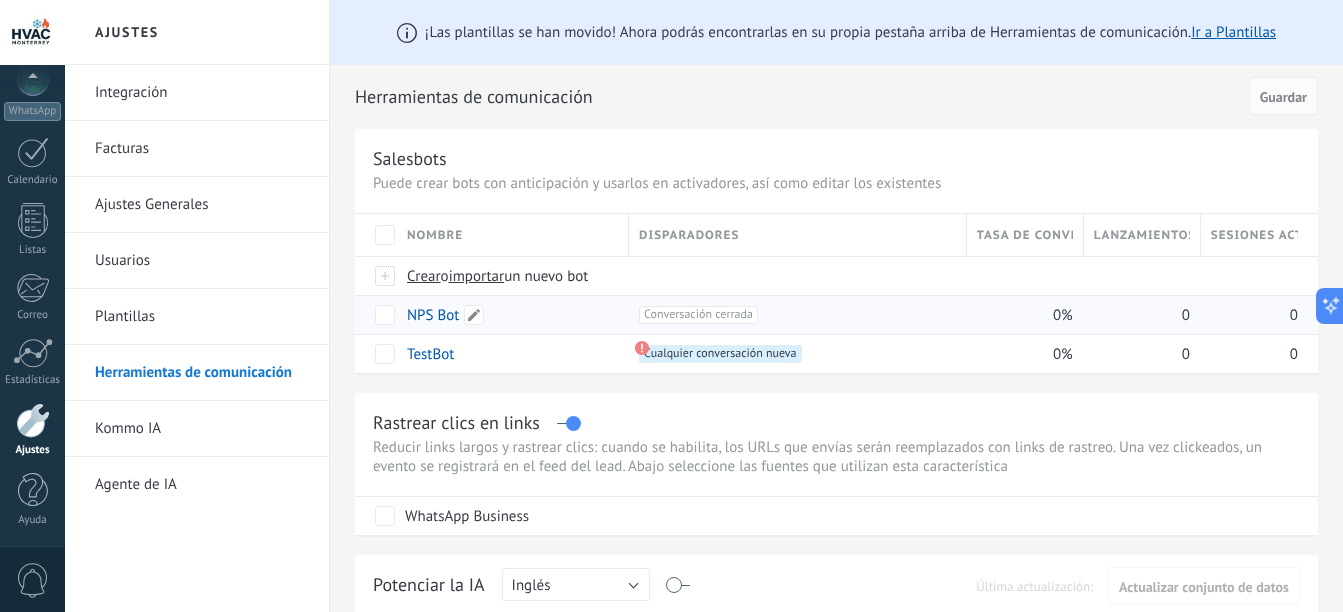 click on "NPS Bot" at bounding box center (433, 315) 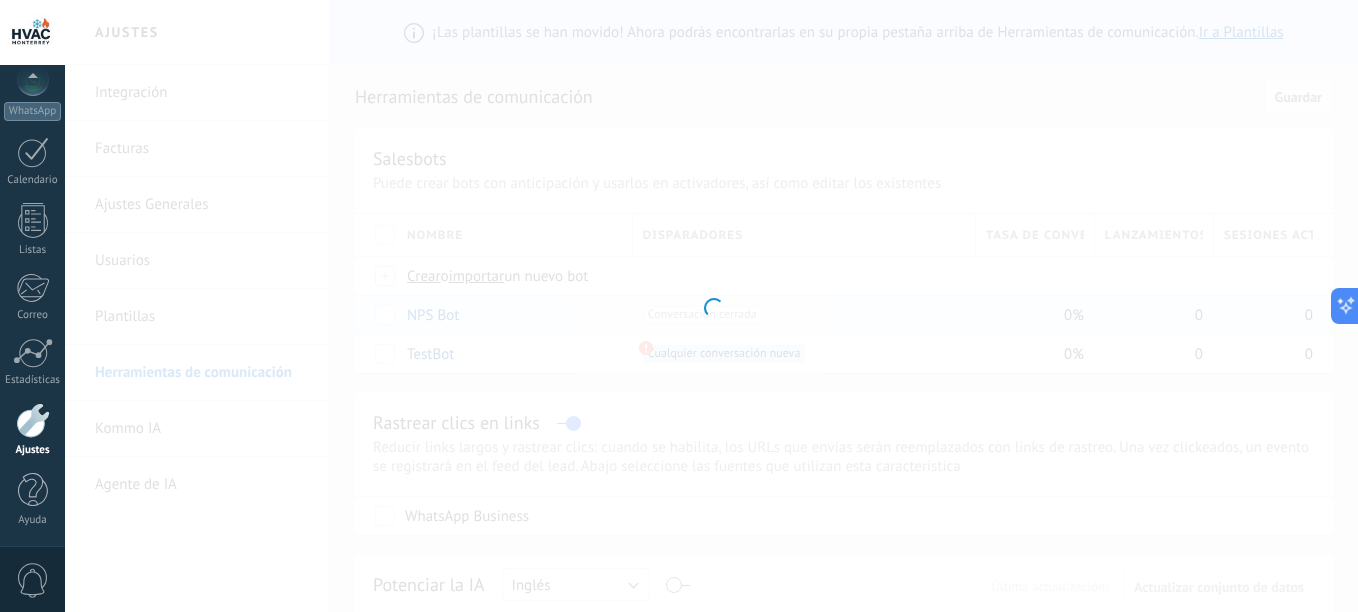 type on "*******" 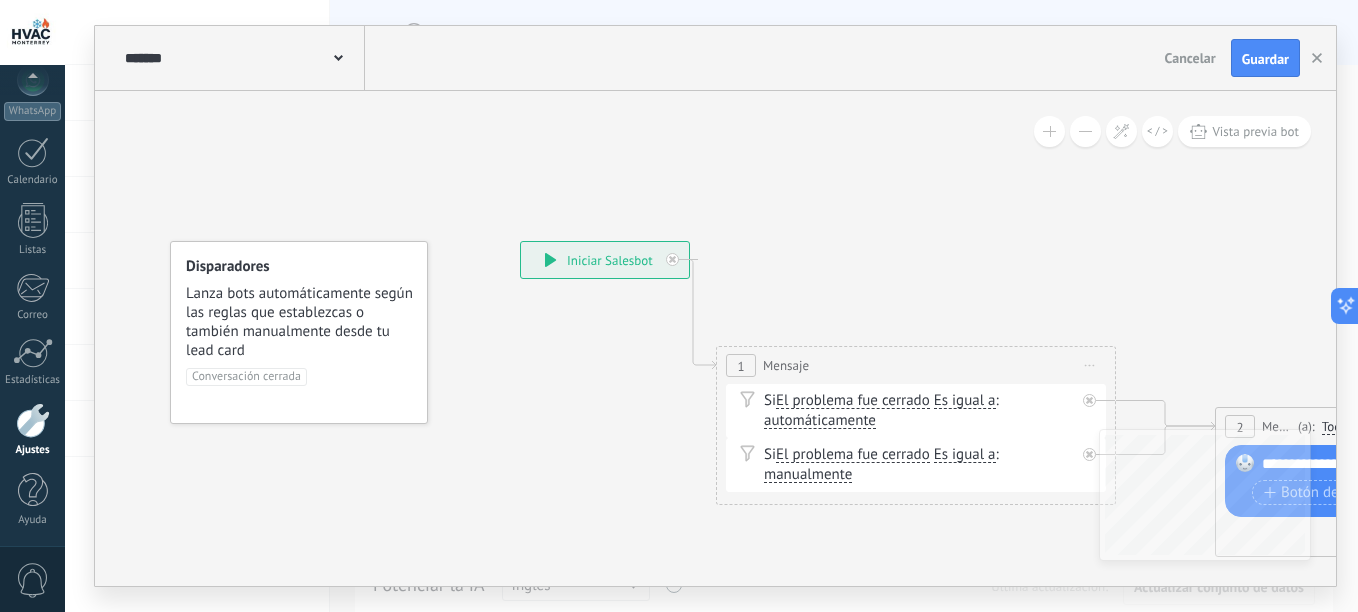 click on "**********" at bounding box center [605, 260] 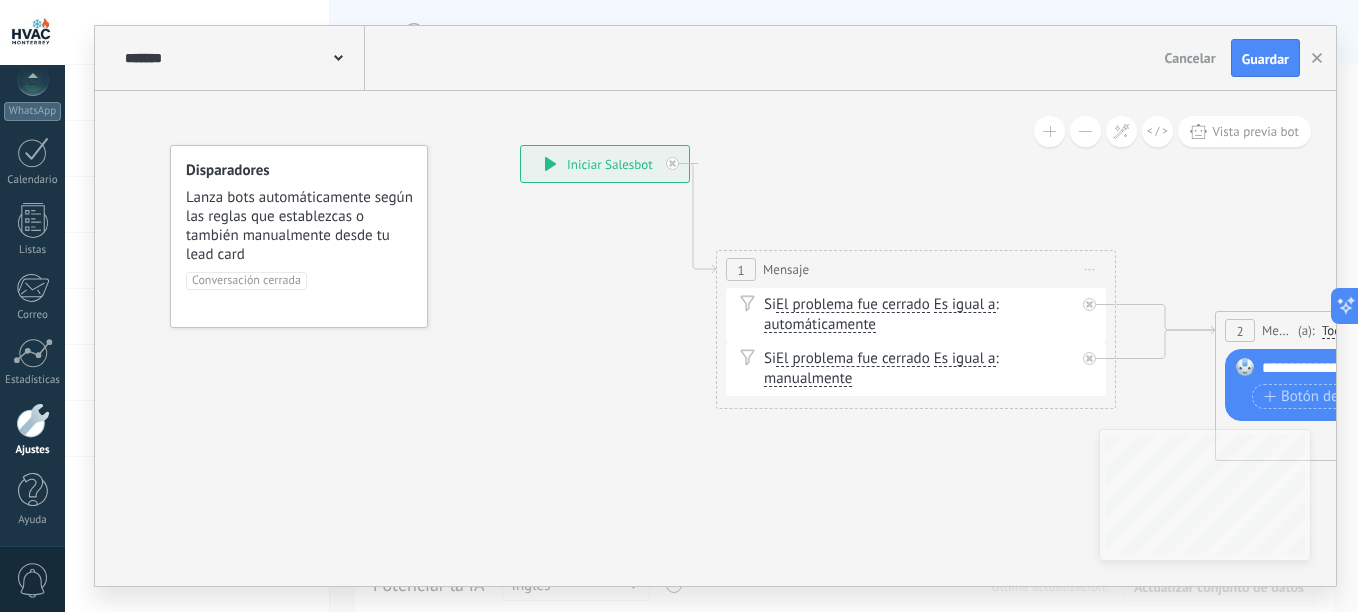 click on "automáticamente" at bounding box center [820, 325] 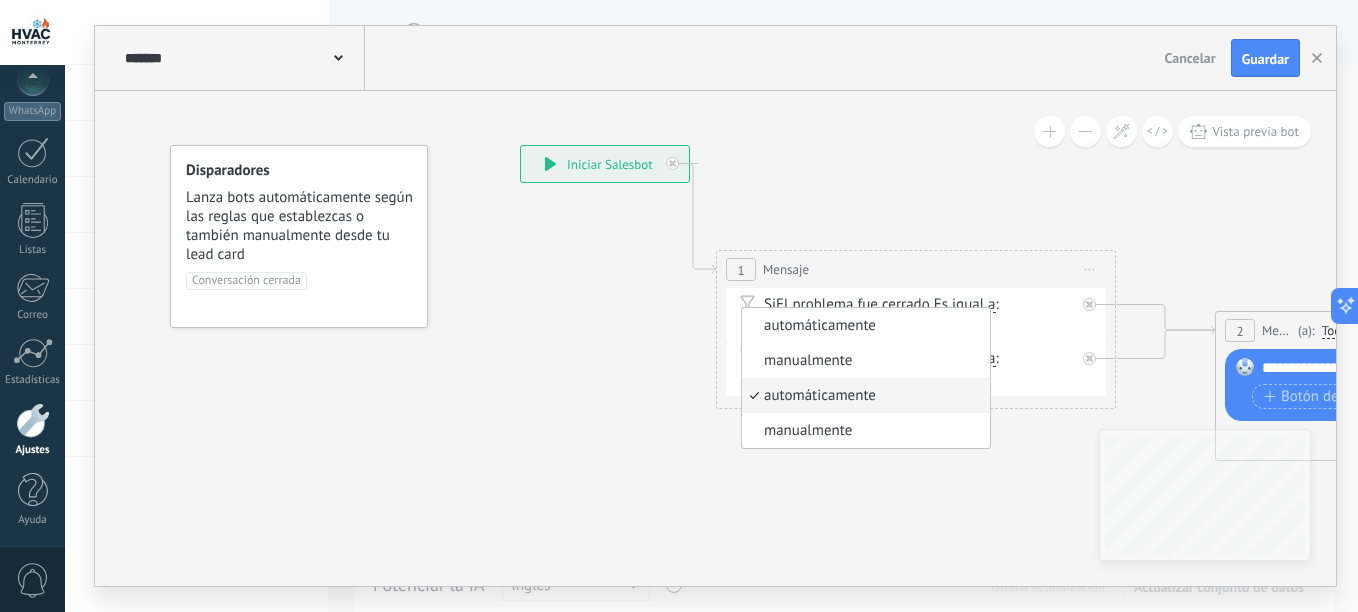 click on "automáticamente" at bounding box center [863, 396] 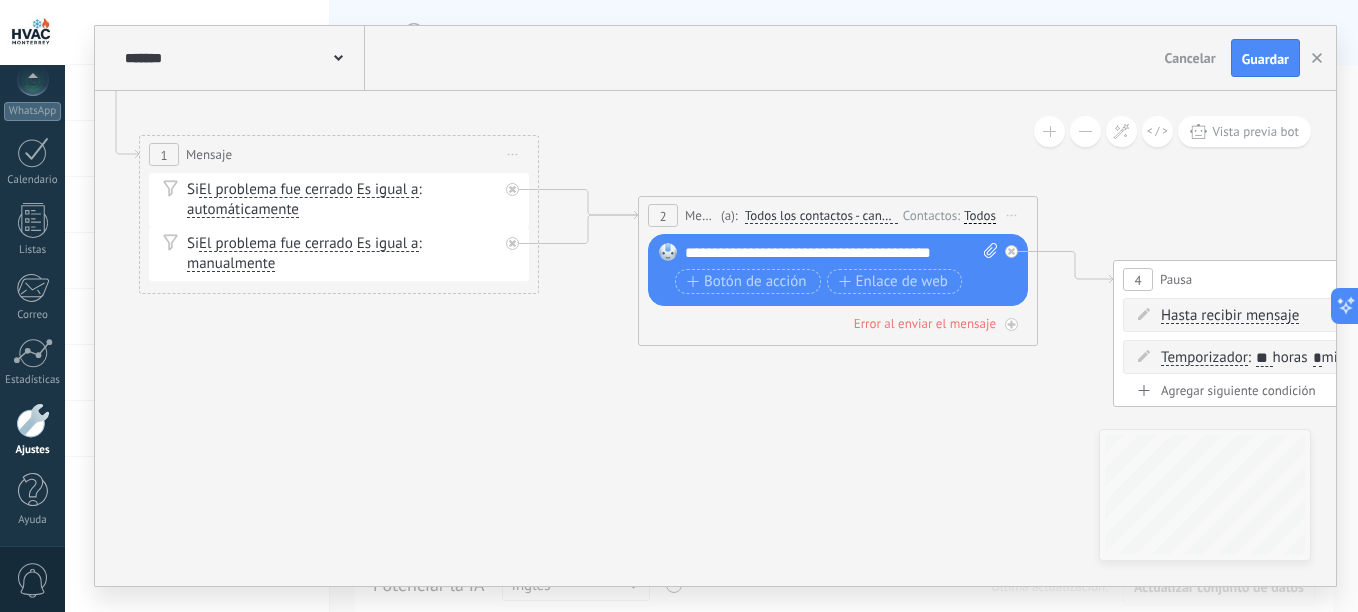 drag, startPoint x: 936, startPoint y: 438, endPoint x: 359, endPoint y: 419, distance: 577.31274 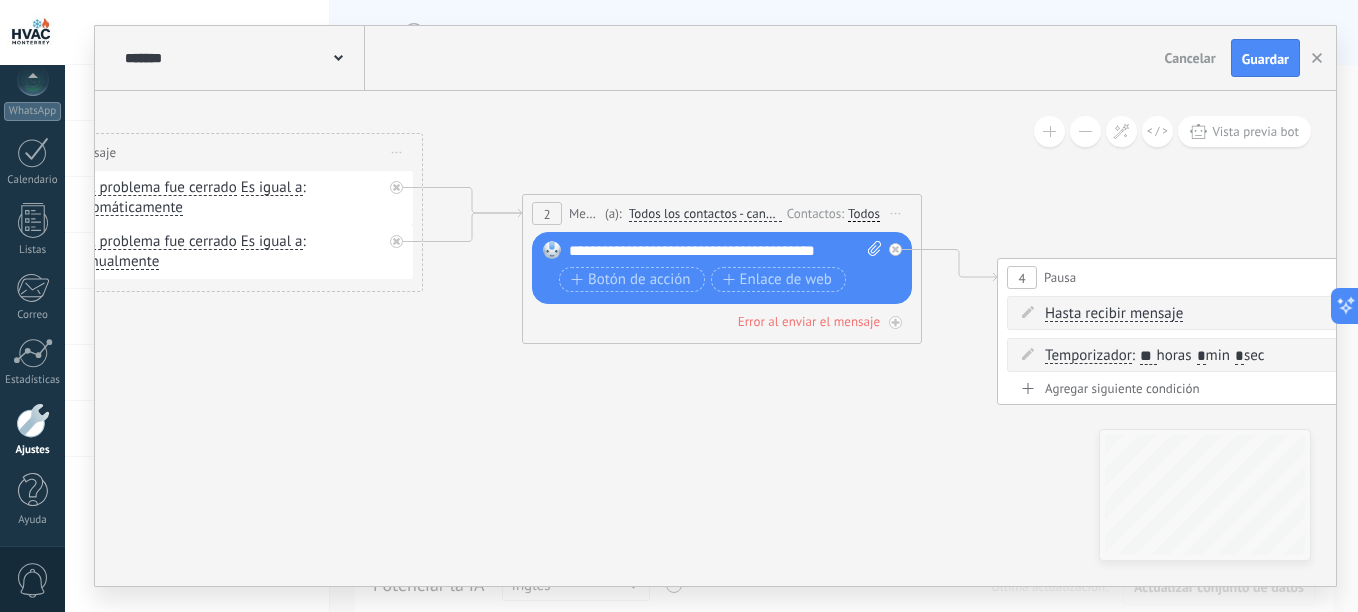 drag, startPoint x: 638, startPoint y: 413, endPoint x: 517, endPoint y: 411, distance: 121.016525 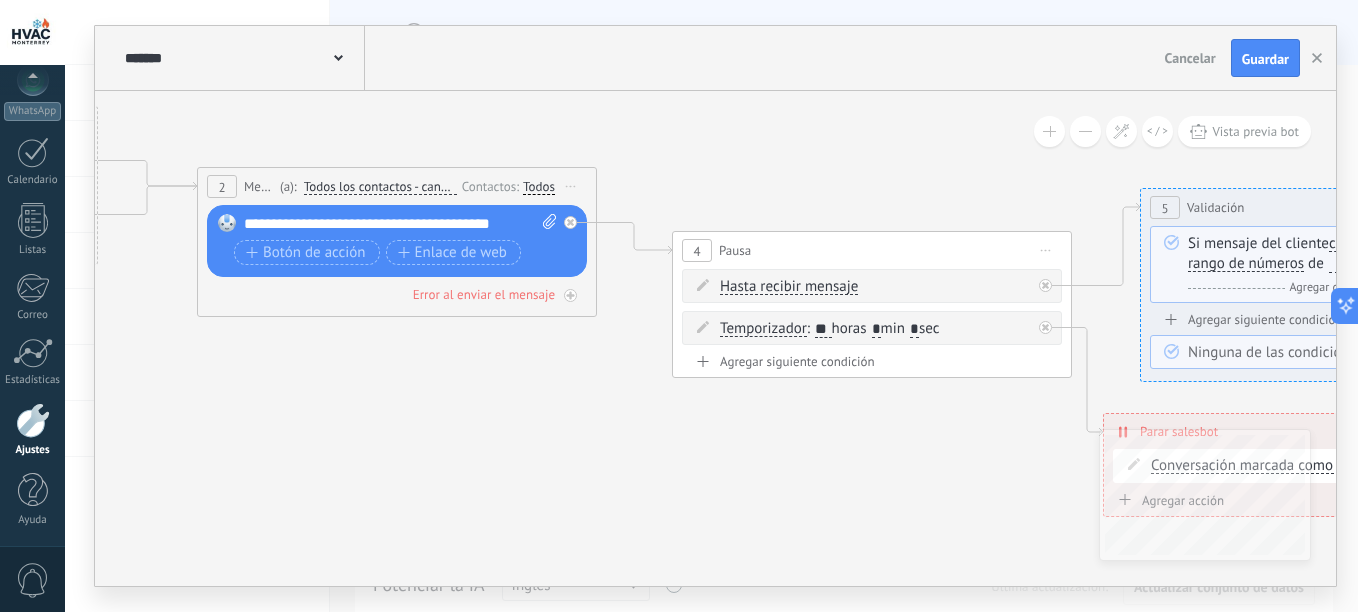 drag, startPoint x: 771, startPoint y: 436, endPoint x: 451, endPoint y: 409, distance: 321.13705 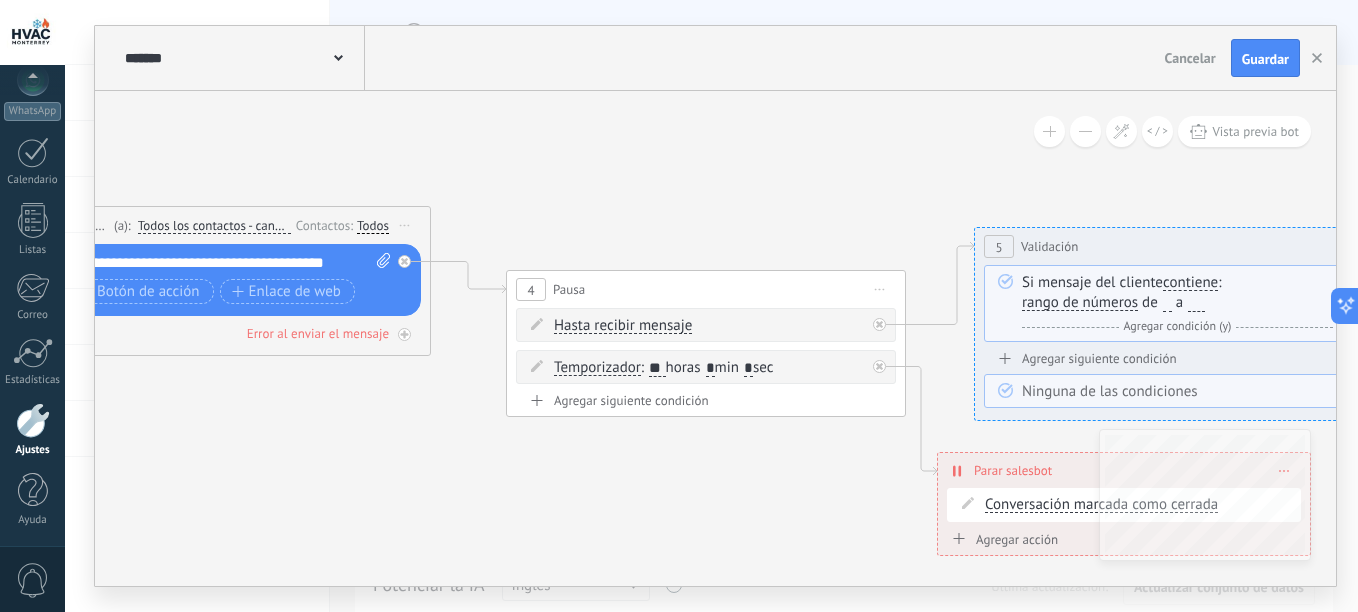 drag, startPoint x: 681, startPoint y: 435, endPoint x: 745, endPoint y: 482, distance: 79.40403 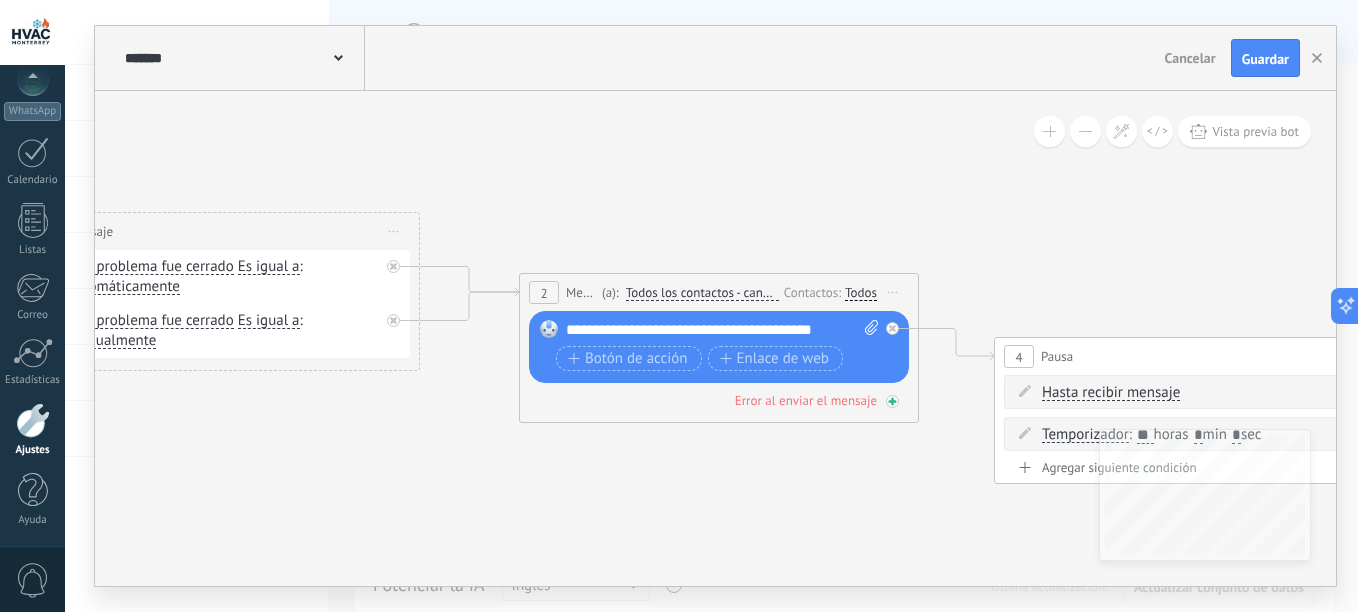 drag, startPoint x: 451, startPoint y: 383, endPoint x: 712, endPoint y: 420, distance: 263.60956 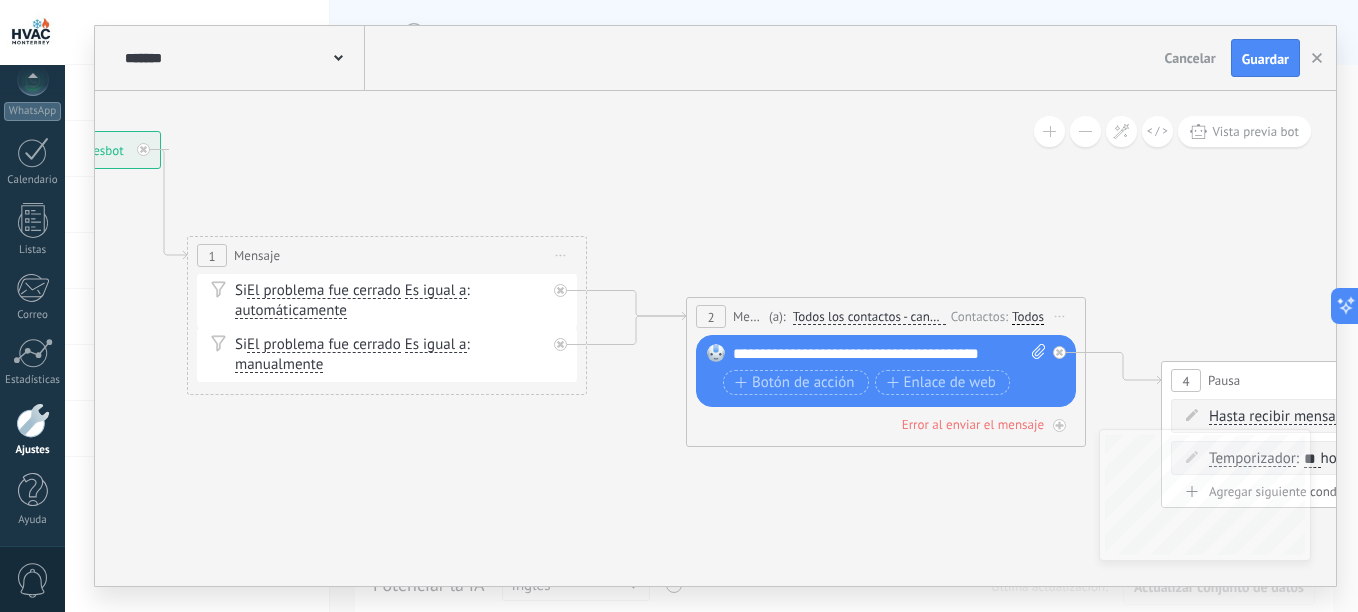 drag, startPoint x: 500, startPoint y: 394, endPoint x: 784, endPoint y: 437, distance: 287.23685 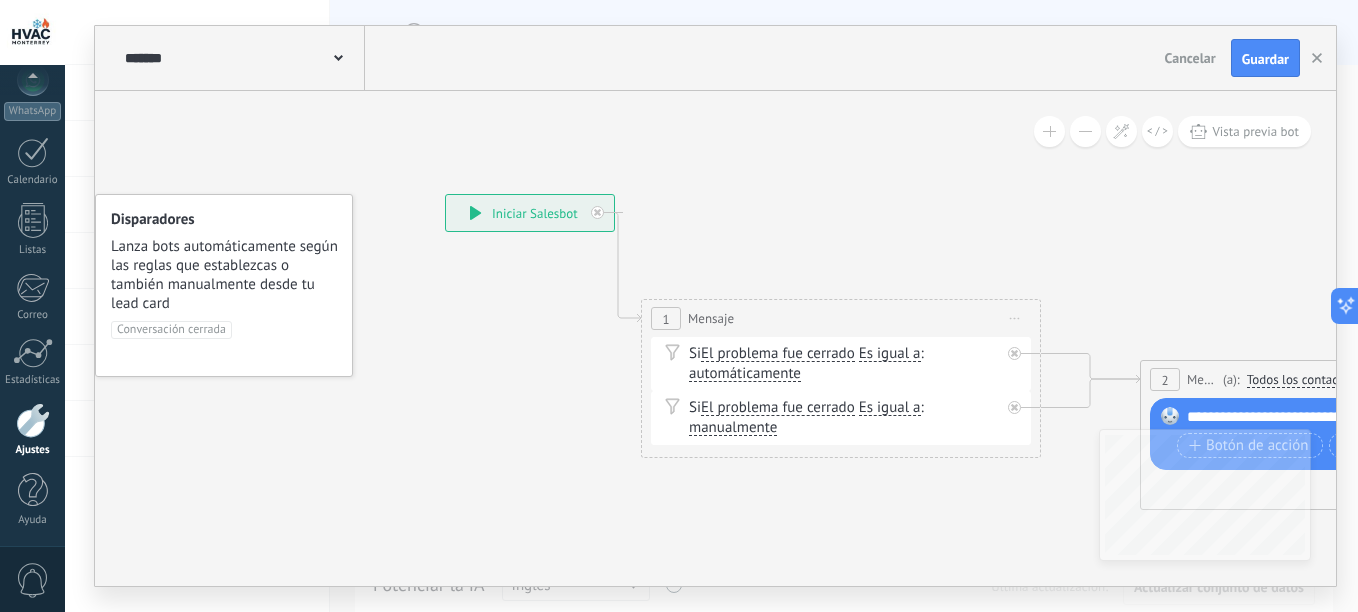drag, startPoint x: 426, startPoint y: 397, endPoint x: 668, endPoint y: 427, distance: 243.85242 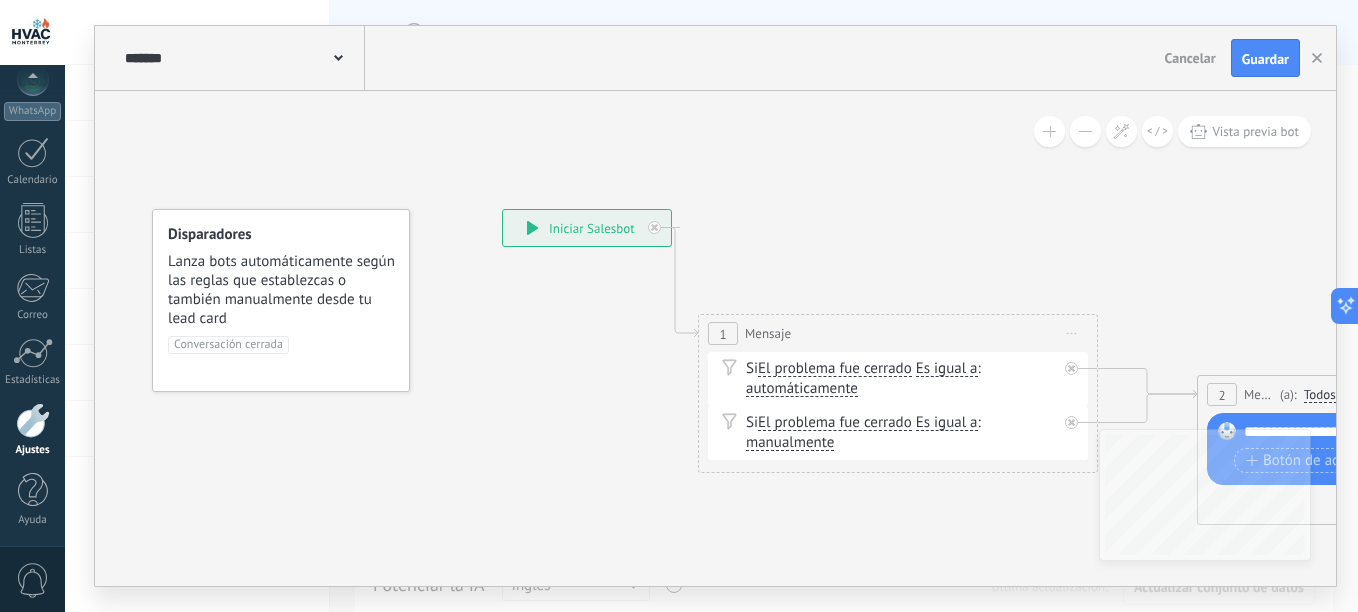 click 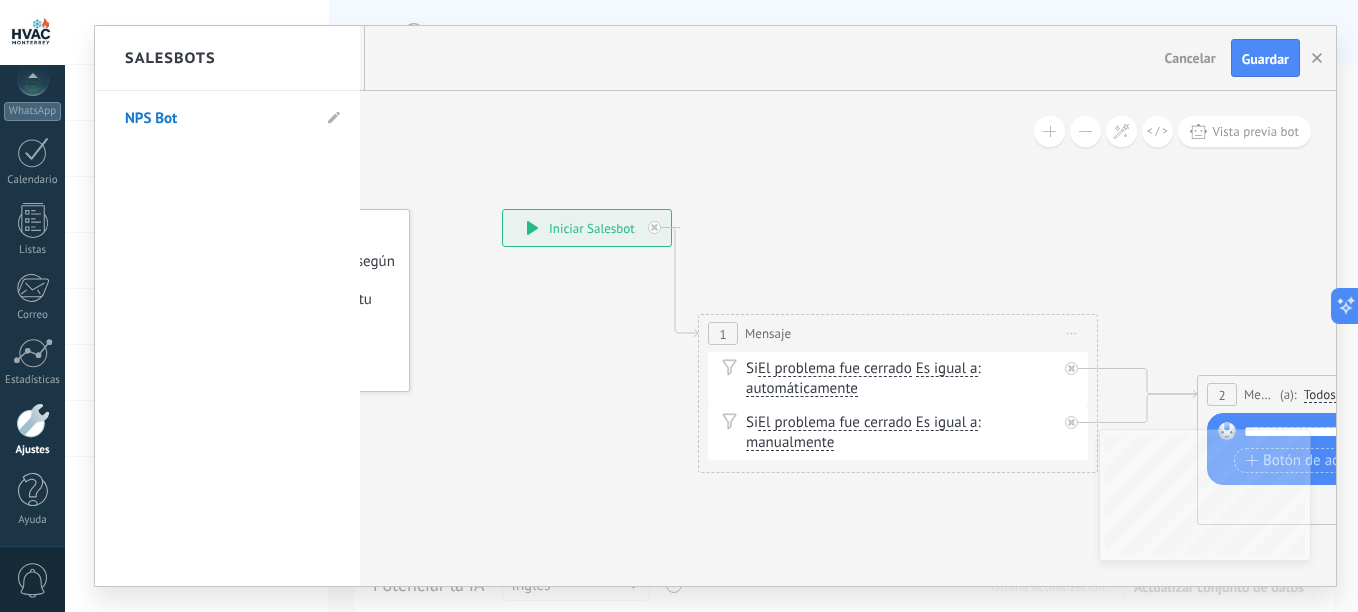 click on "Salesbots" at bounding box center (227, 58) 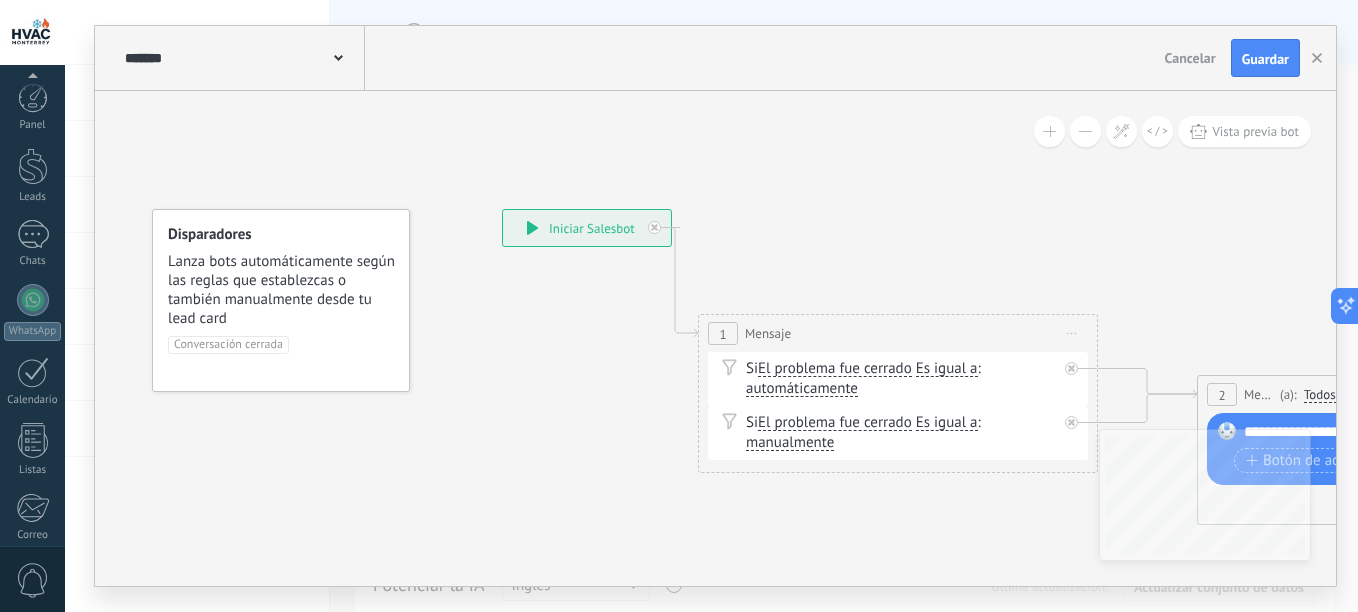 scroll, scrollTop: 220, scrollLeft: 0, axis: vertical 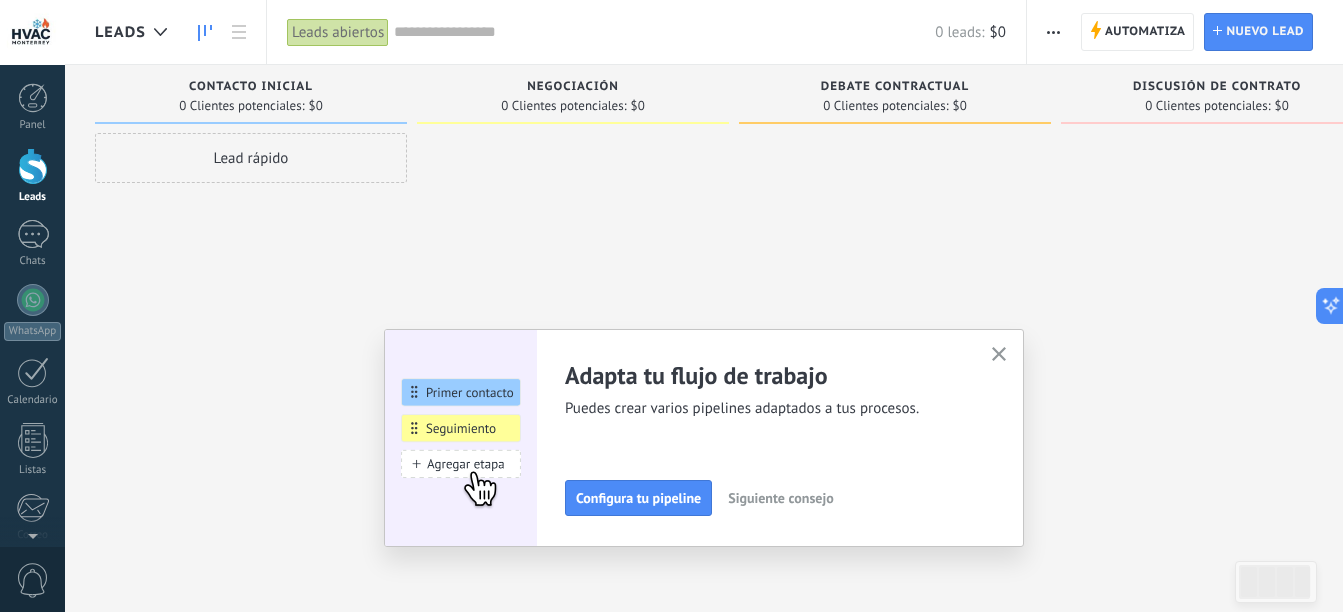 click on "Configura tu pipeline" at bounding box center (638, 498) 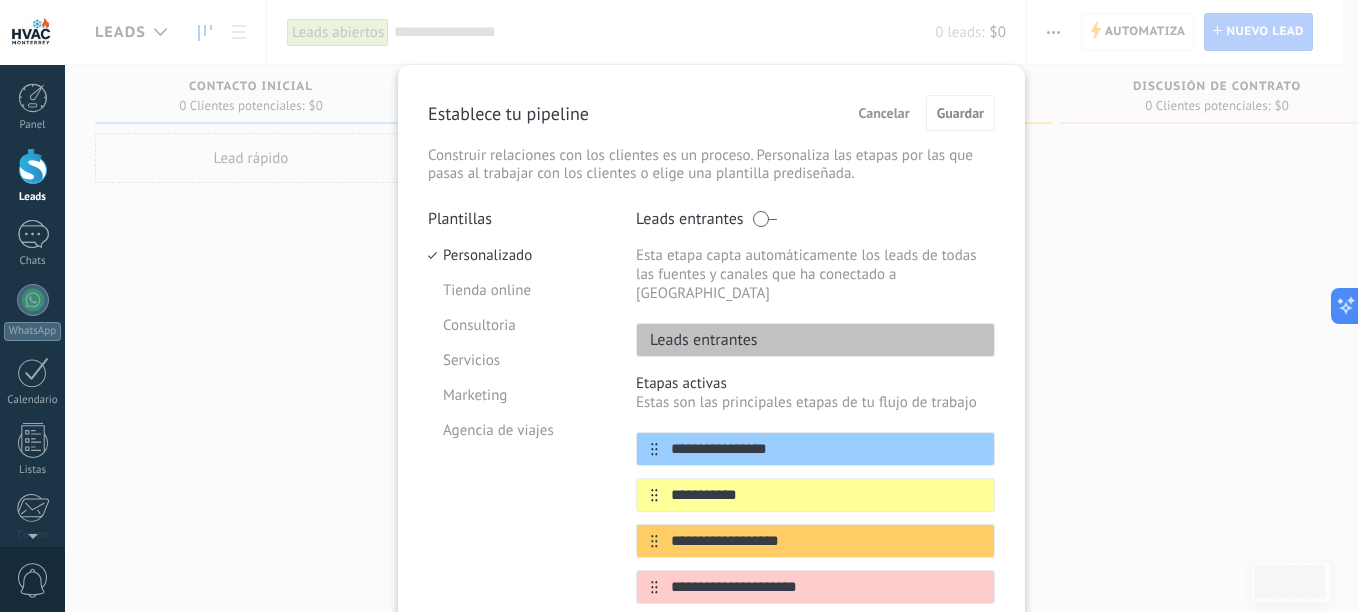 click on "Leads entrantes" at bounding box center [697, 340] 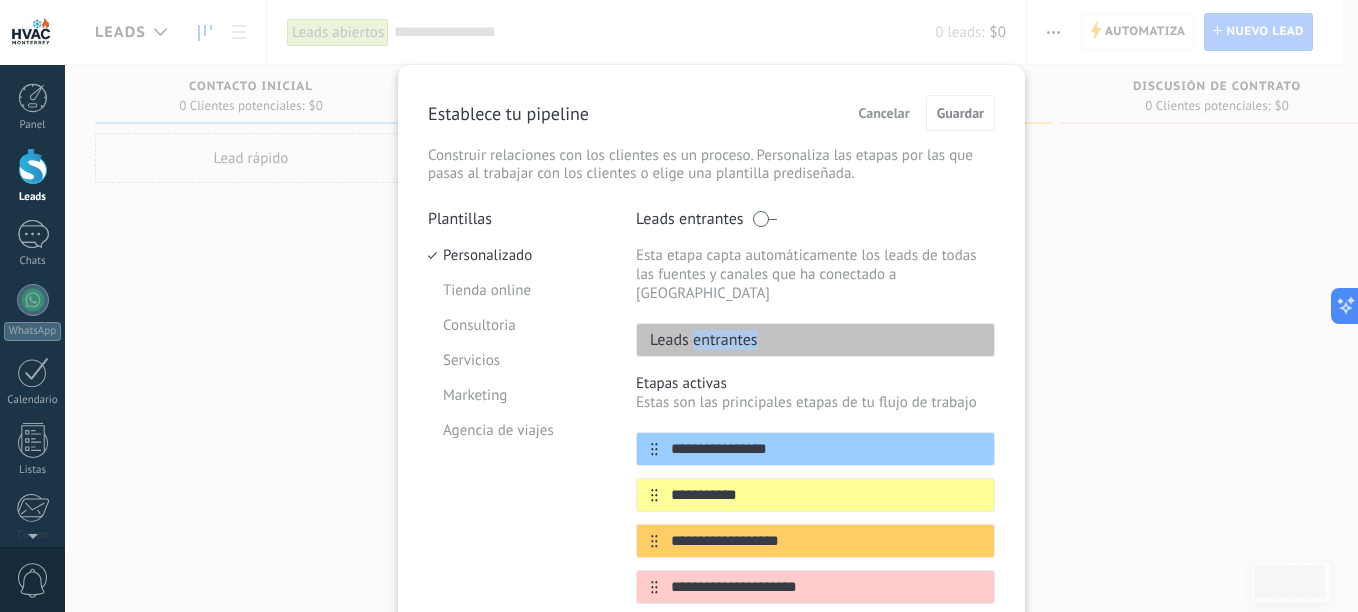 click on "Leads entrantes" at bounding box center [697, 340] 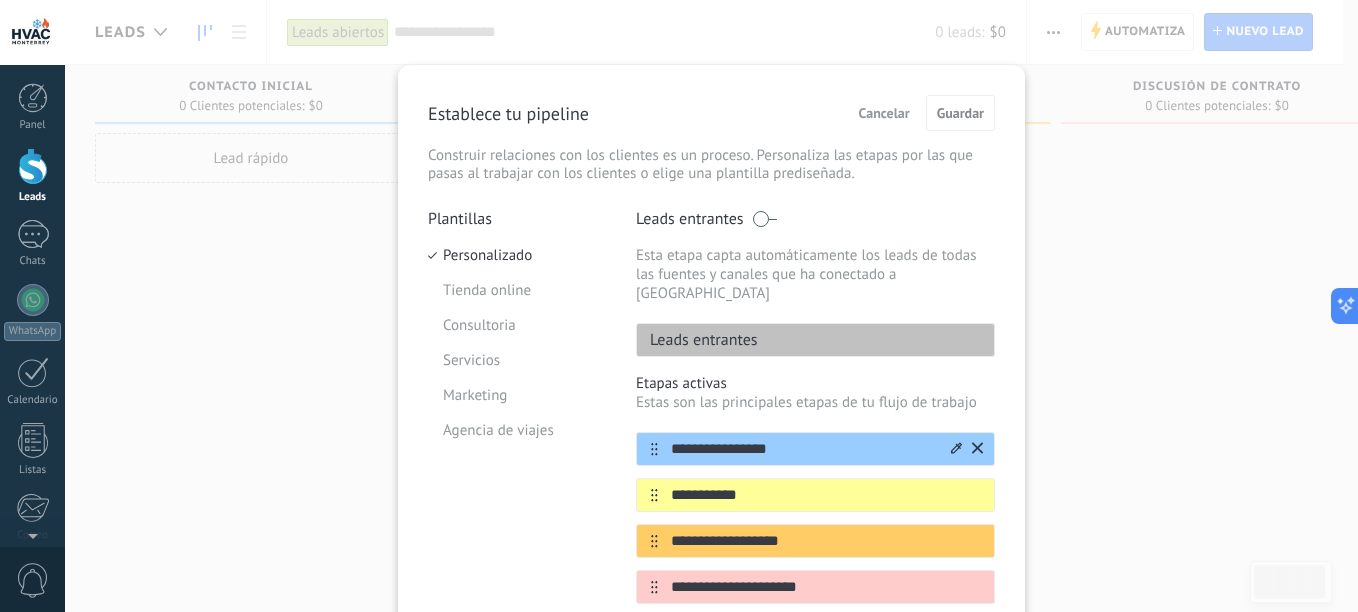click on "**********" at bounding box center [803, 449] 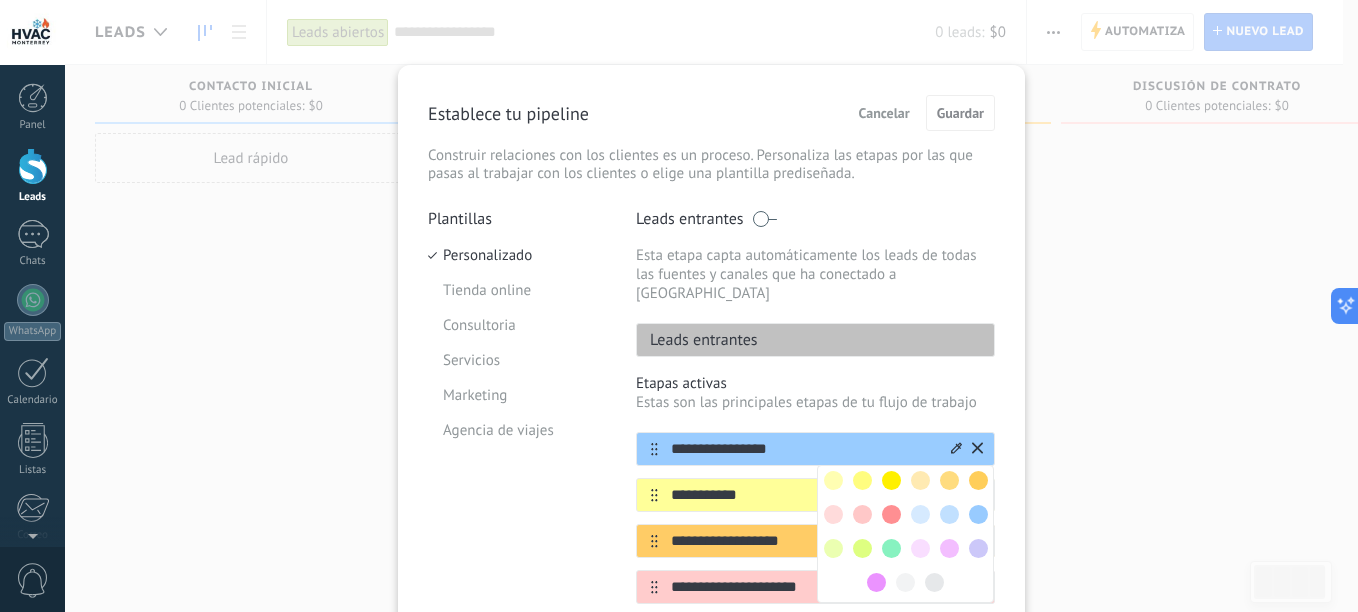 click on "**********" at bounding box center (803, 449) 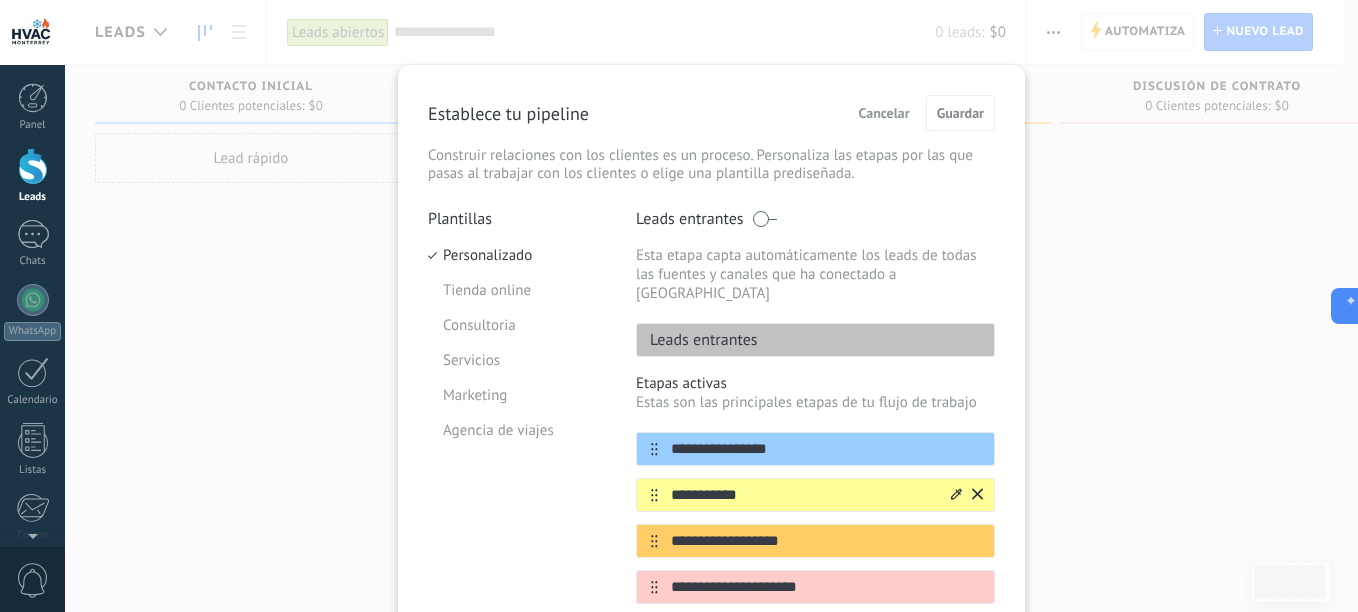 click on "**********" at bounding box center [803, 495] 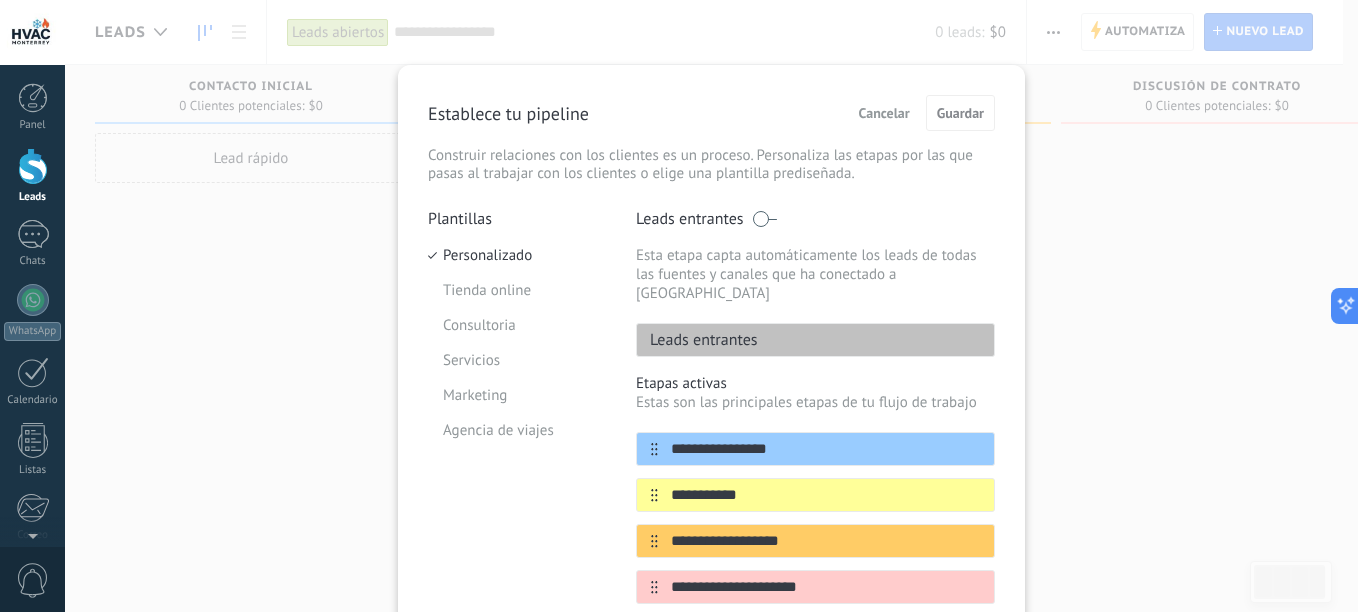 click on "Leads entrantes" at bounding box center [697, 340] 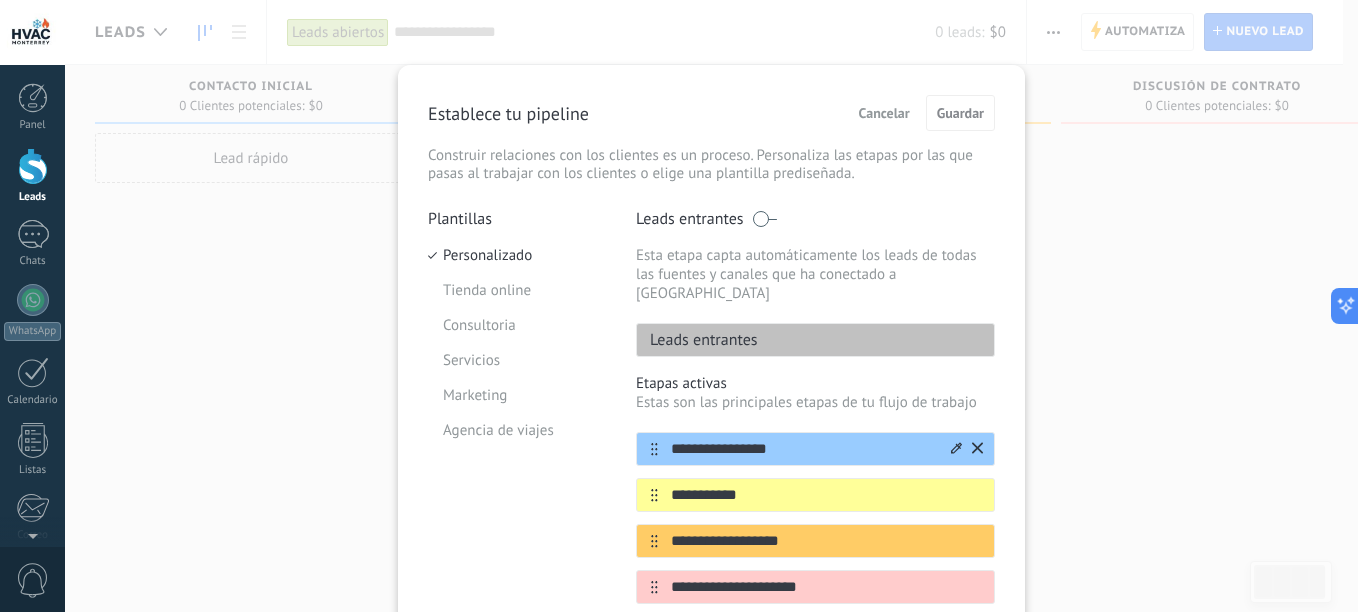 click on "**********" at bounding box center (815, 449) 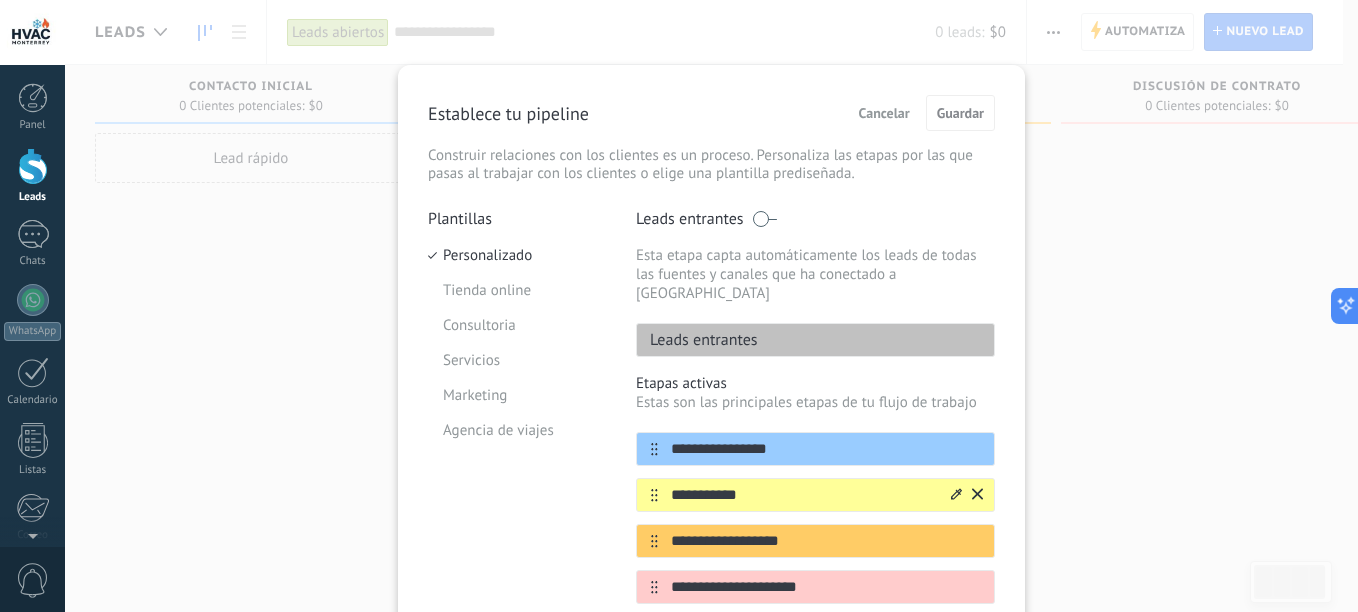 click on "**********" at bounding box center (803, 495) 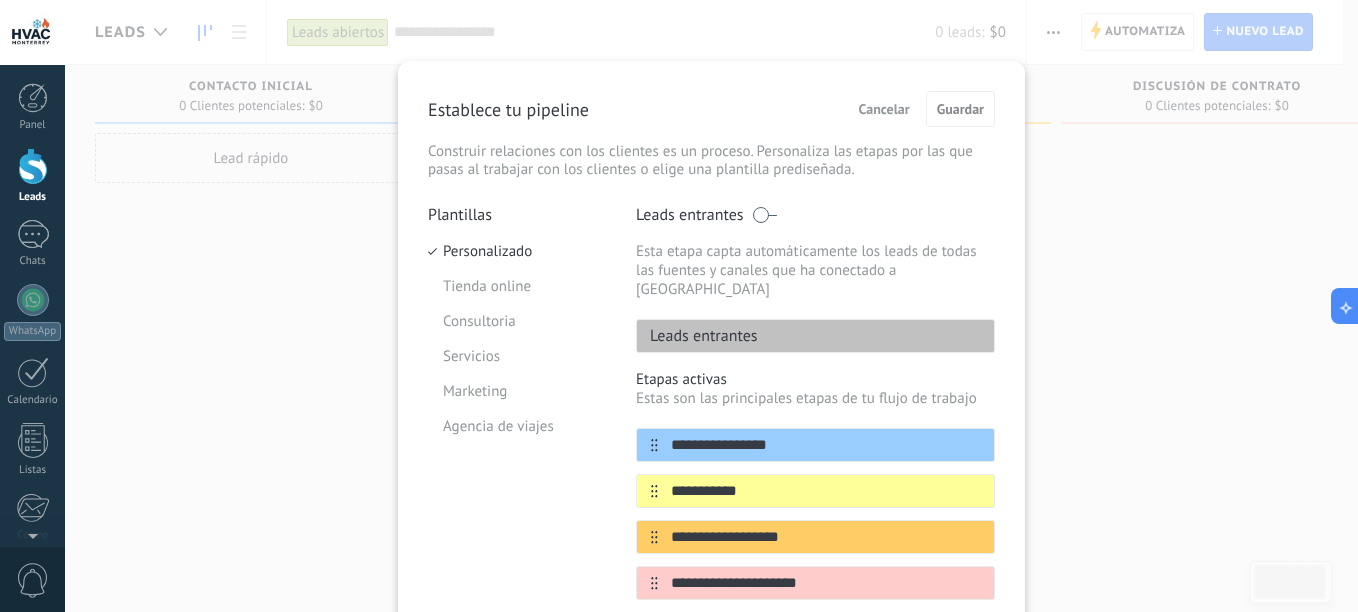 scroll, scrollTop: 8, scrollLeft: 0, axis: vertical 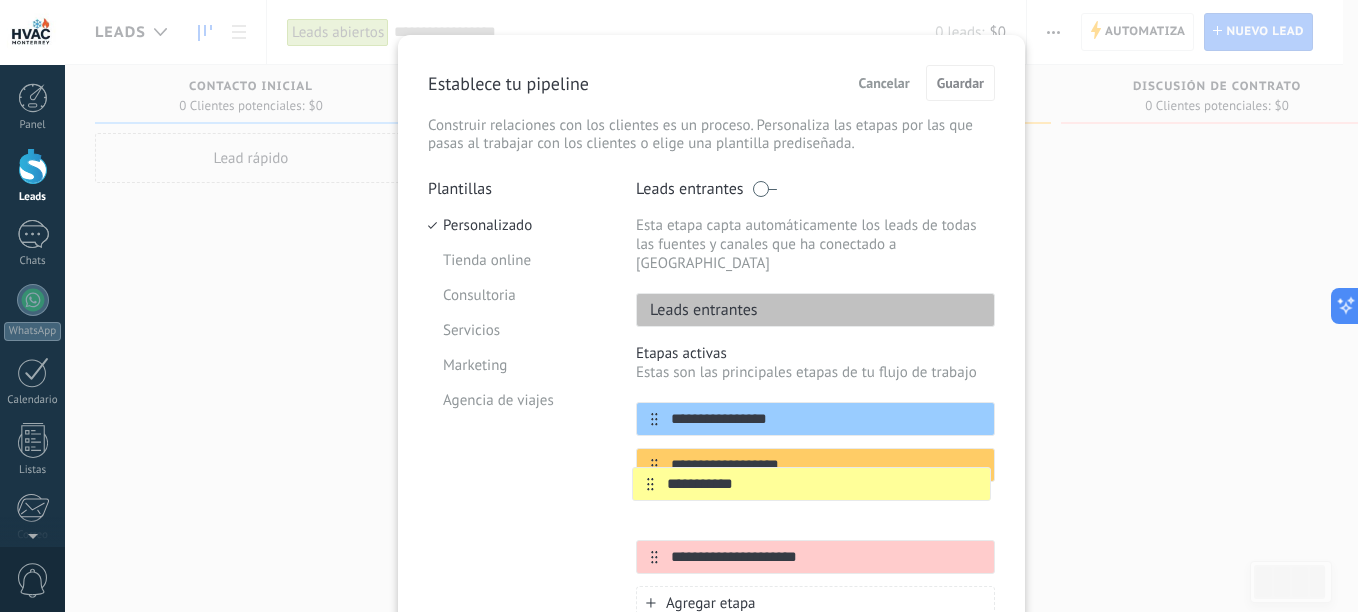 click on "**********" at bounding box center (815, 488) 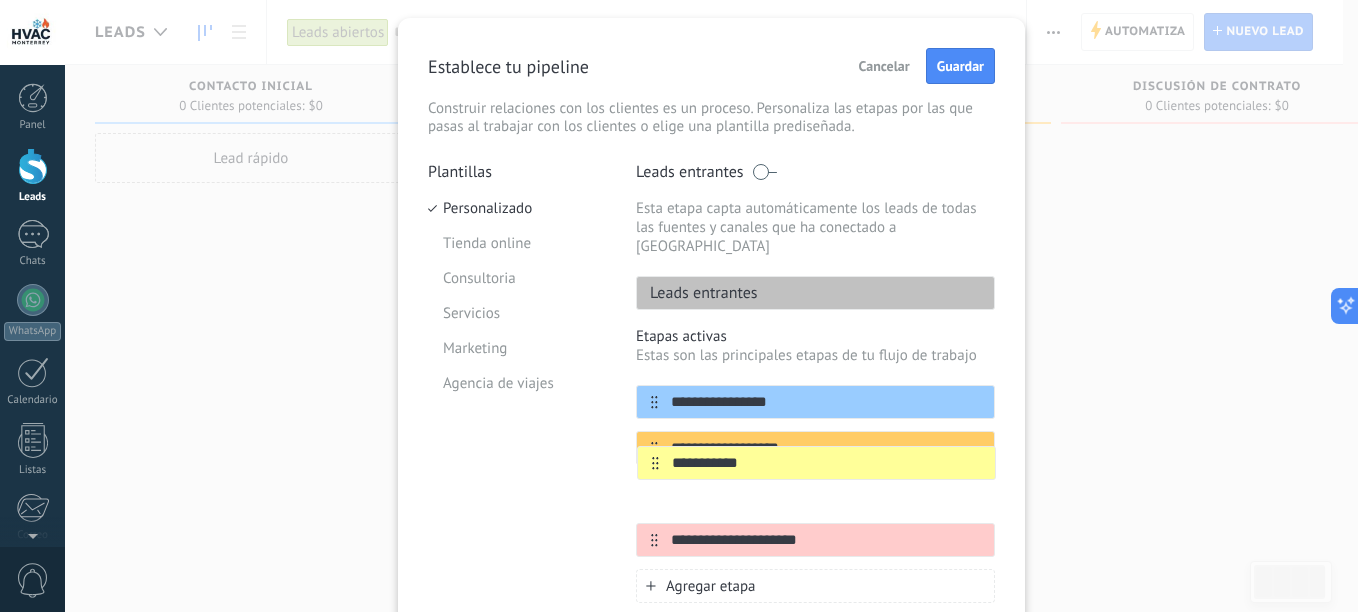 scroll, scrollTop: 50, scrollLeft: 0, axis: vertical 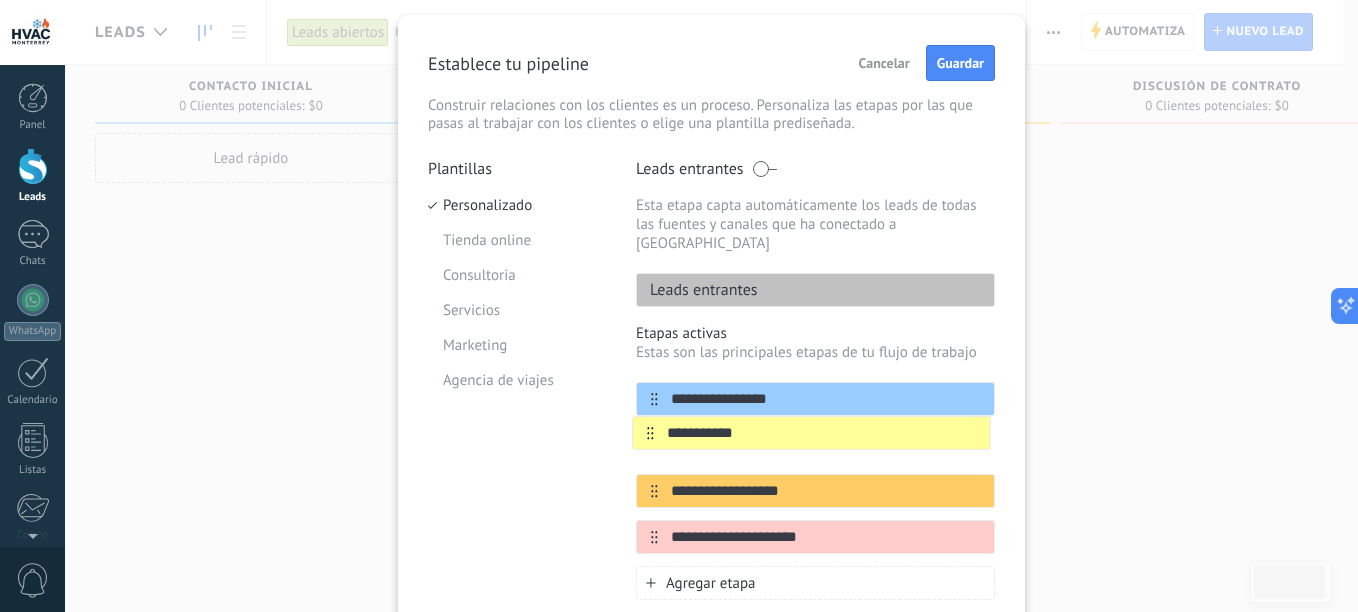 drag, startPoint x: 648, startPoint y: 485, endPoint x: 653, endPoint y: 436, distance: 49.25444 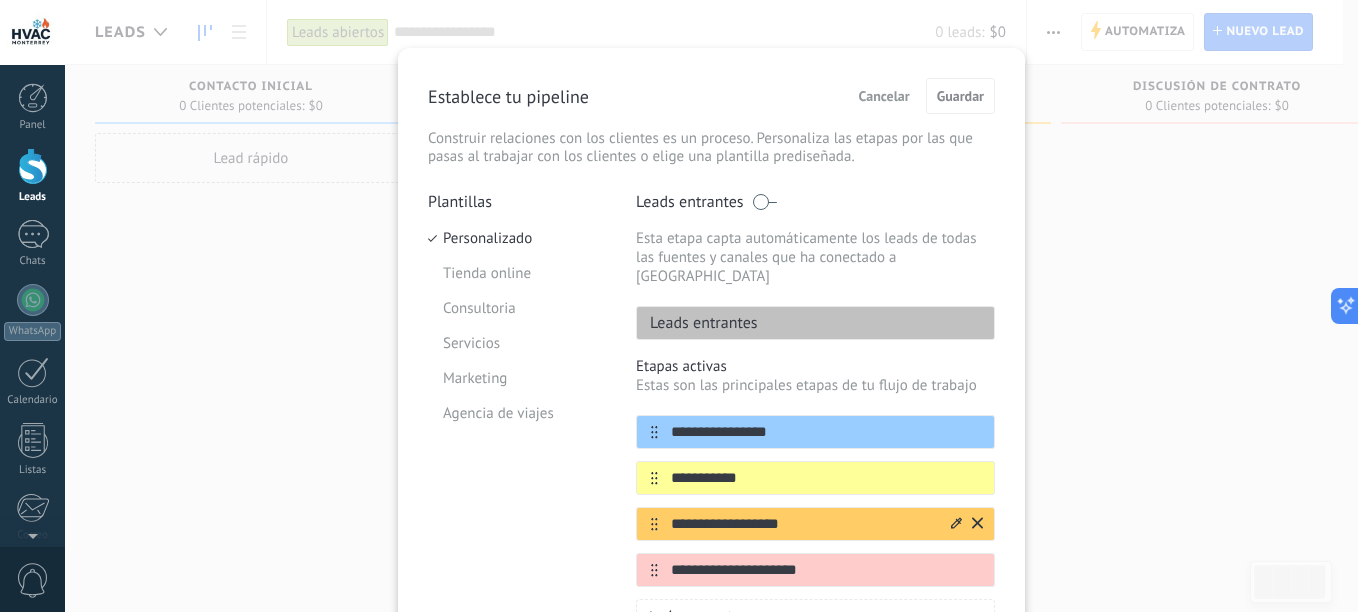 scroll, scrollTop: 0, scrollLeft: 0, axis: both 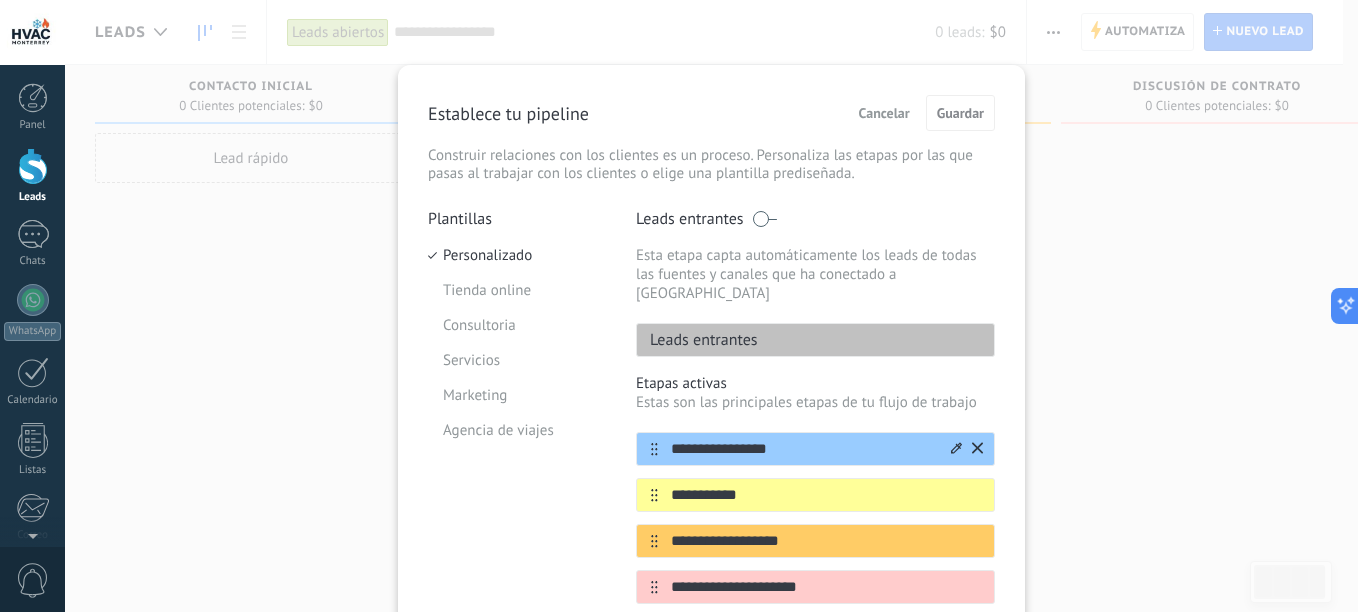 click on "**********" at bounding box center [803, 449] 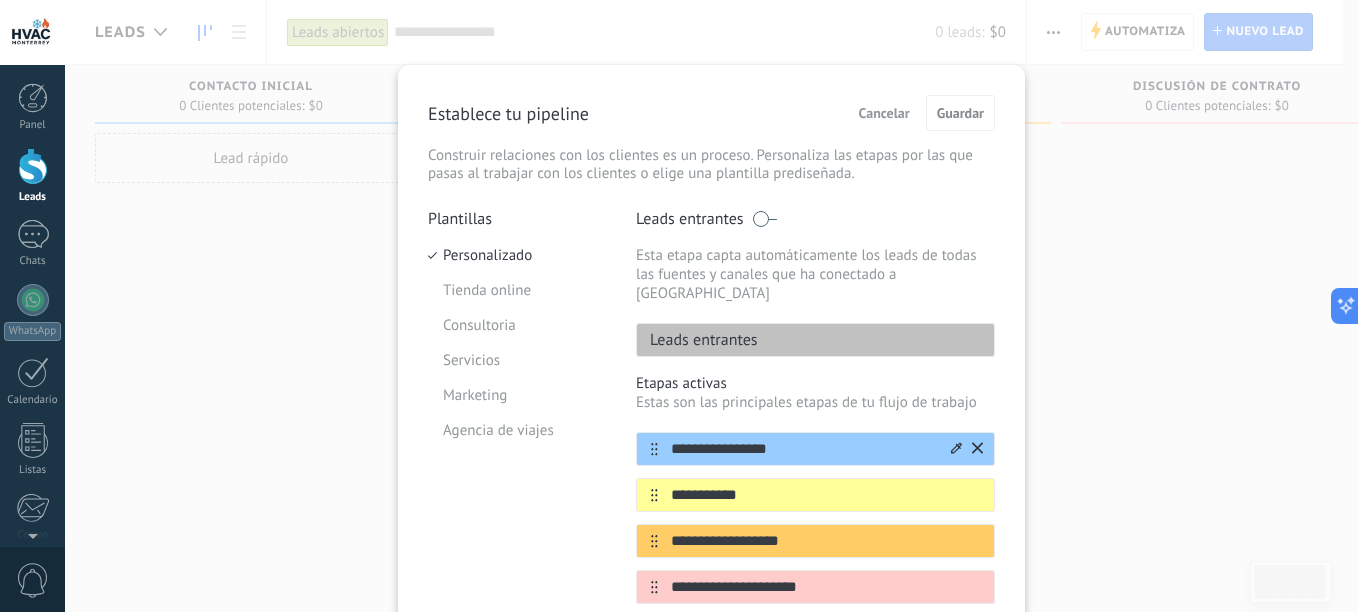 click 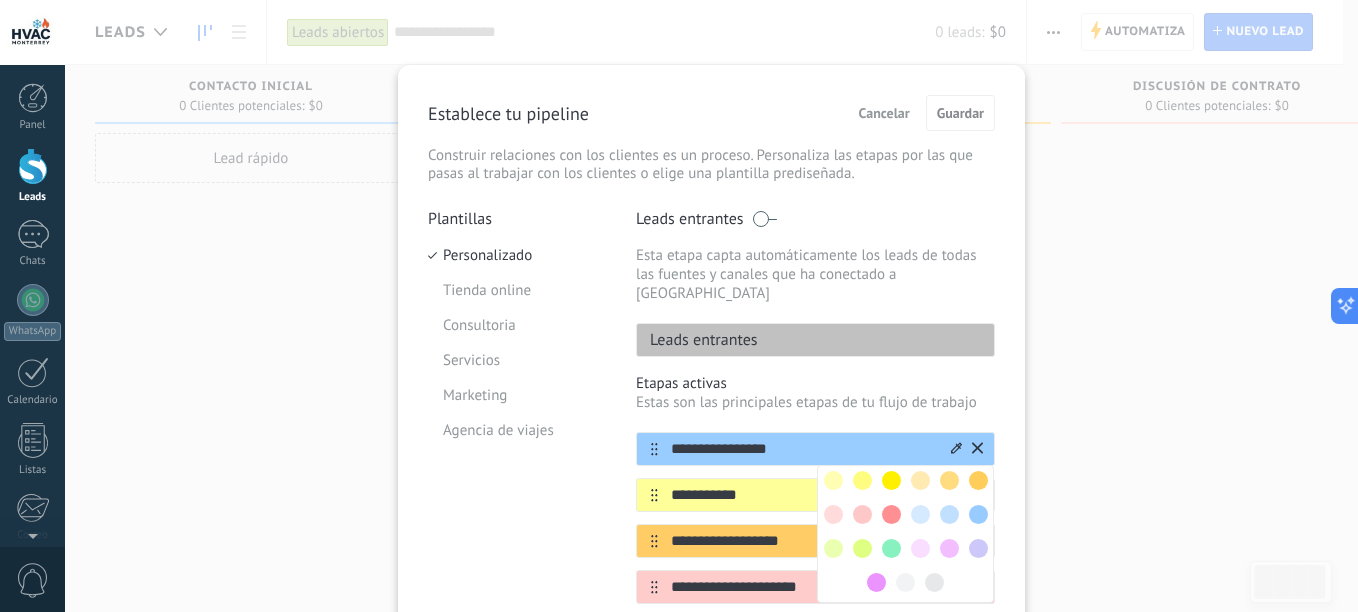 click on "**********" at bounding box center [815, 449] 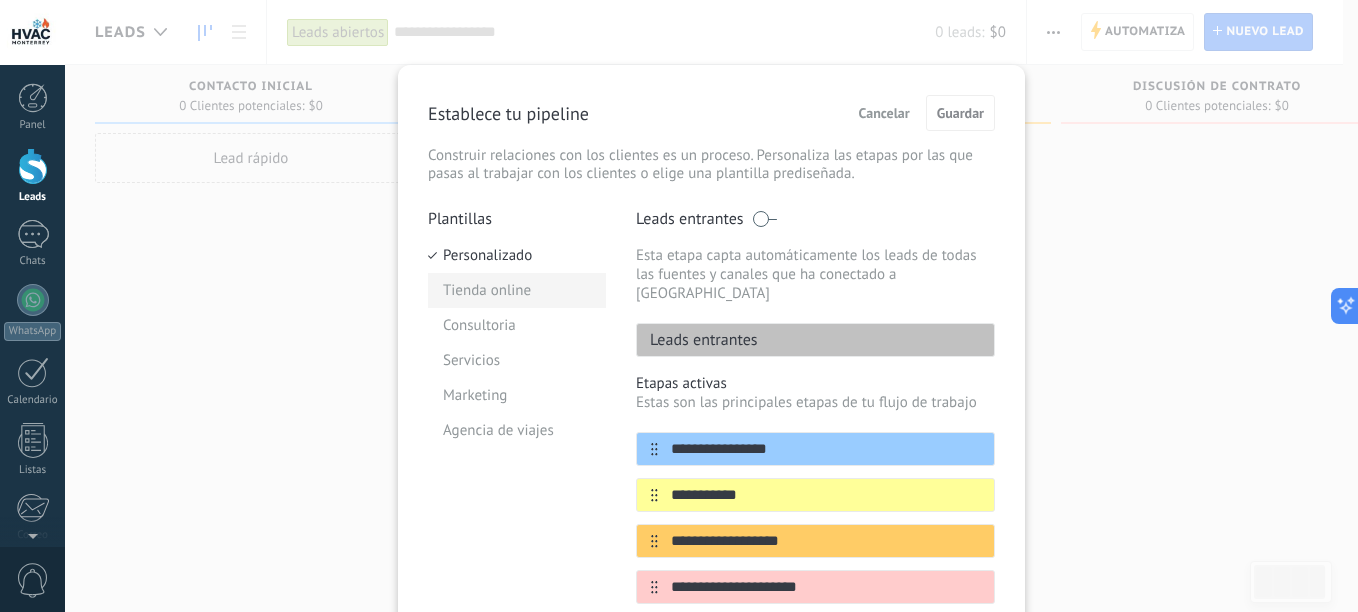 click on "Tienda online" at bounding box center [517, 290] 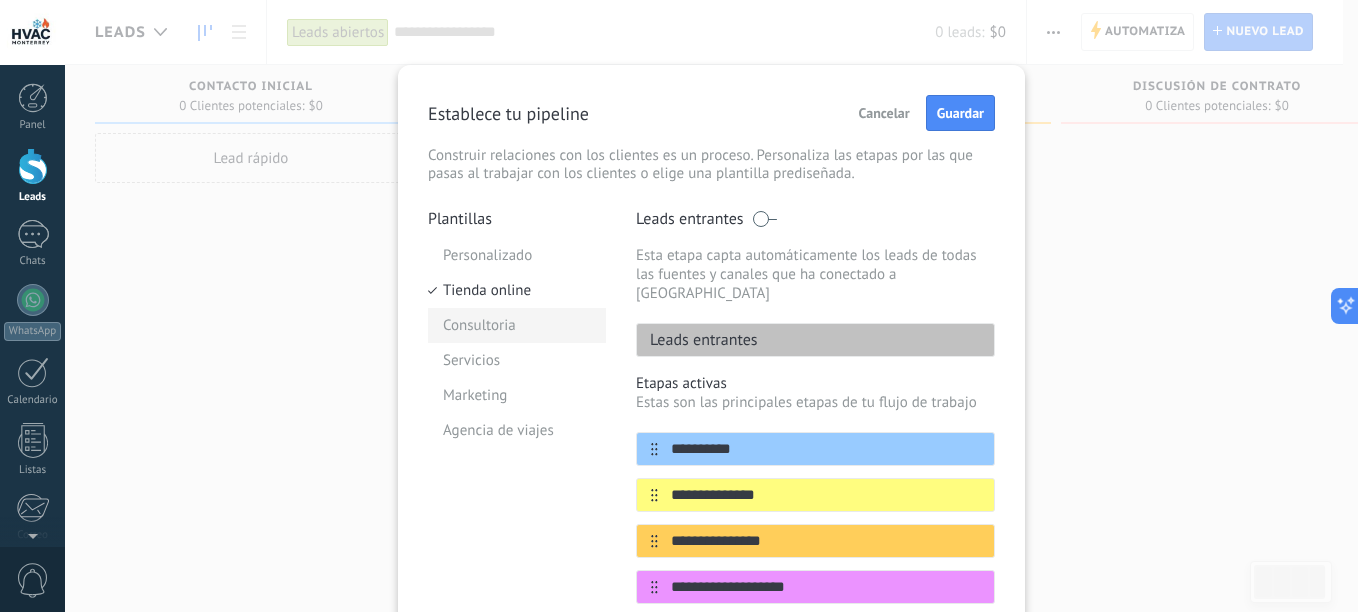 click on "Consultoria" at bounding box center (517, 325) 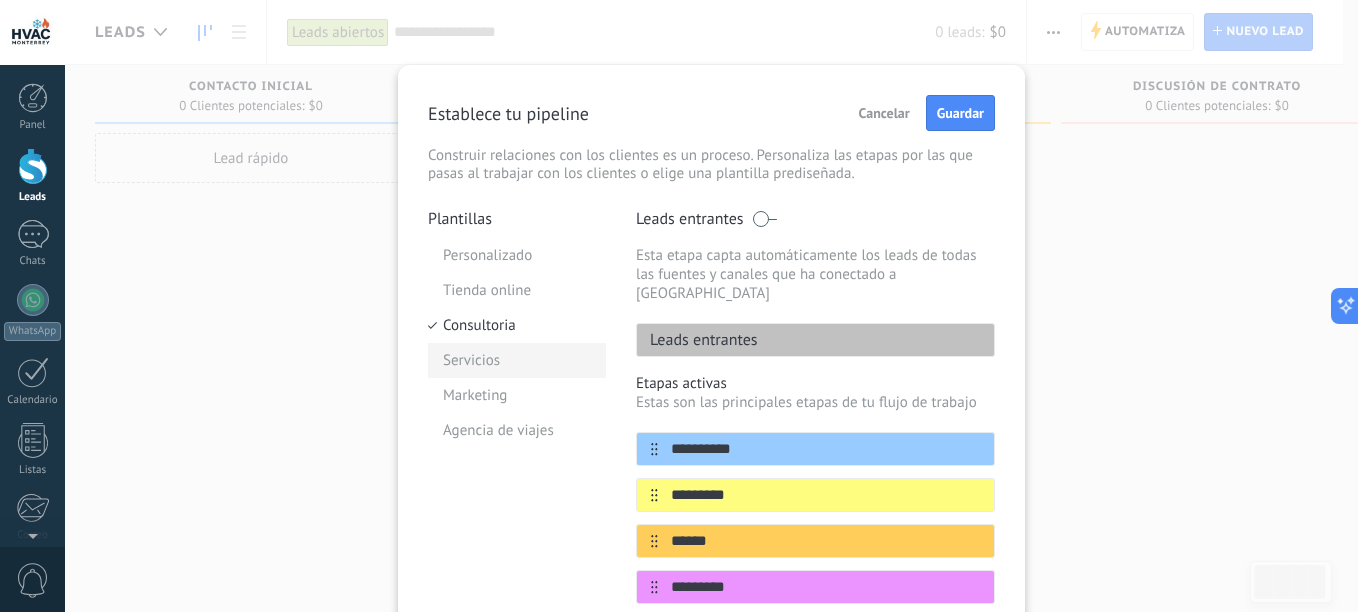 click on "Servicios" at bounding box center (517, 360) 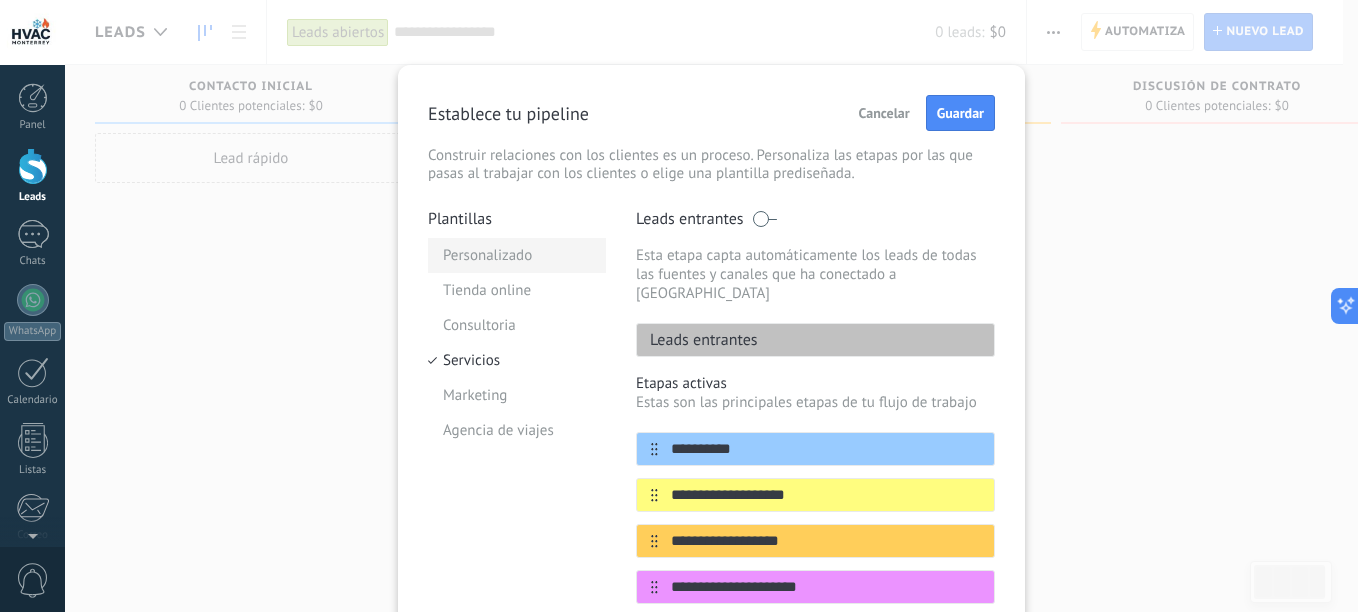 click on "Personalizado" at bounding box center [517, 255] 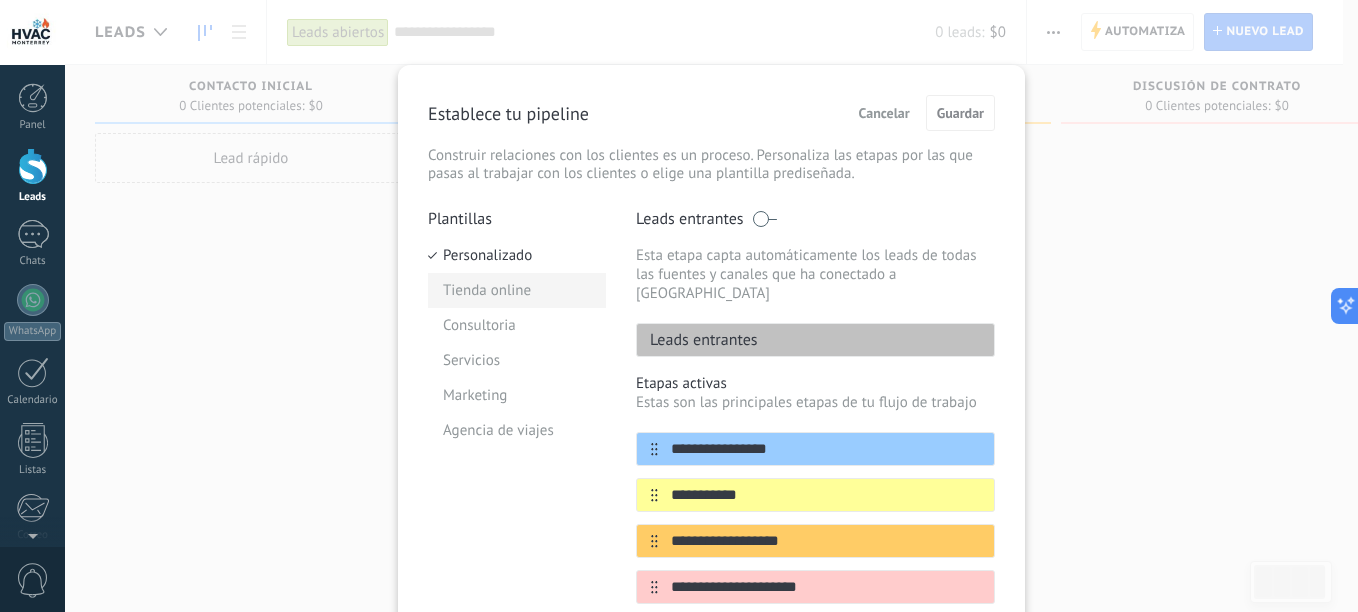 click on "Tienda online" at bounding box center [517, 290] 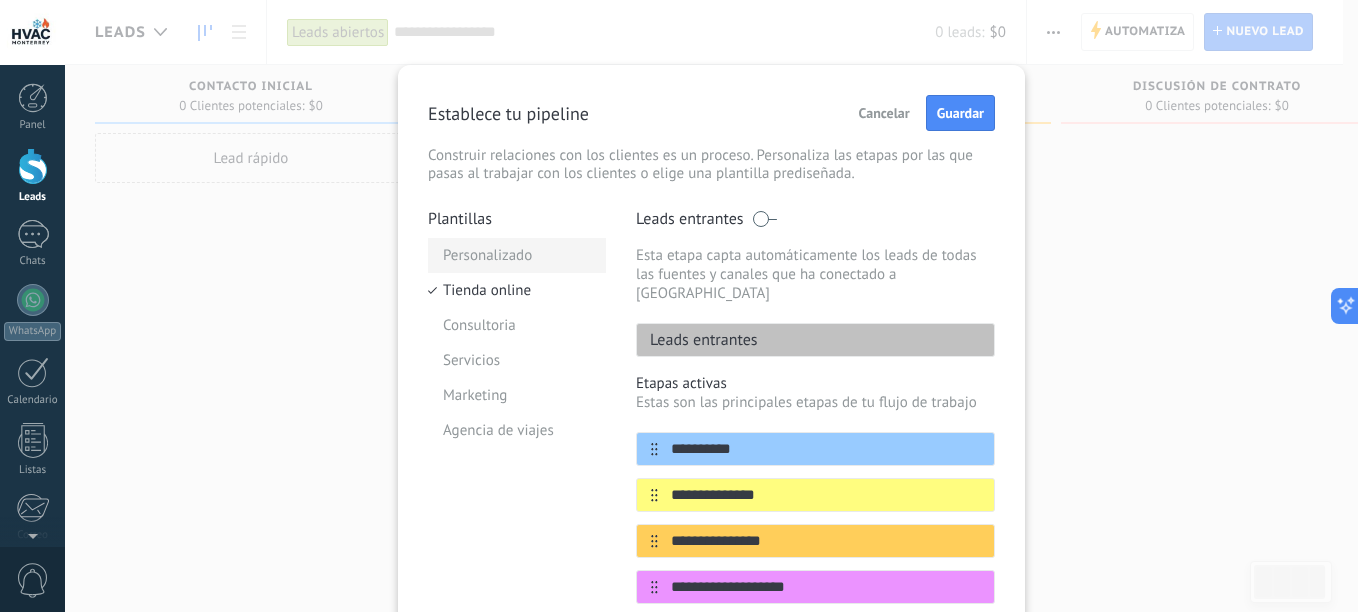 click on "Personalizado" at bounding box center (517, 255) 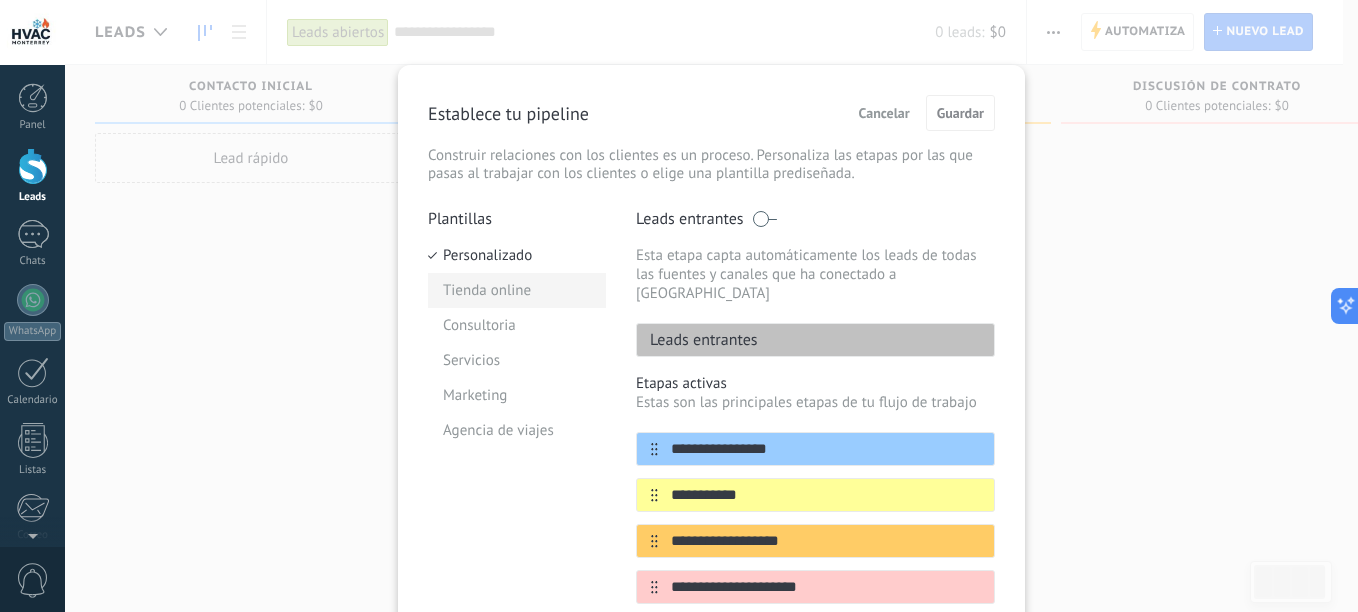 click on "Tienda online" at bounding box center [517, 290] 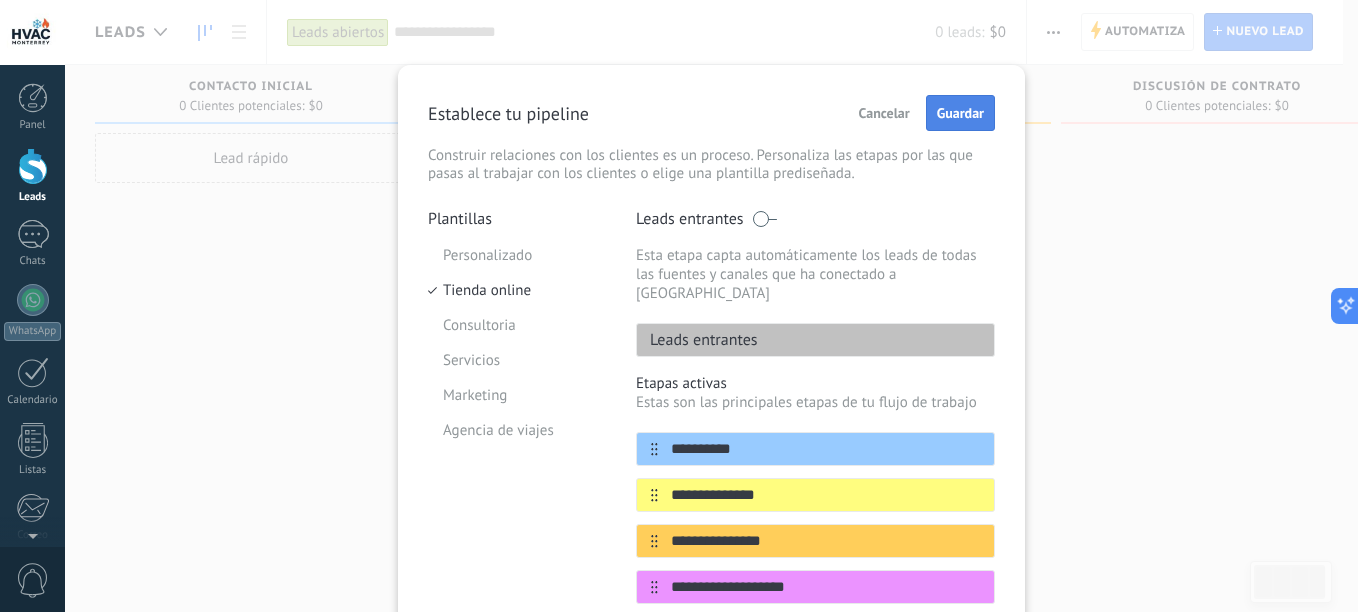 click on "Guardar" at bounding box center (960, 113) 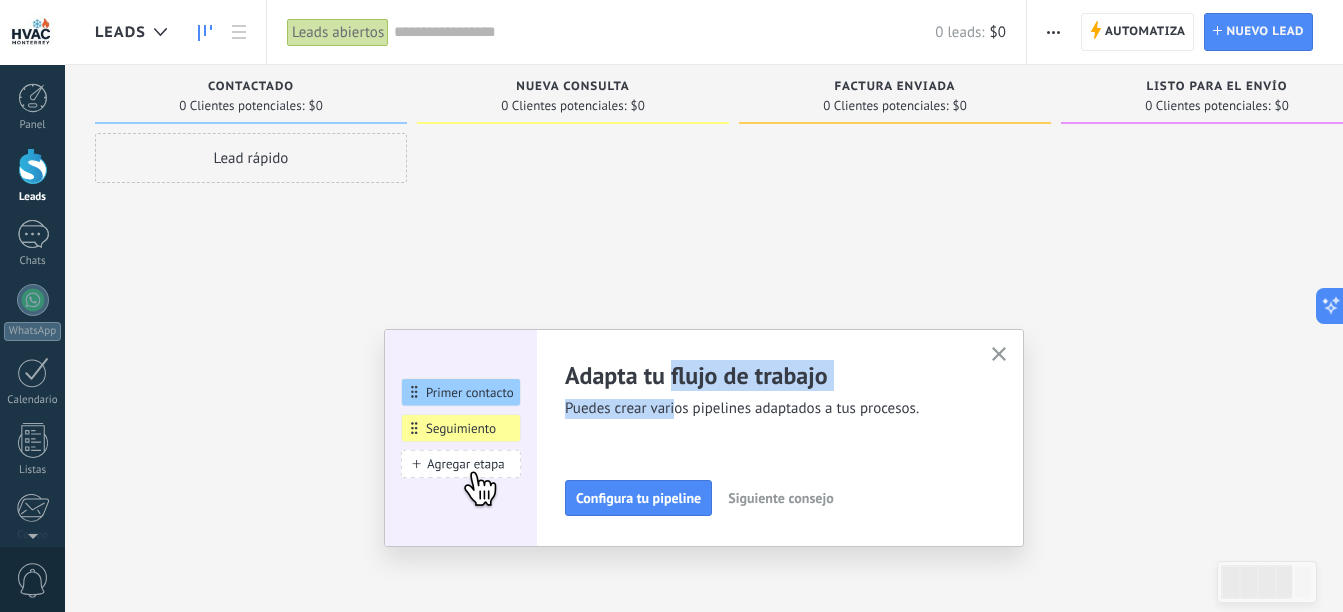 drag, startPoint x: 677, startPoint y: 387, endPoint x: 682, endPoint y: 400, distance: 13.928389 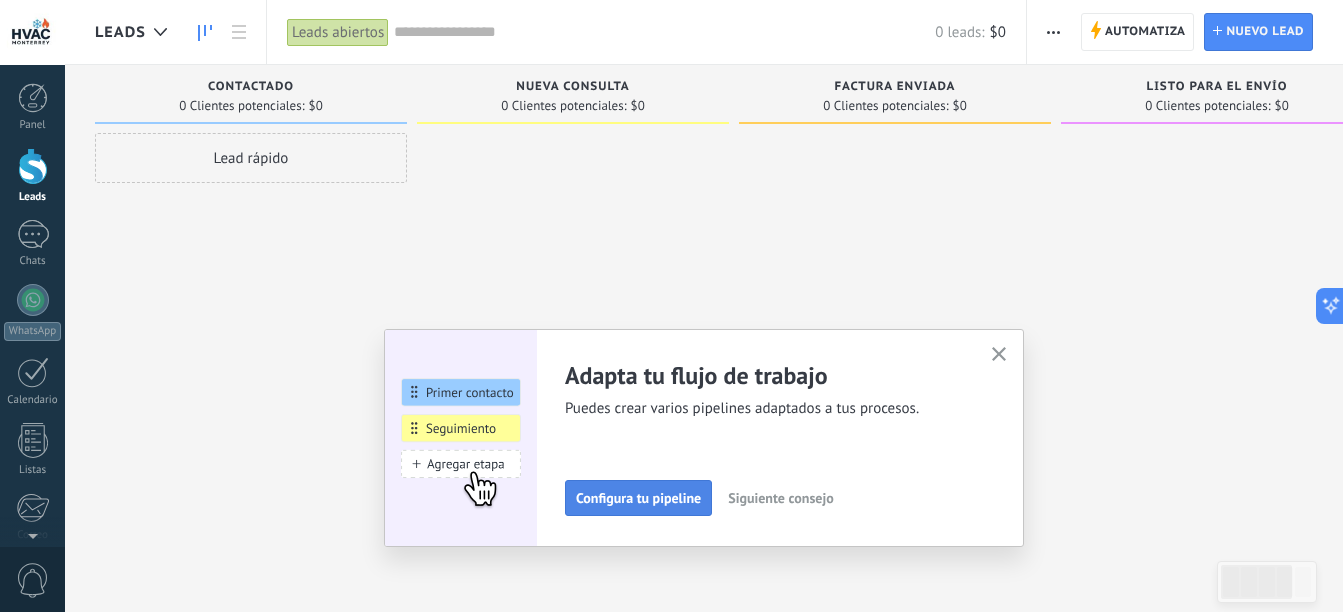 click on "Configura tu pipeline" at bounding box center (638, 498) 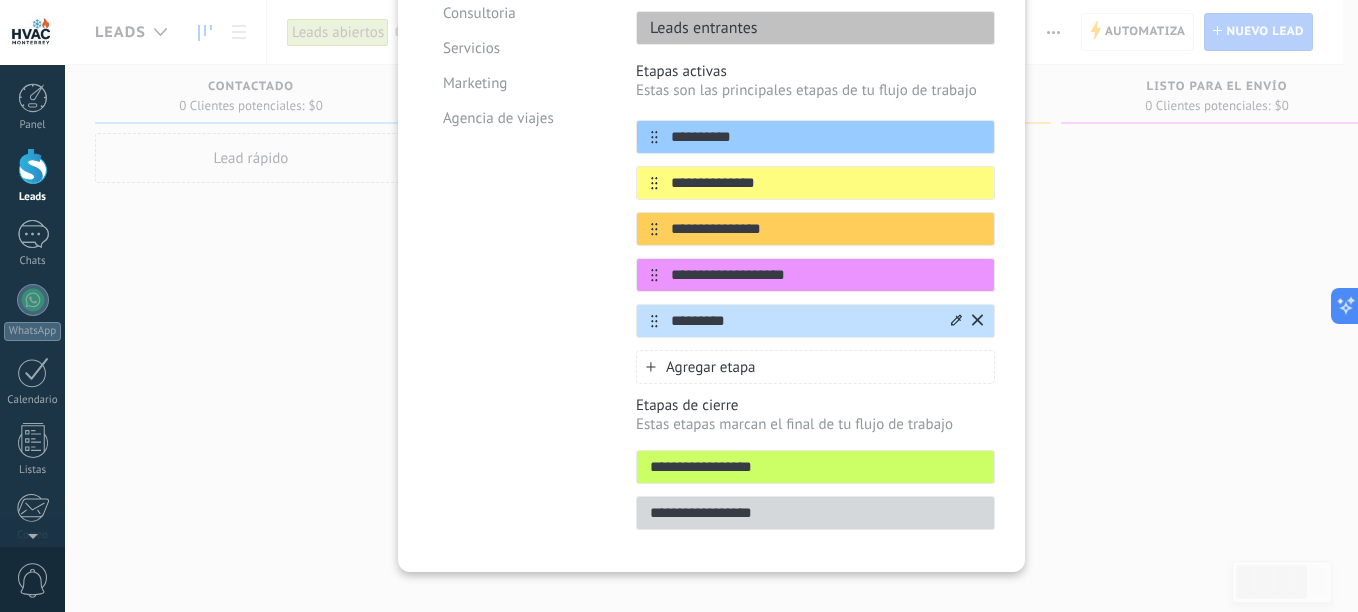 scroll, scrollTop: 318, scrollLeft: 0, axis: vertical 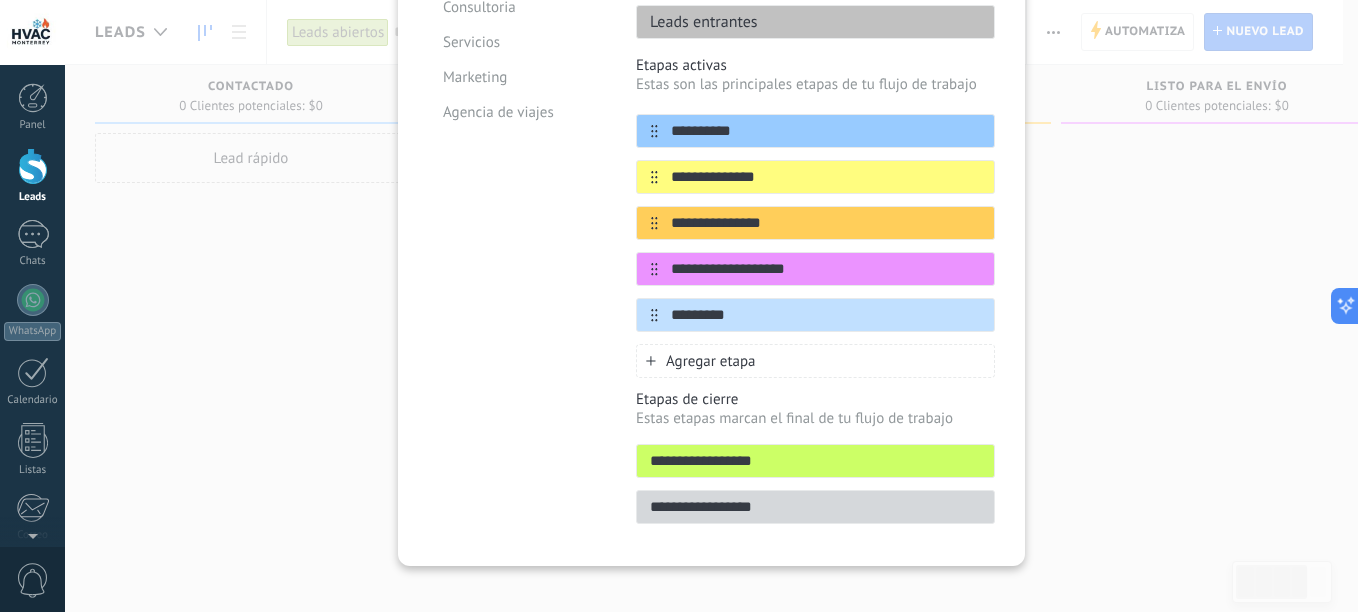 click on "**********" at bounding box center [815, 461] 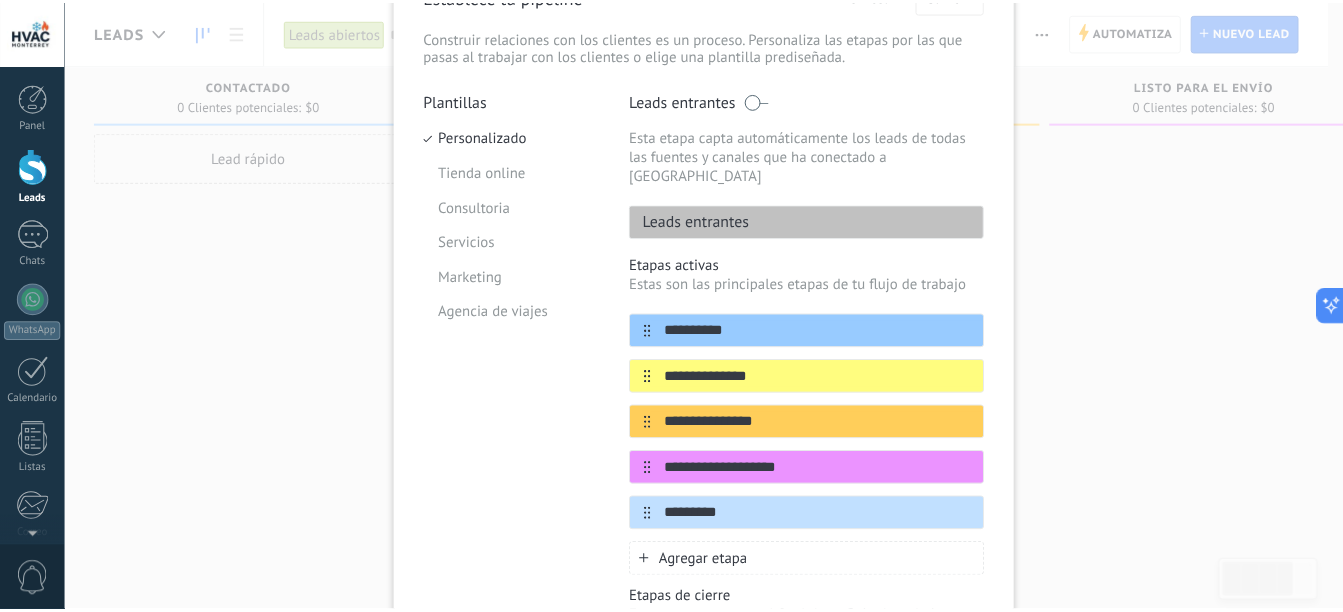 scroll, scrollTop: 0, scrollLeft: 0, axis: both 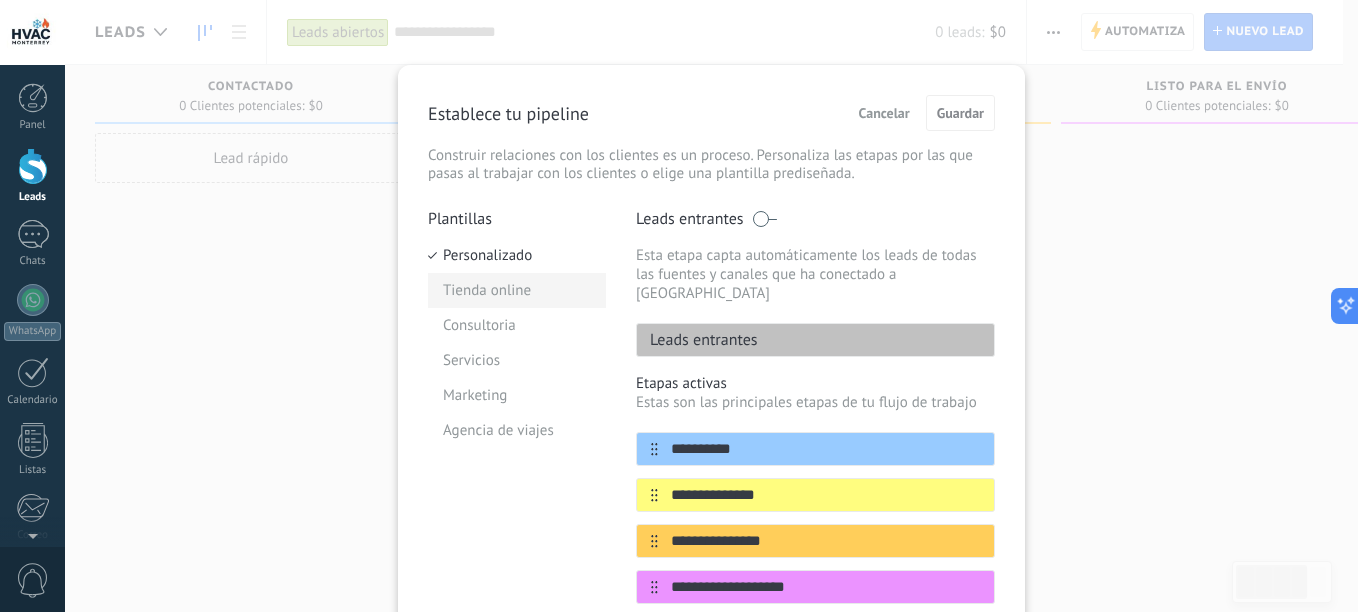 click on "Tienda online" at bounding box center (517, 290) 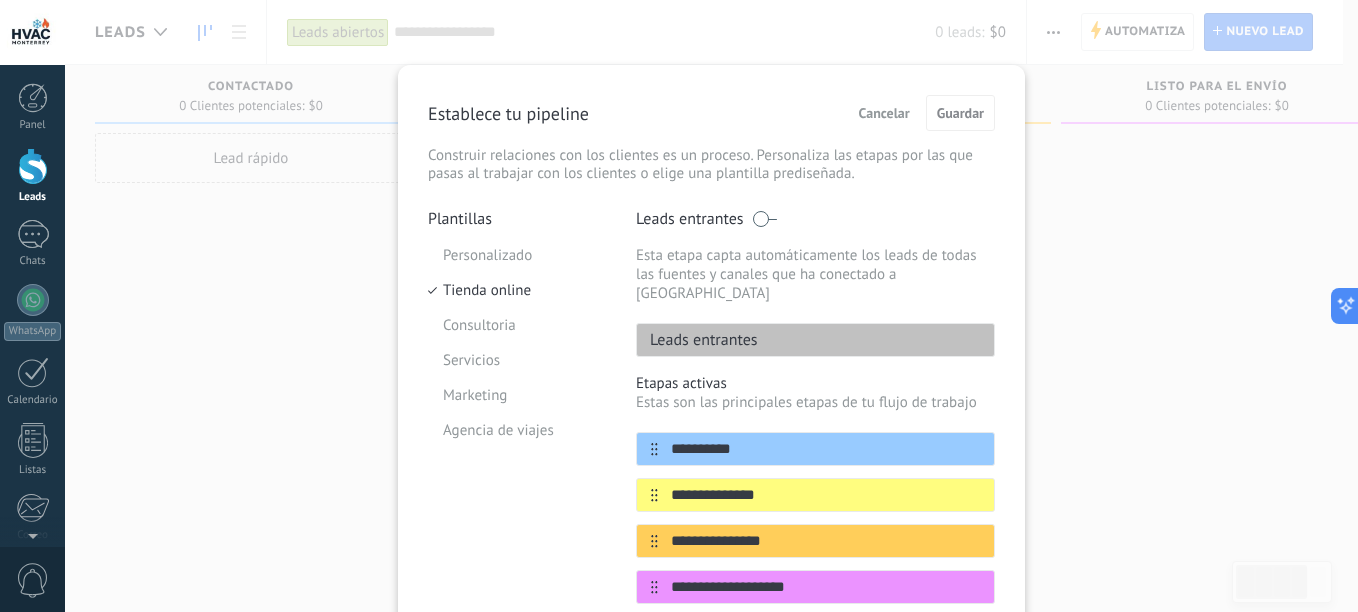 click on "**********" at bounding box center (711, 474) 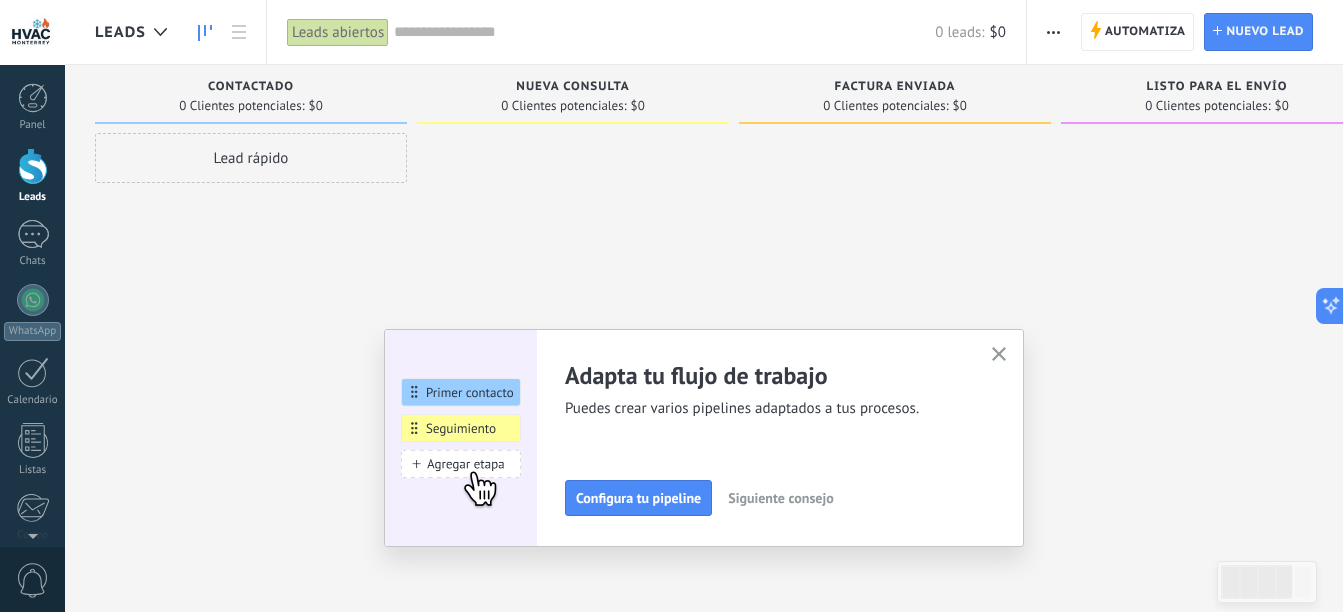 click 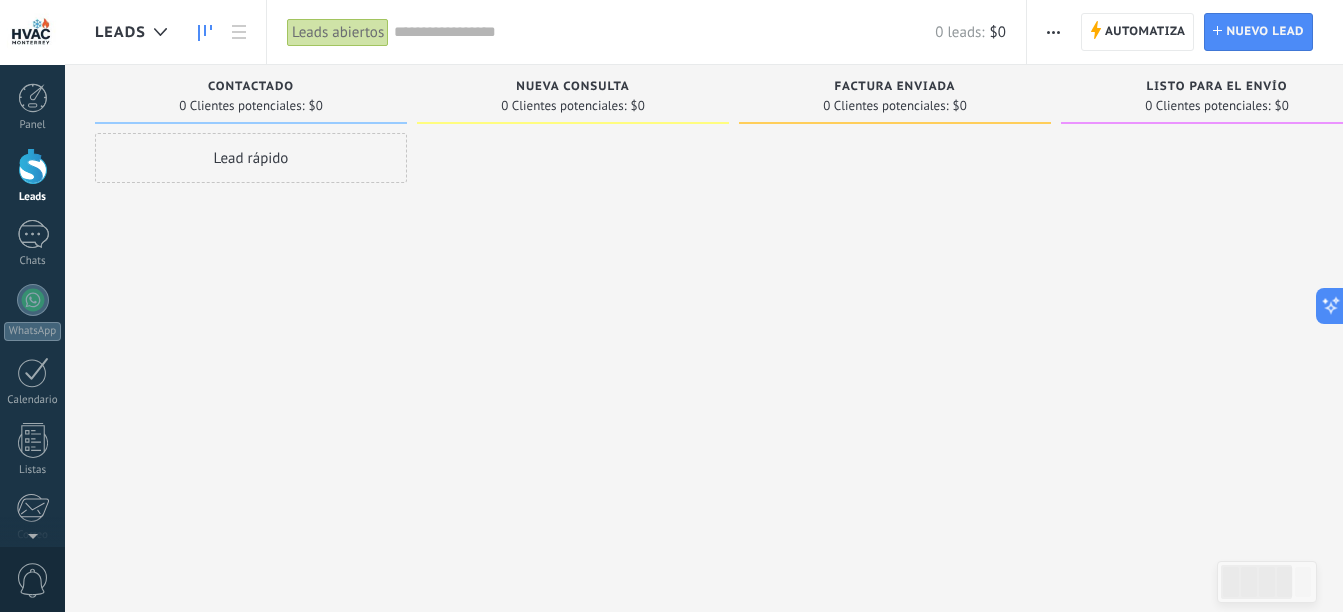 click on "Lead rápido" at bounding box center (251, 158) 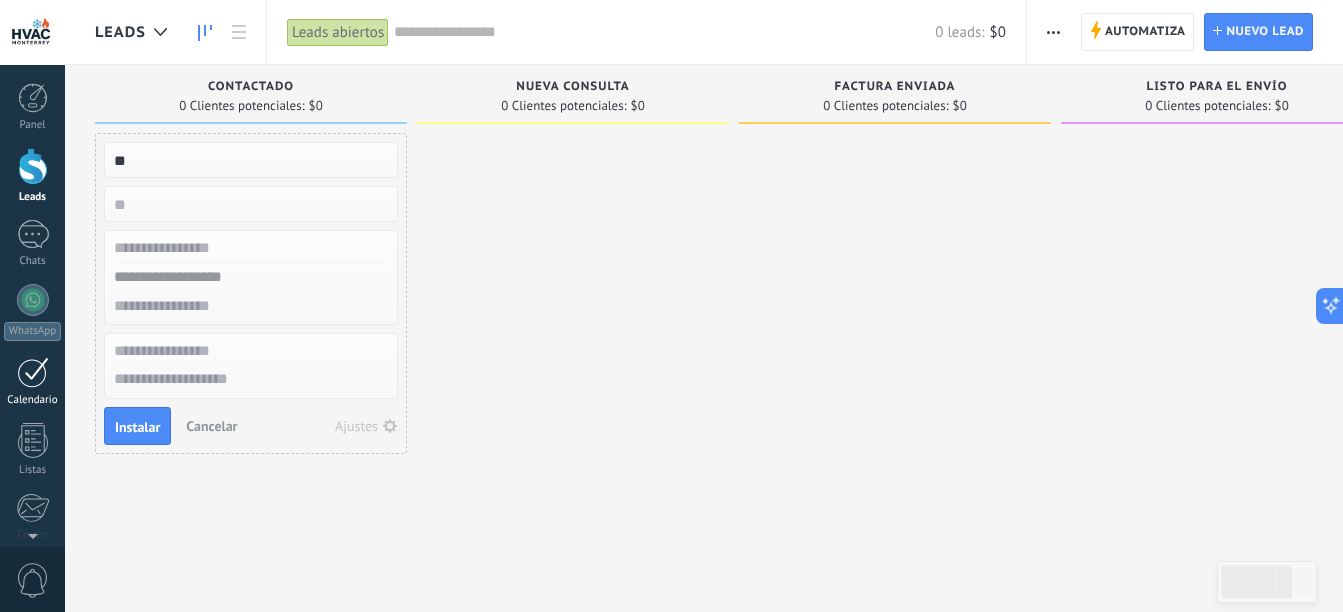 type on "*" 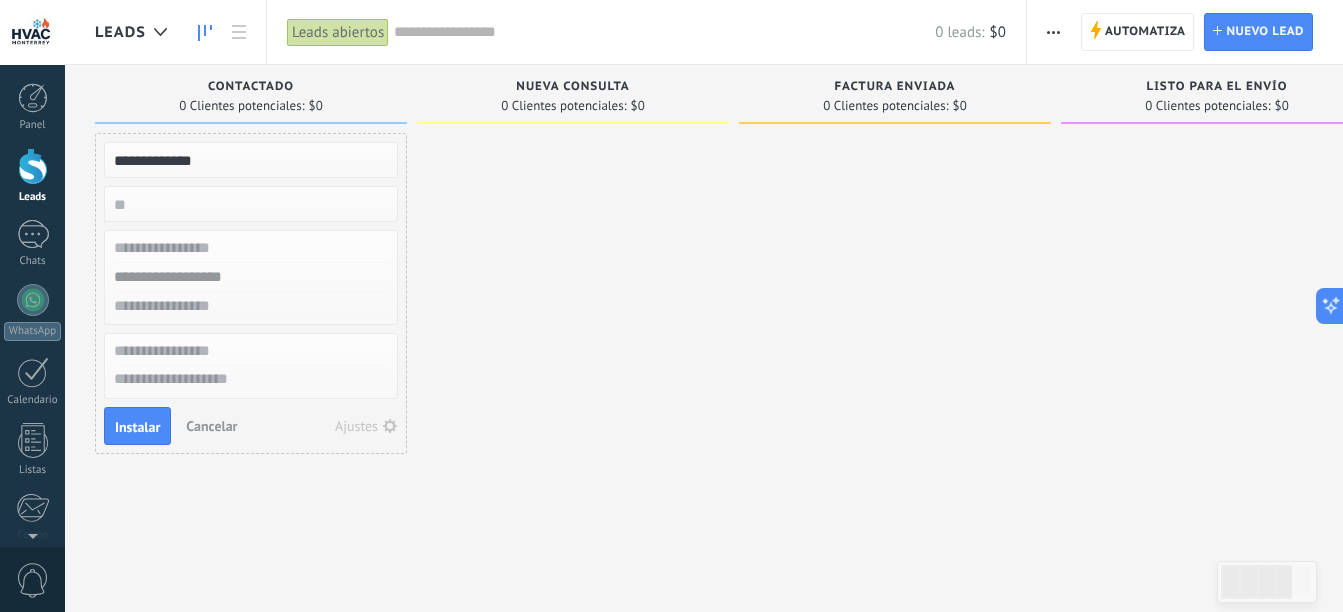 type on "**********" 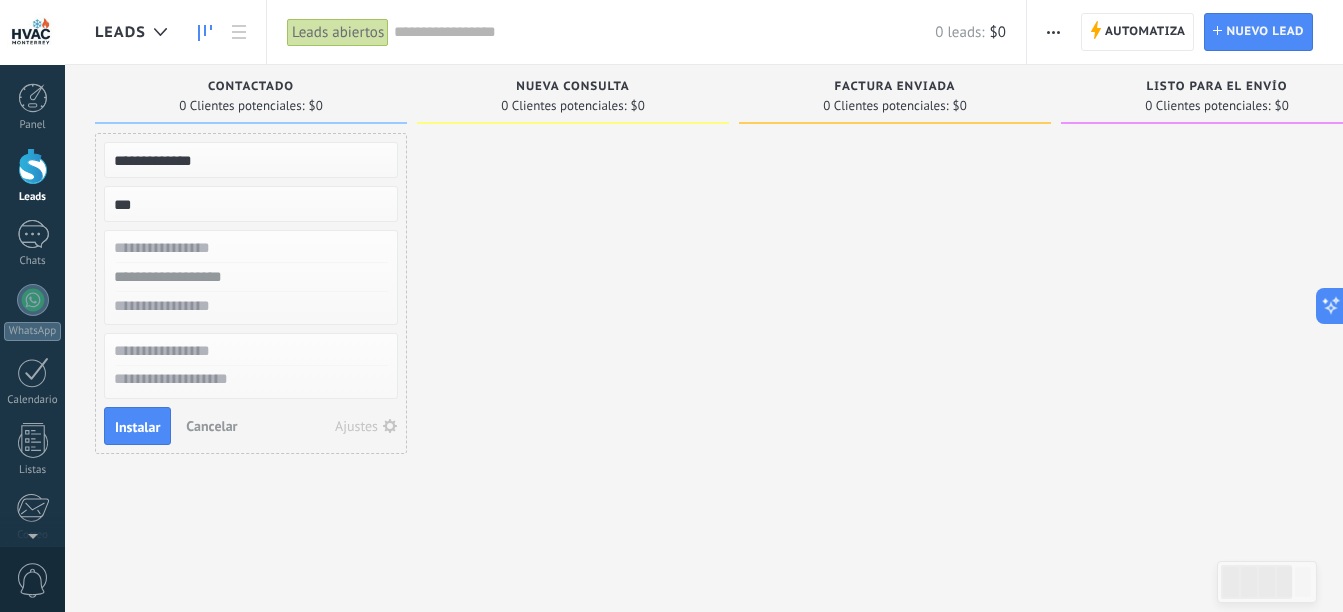 type on "***" 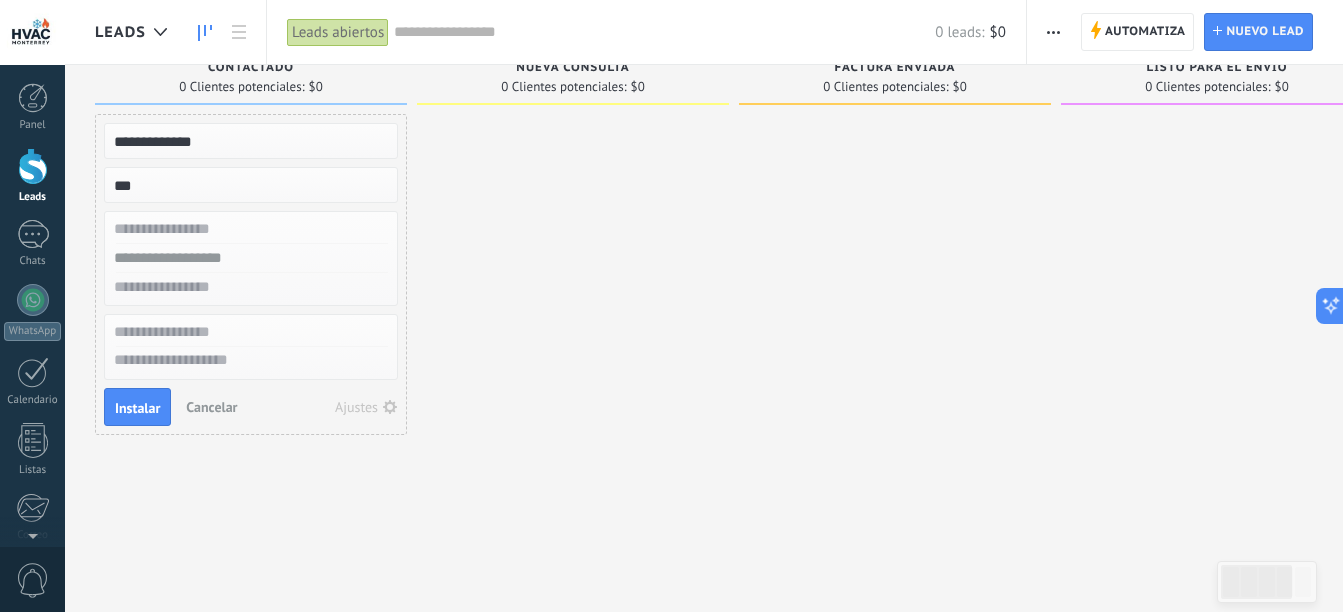 scroll, scrollTop: 34, scrollLeft: 0, axis: vertical 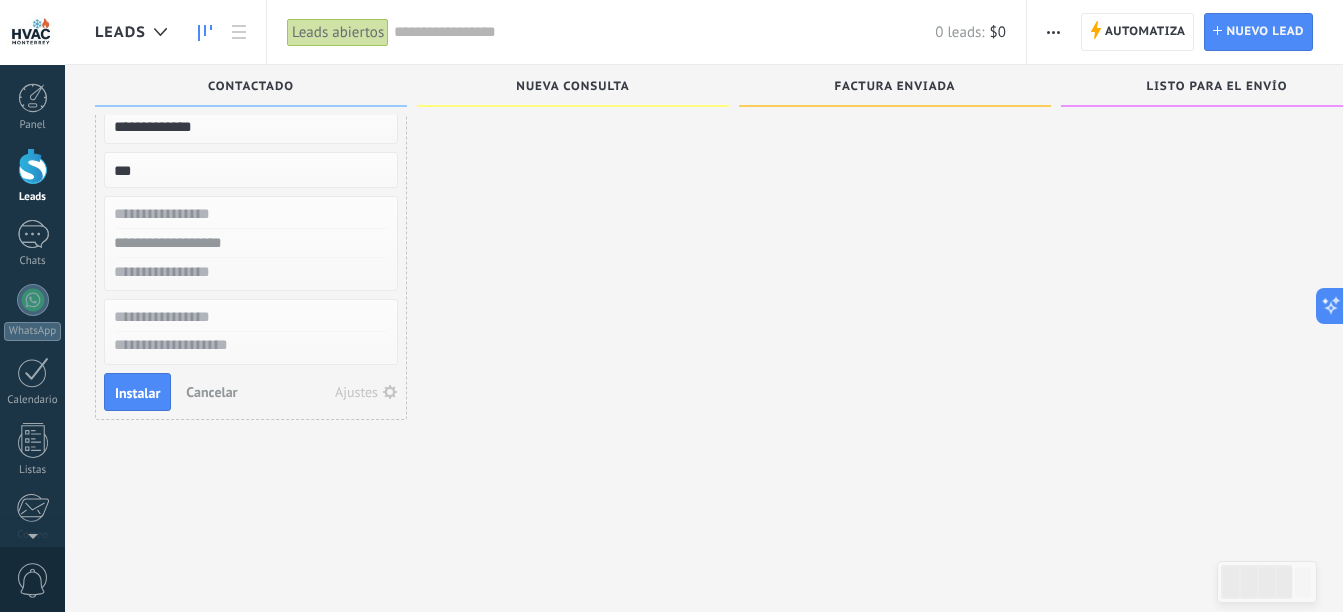 click on "Instalar" at bounding box center (137, 392) 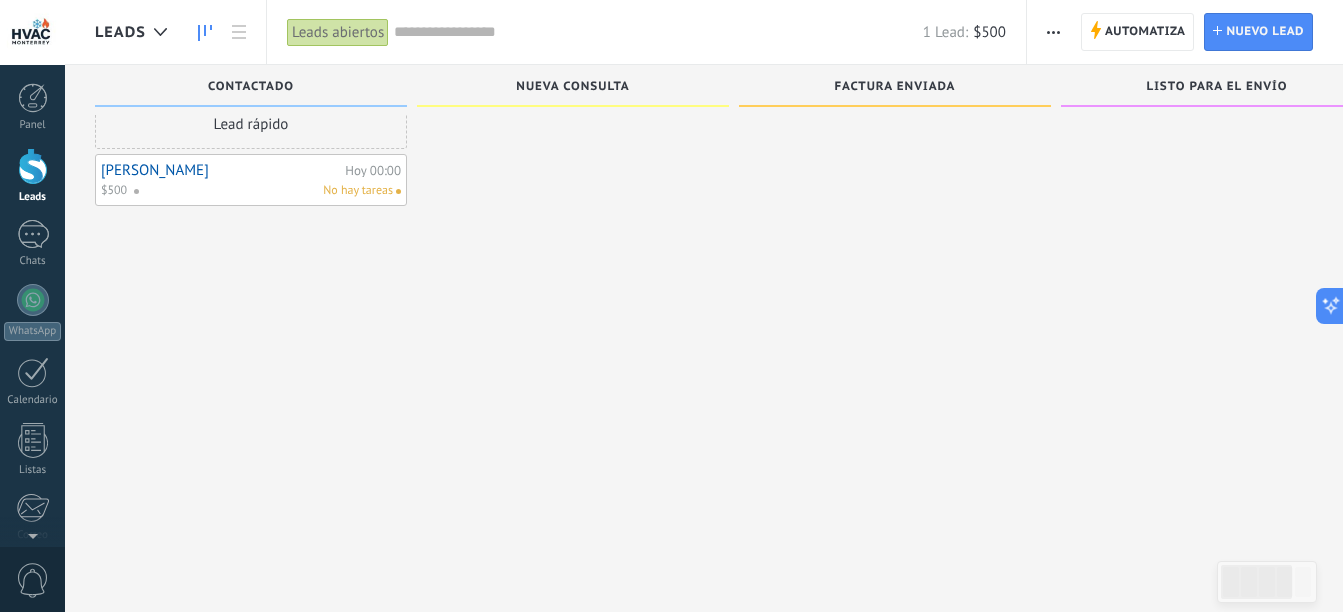 click on "[PERSON_NAME][DATE] 00:00 $500 No hay tareas" at bounding box center (251, 180) 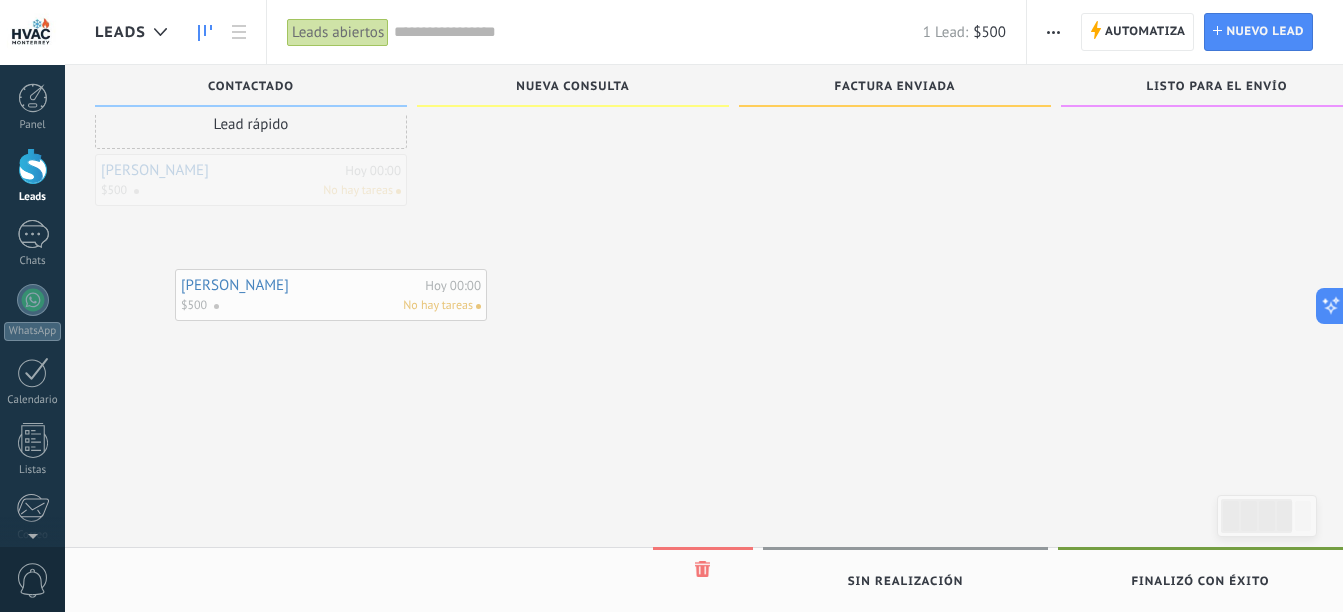 drag, startPoint x: 174, startPoint y: 170, endPoint x: 249, endPoint y: 277, distance: 130.66751 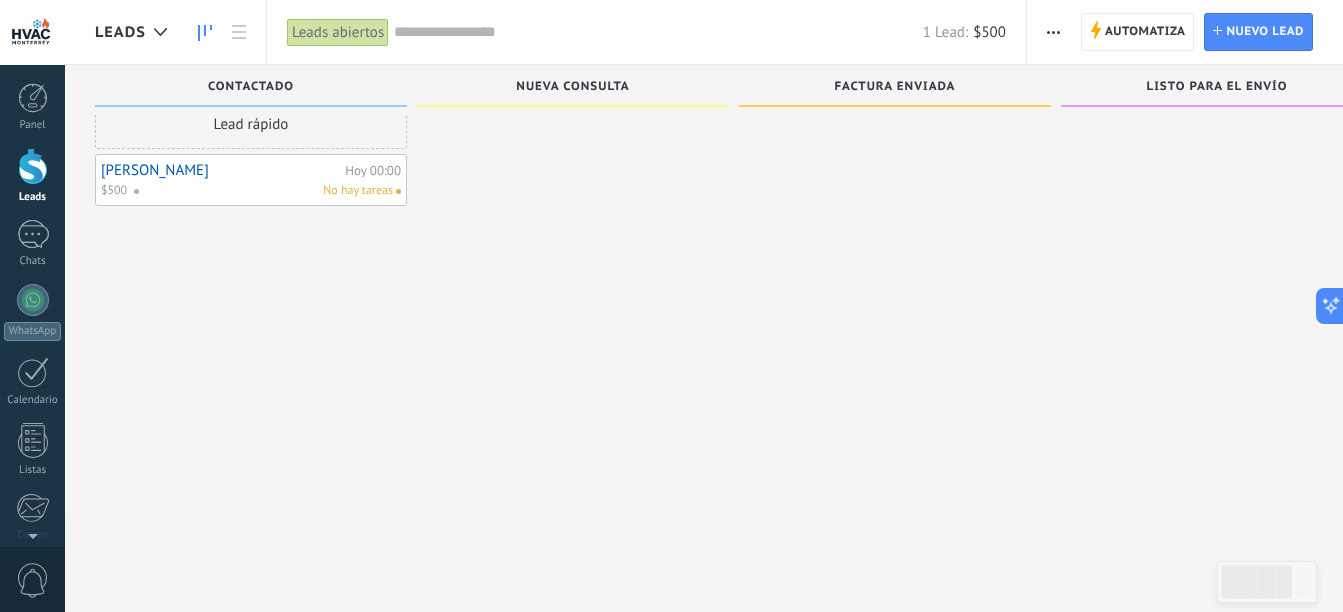 drag, startPoint x: 215, startPoint y: 196, endPoint x: 143, endPoint y: 221, distance: 76.2168 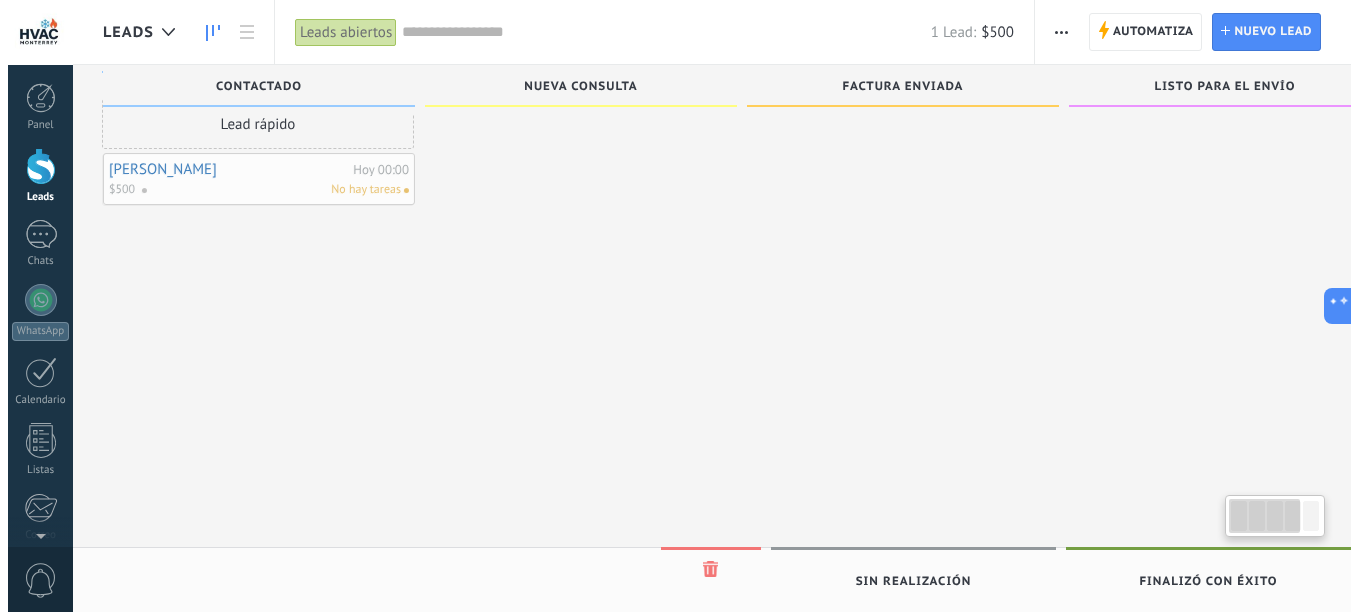 scroll, scrollTop: 0, scrollLeft: 0, axis: both 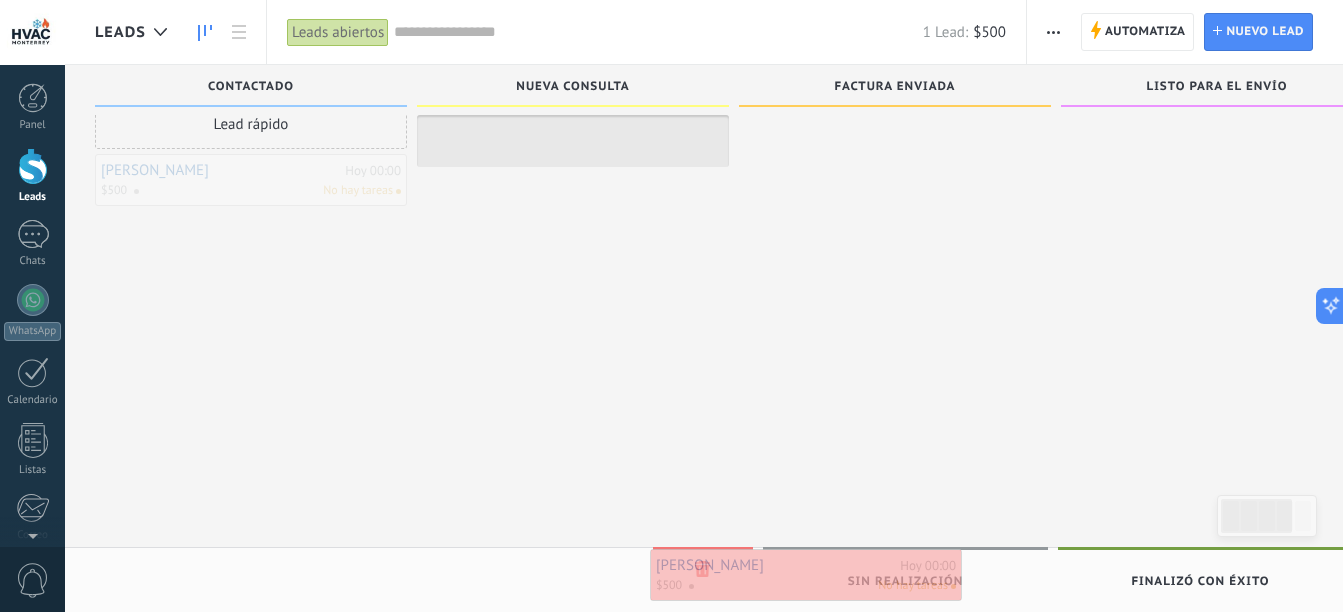 drag, startPoint x: 158, startPoint y: 179, endPoint x: 717, endPoint y: 572, distance: 683.32275 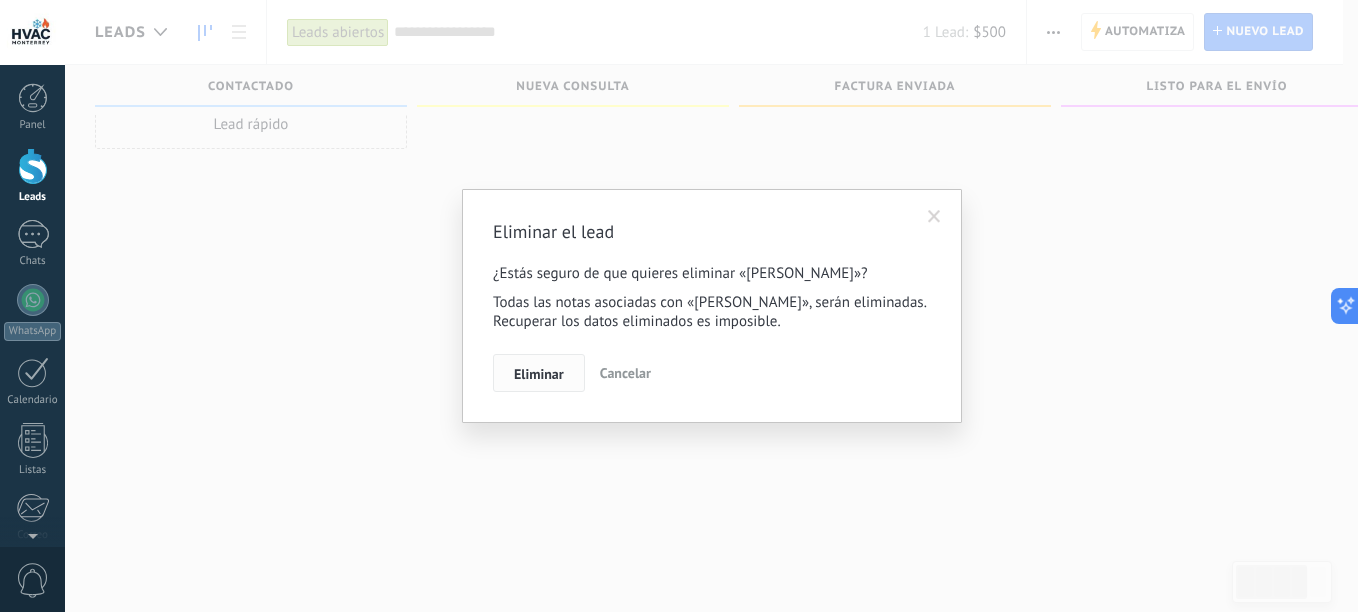 click on "Eliminar" at bounding box center (539, 373) 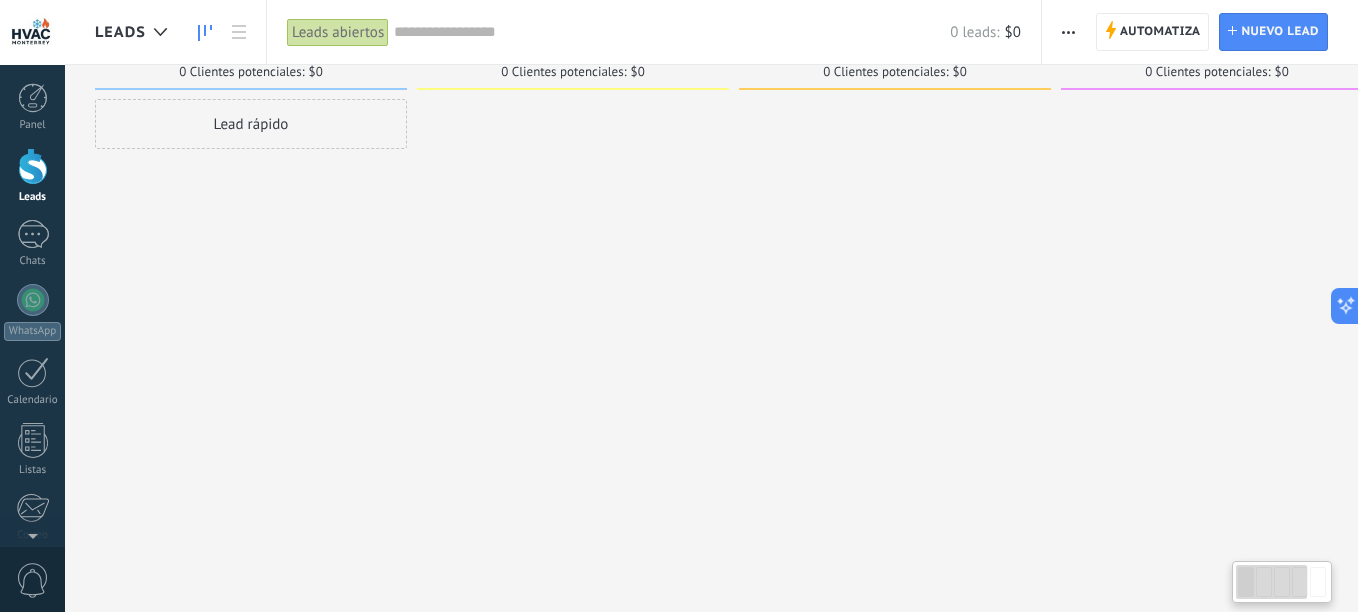 scroll, scrollTop: 0, scrollLeft: 0, axis: both 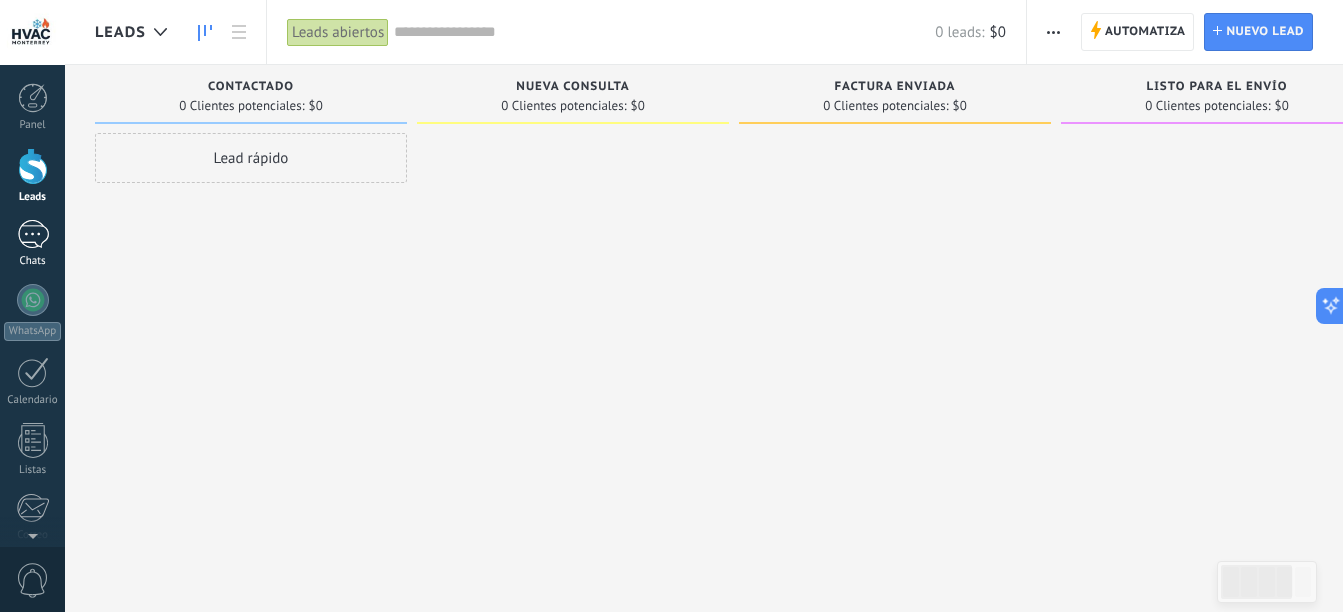 click at bounding box center [33, 234] 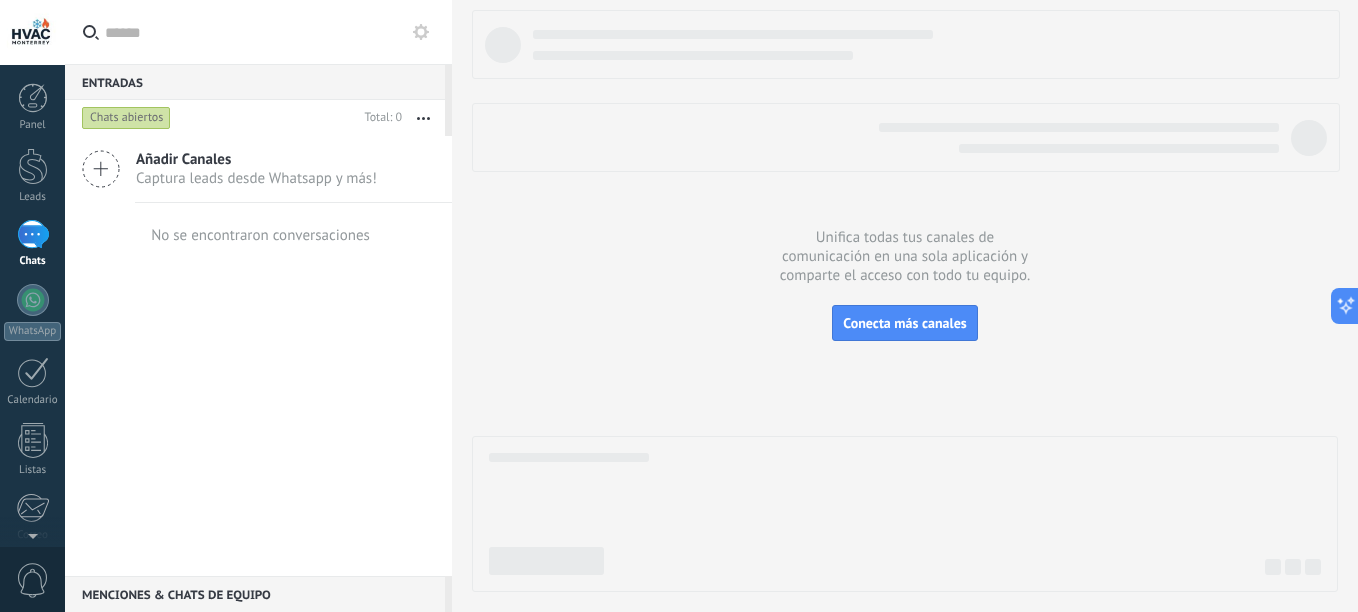 click 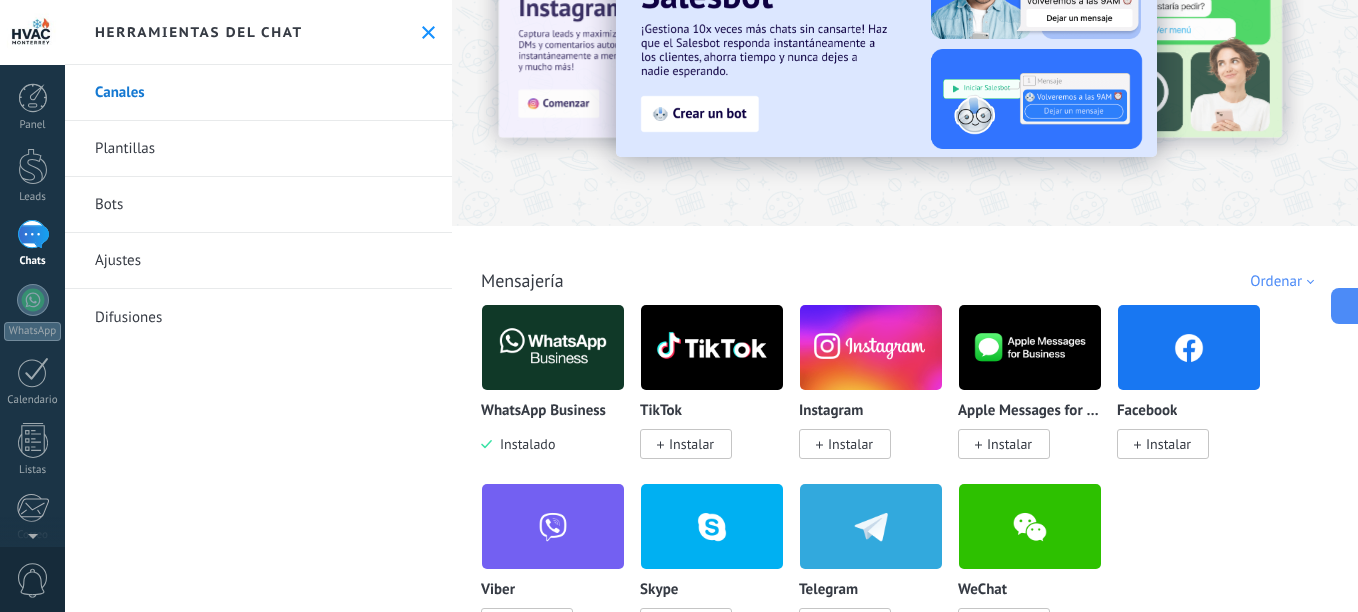 scroll, scrollTop: 0, scrollLeft: 0, axis: both 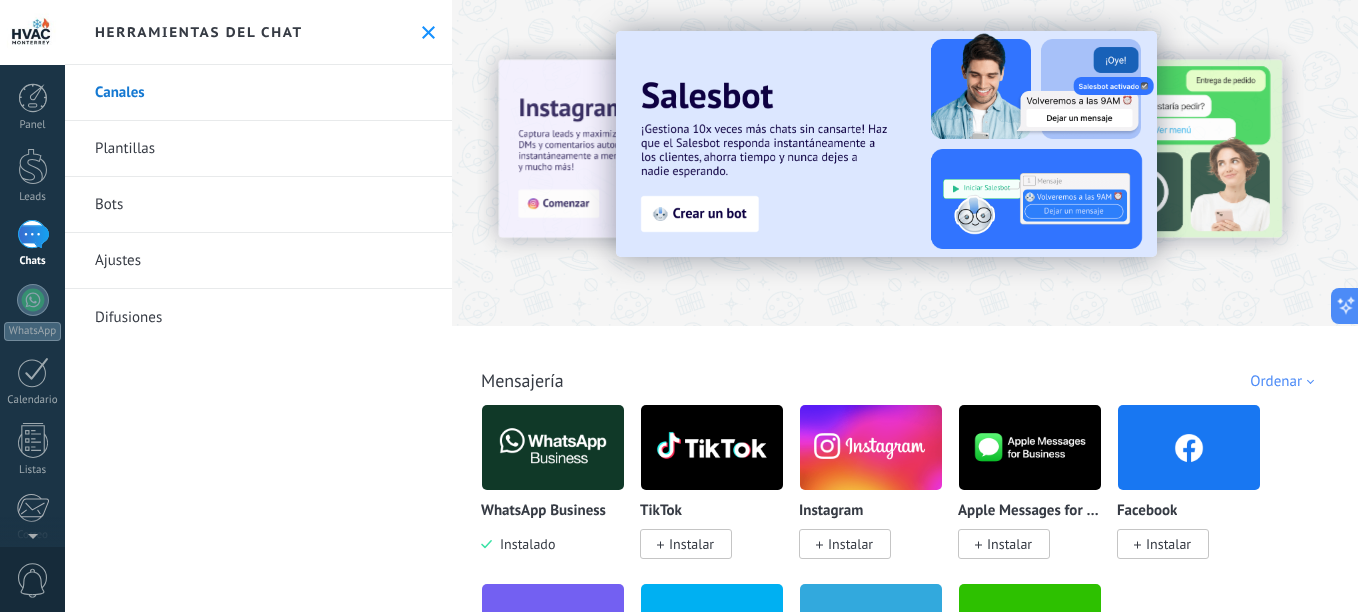 click at bounding box center [886, 144] 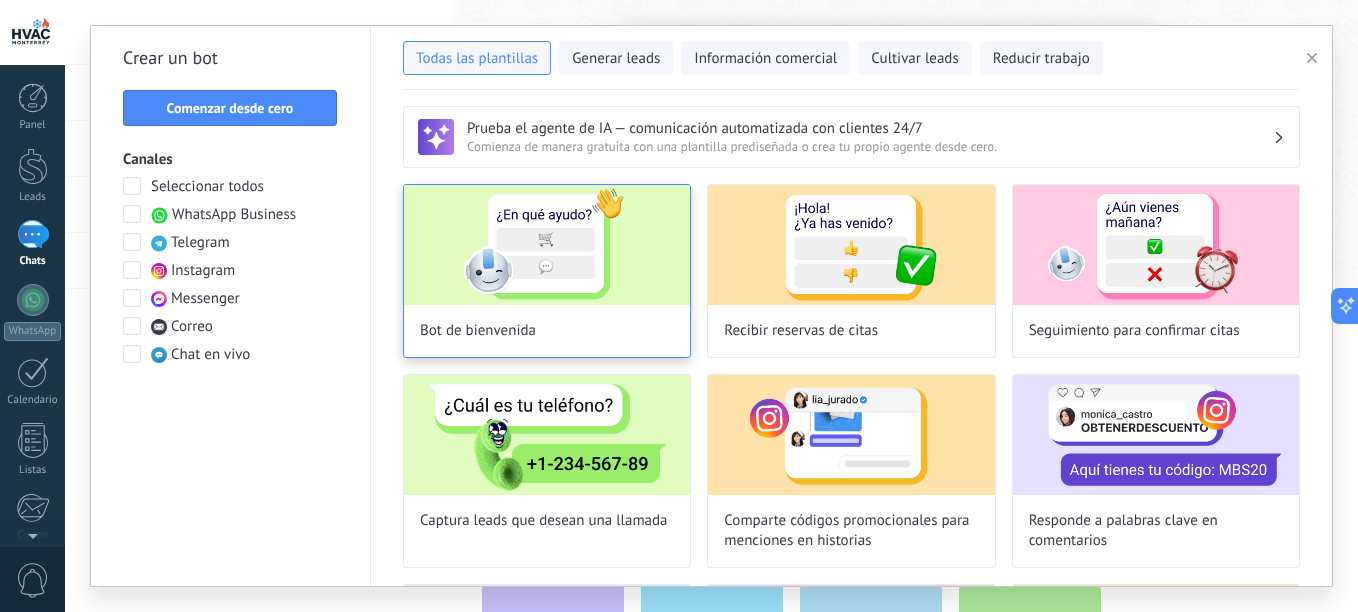 click on "Bot de bienvenida" at bounding box center (478, 331) 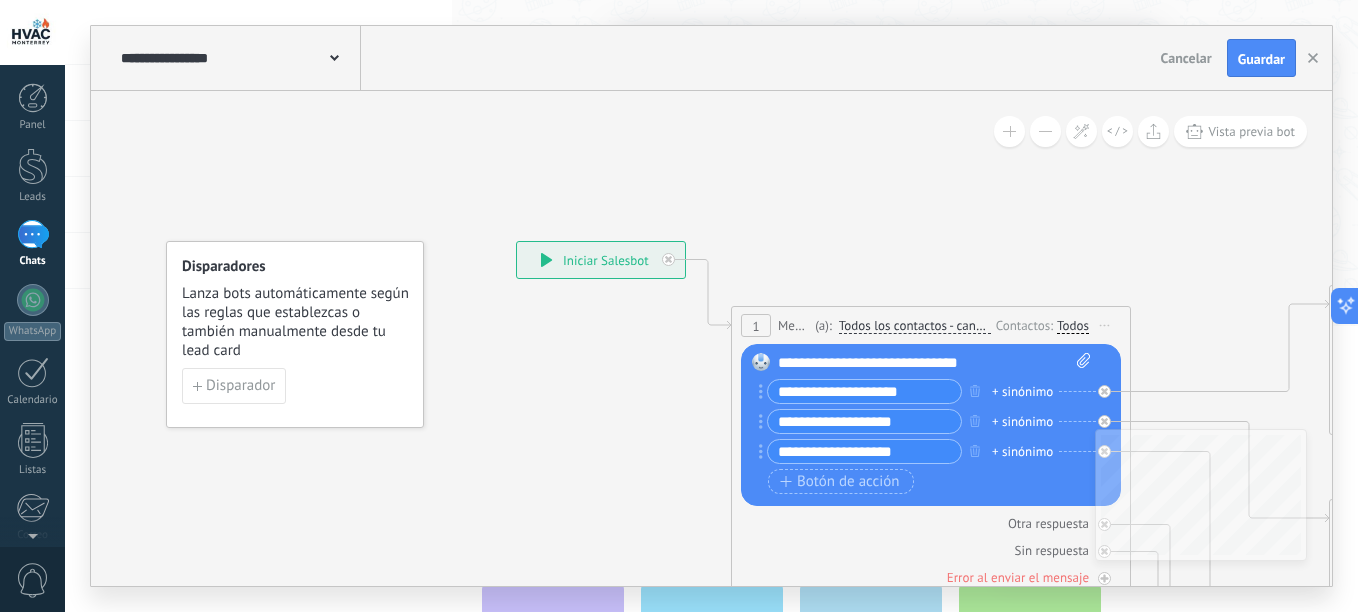 click 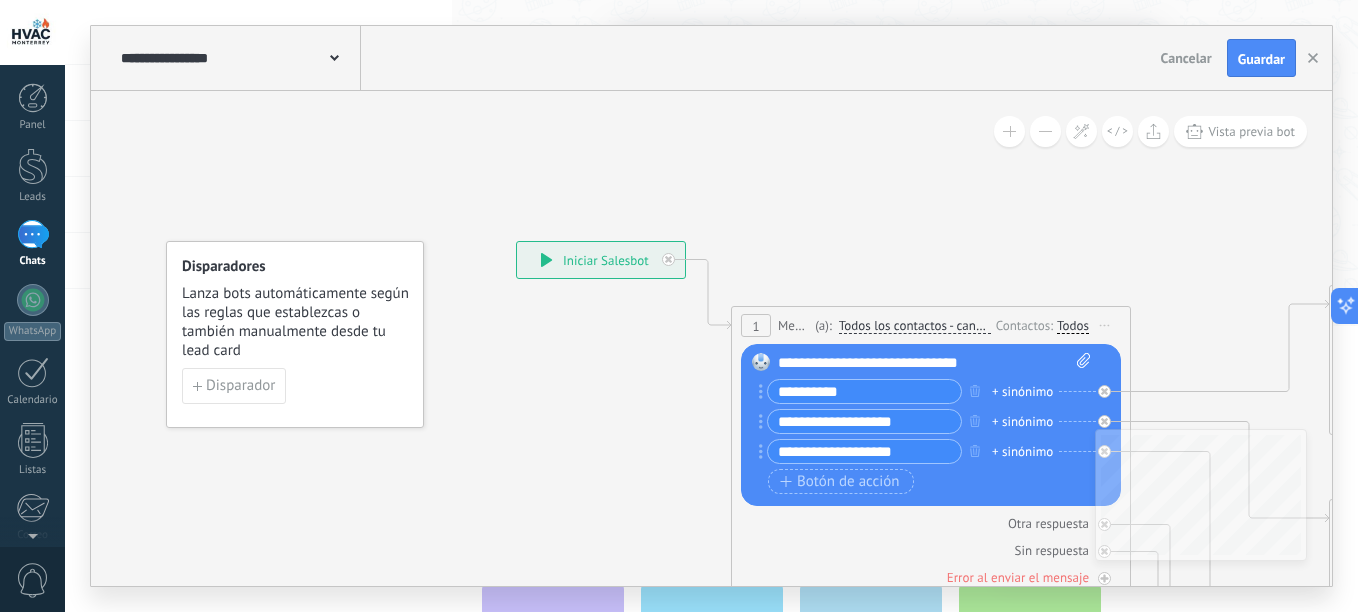 type on "*********" 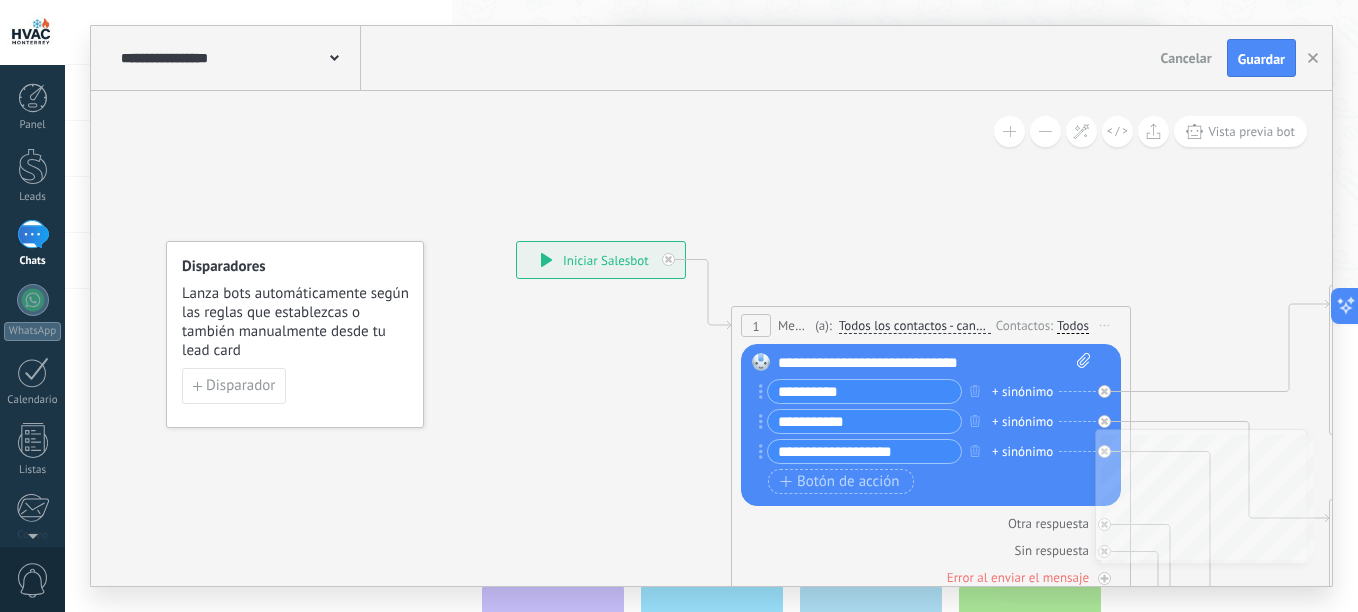 type on "**********" 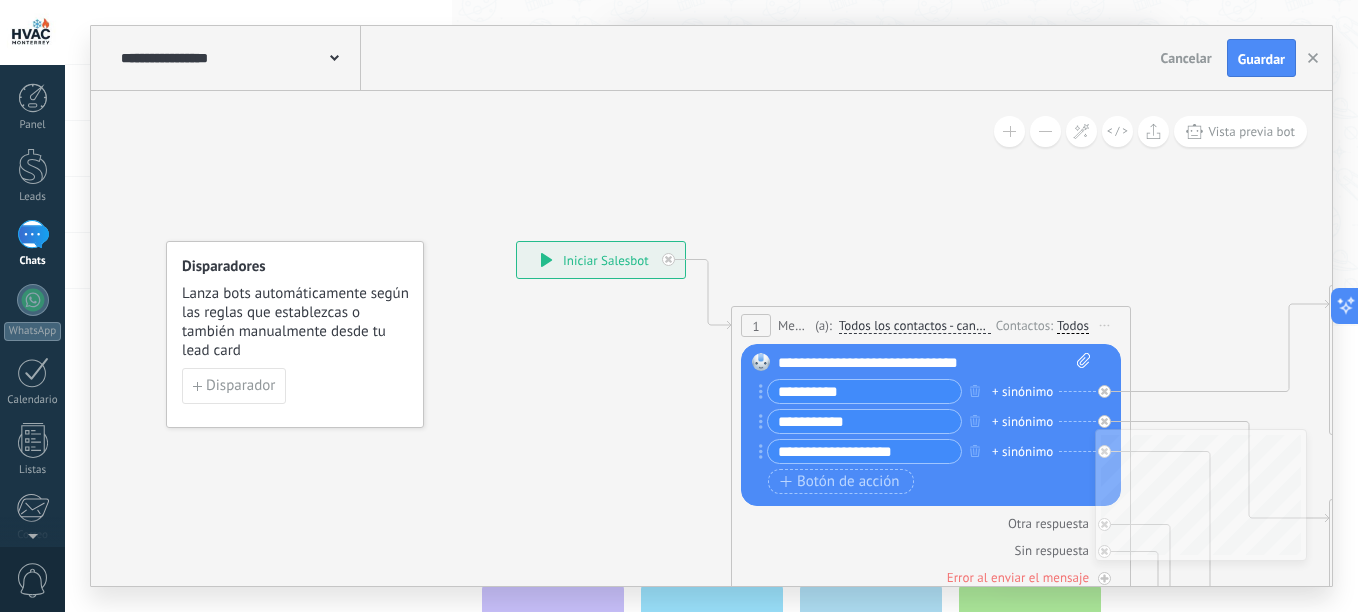 click on "**********" at bounding box center [864, 451] 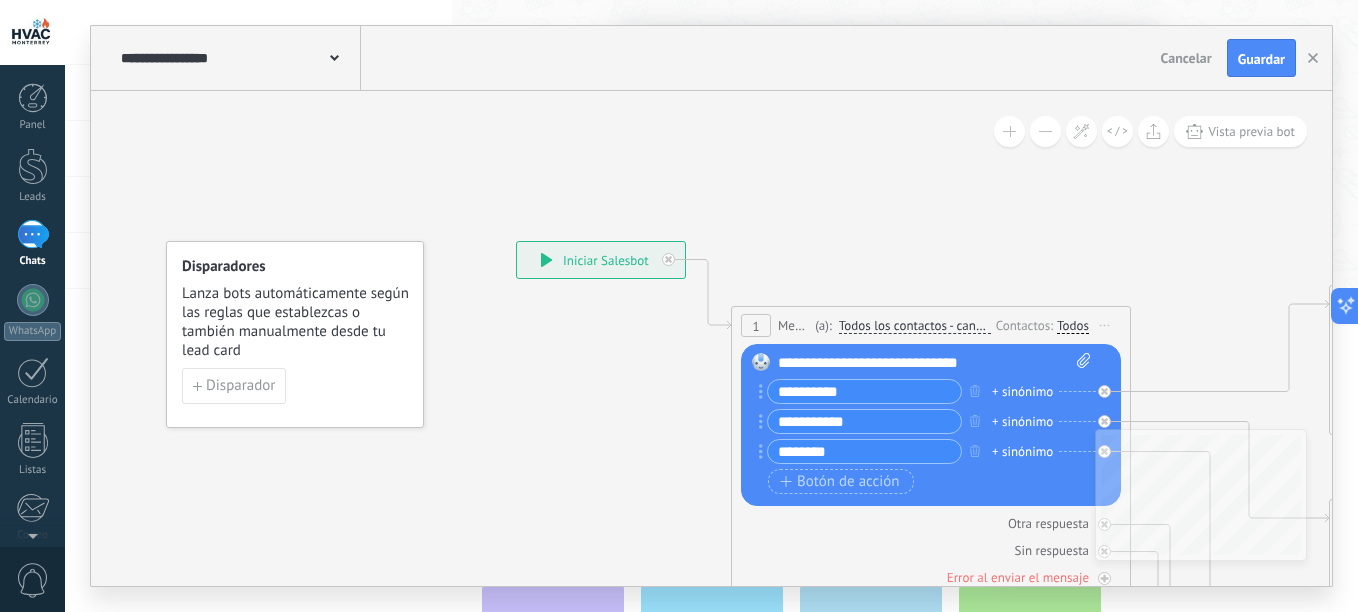 type on "********" 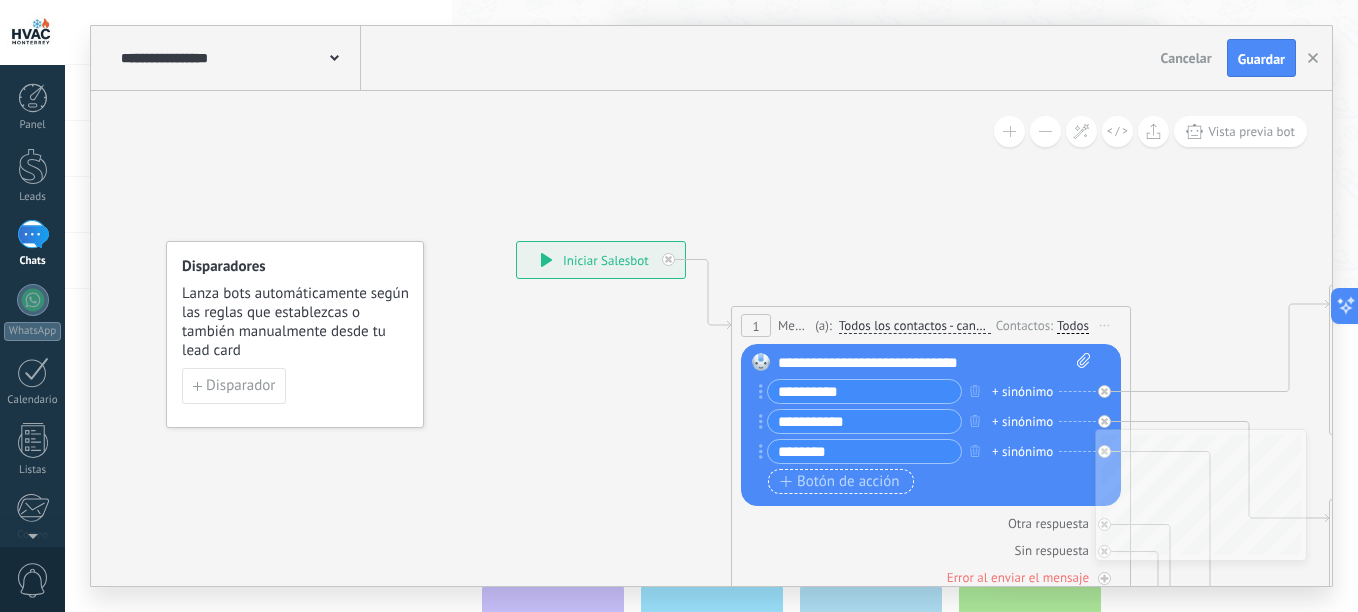 click on "Botón de acción" at bounding box center [841, 481] 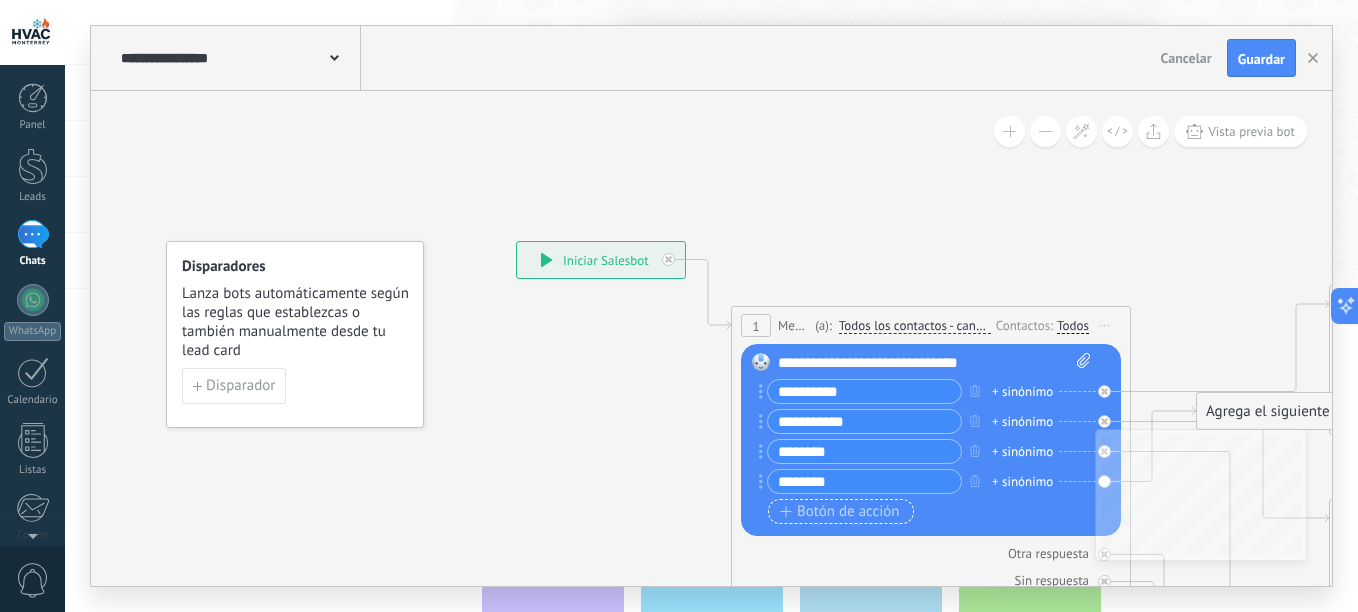 type on "*******" 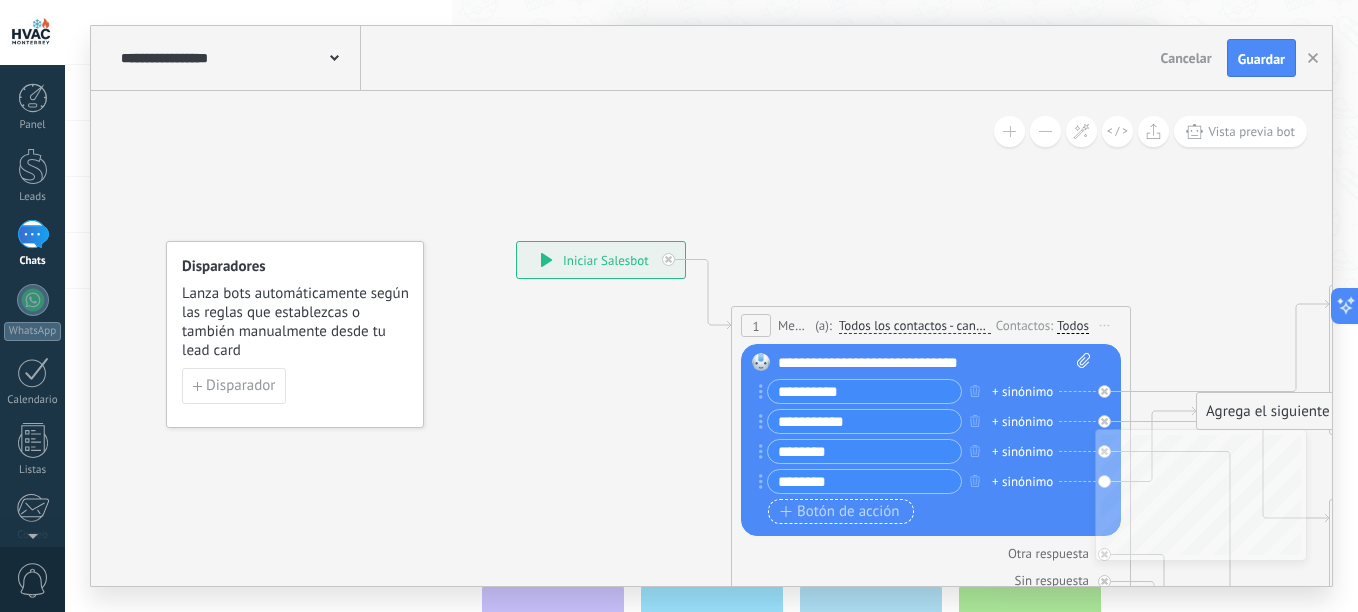 click on "Botón de acción" at bounding box center [840, 512] 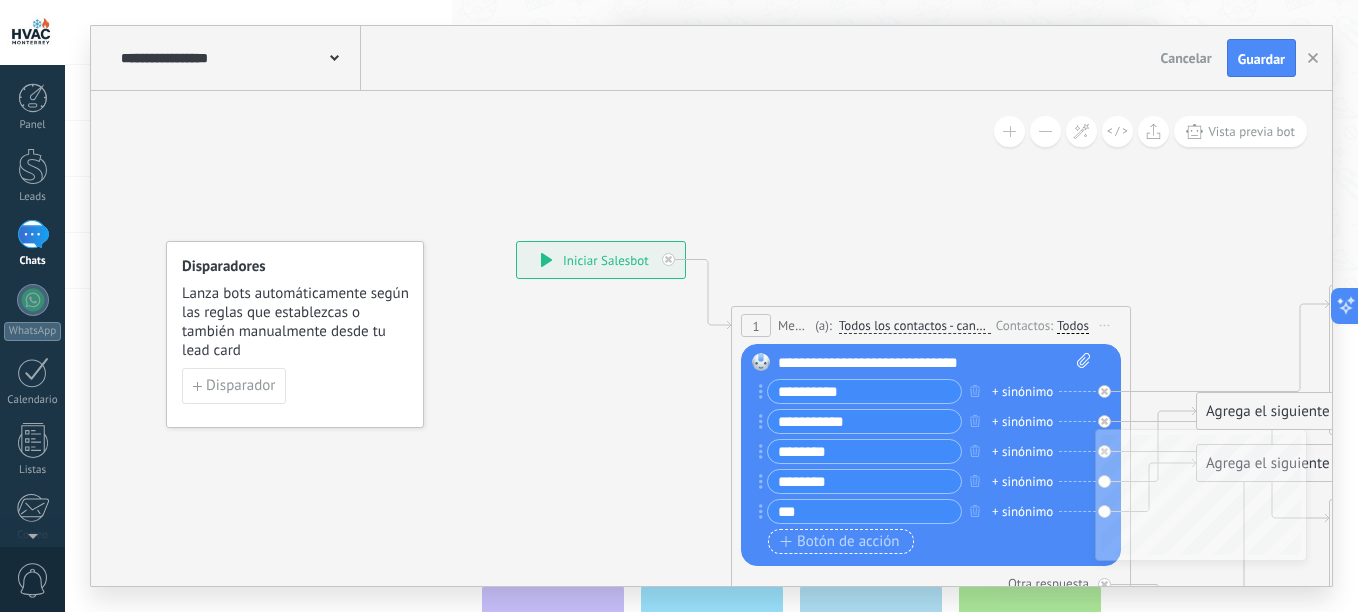 type on "***" 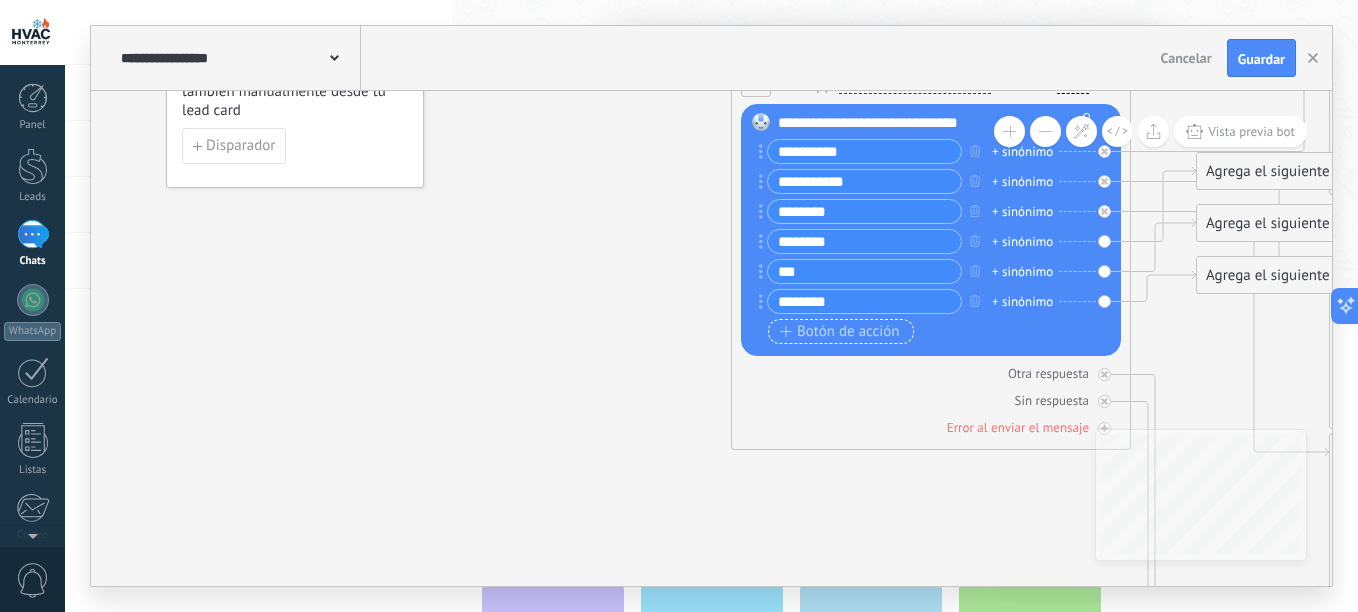 type on "********" 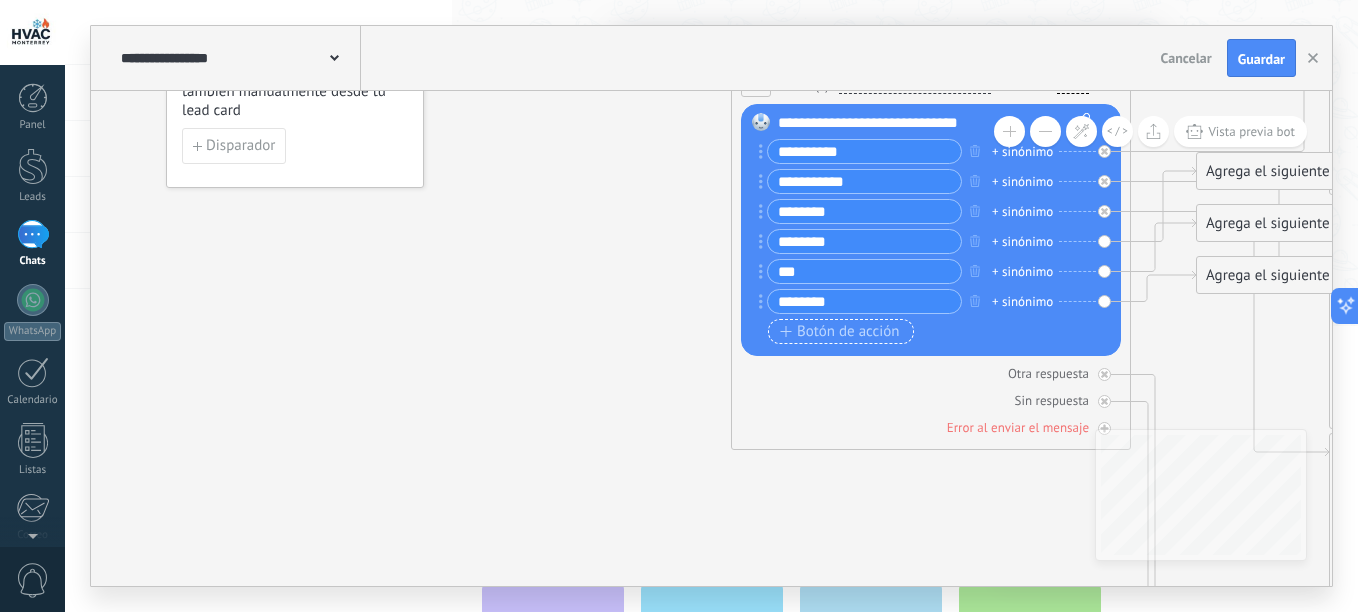 click on "Botón de acción" at bounding box center (840, 332) 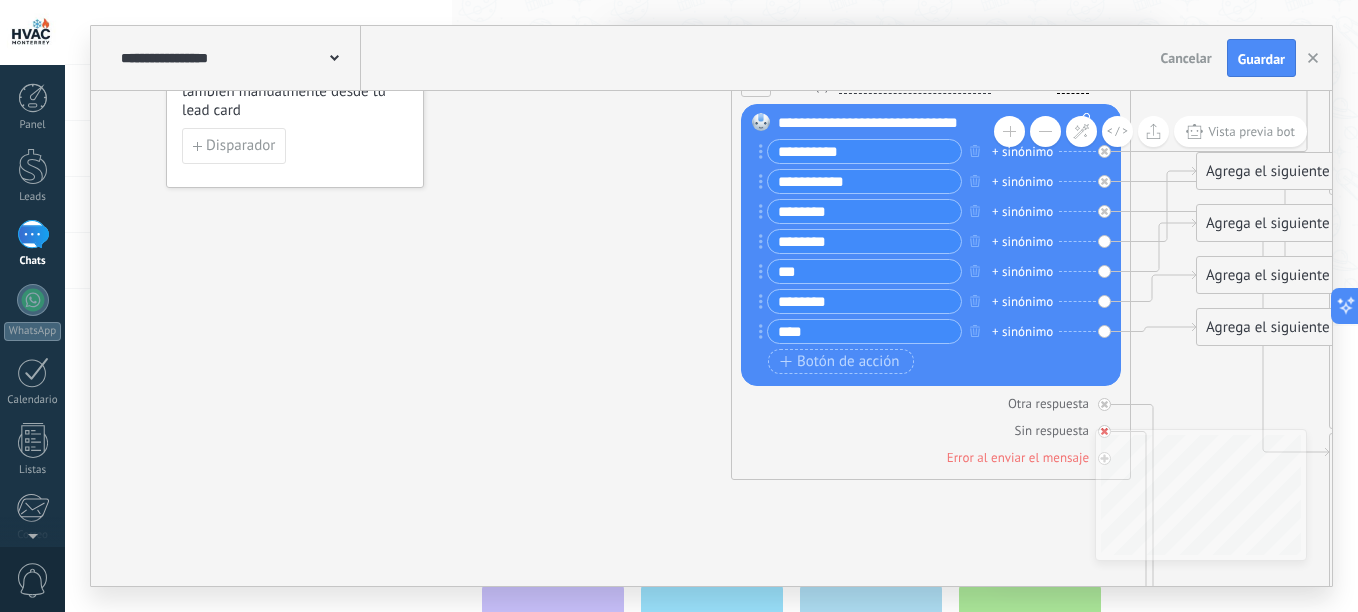 type on "****" 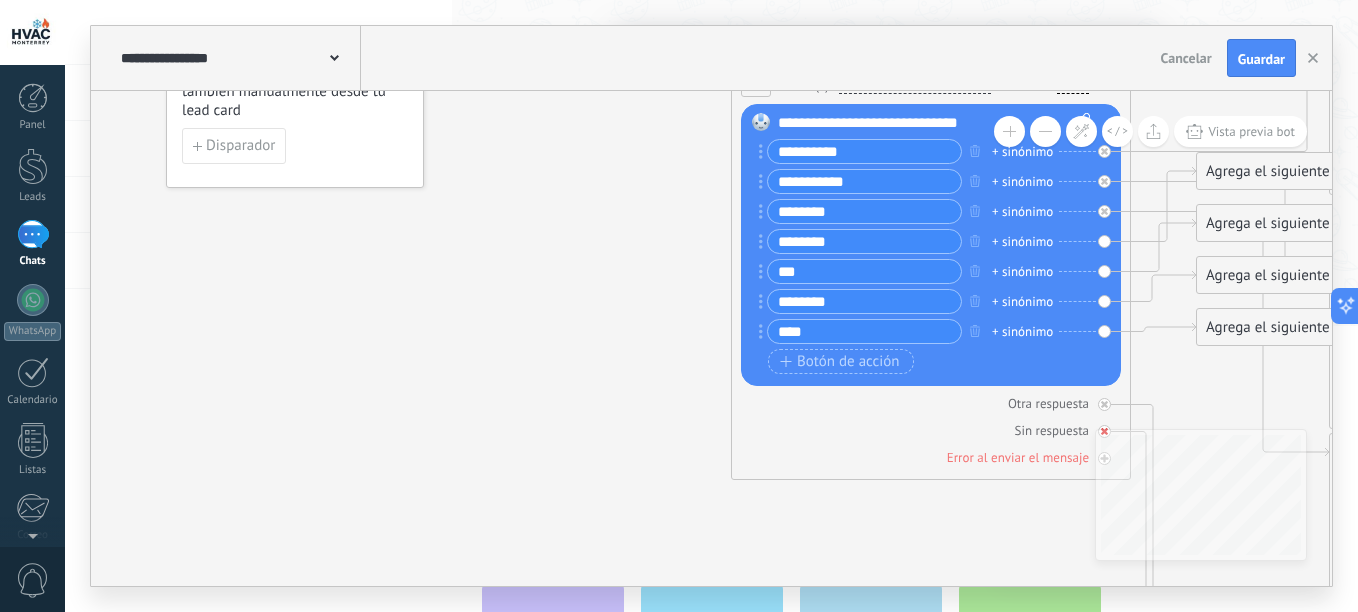 click on "Sin respuesta" at bounding box center [931, 430] 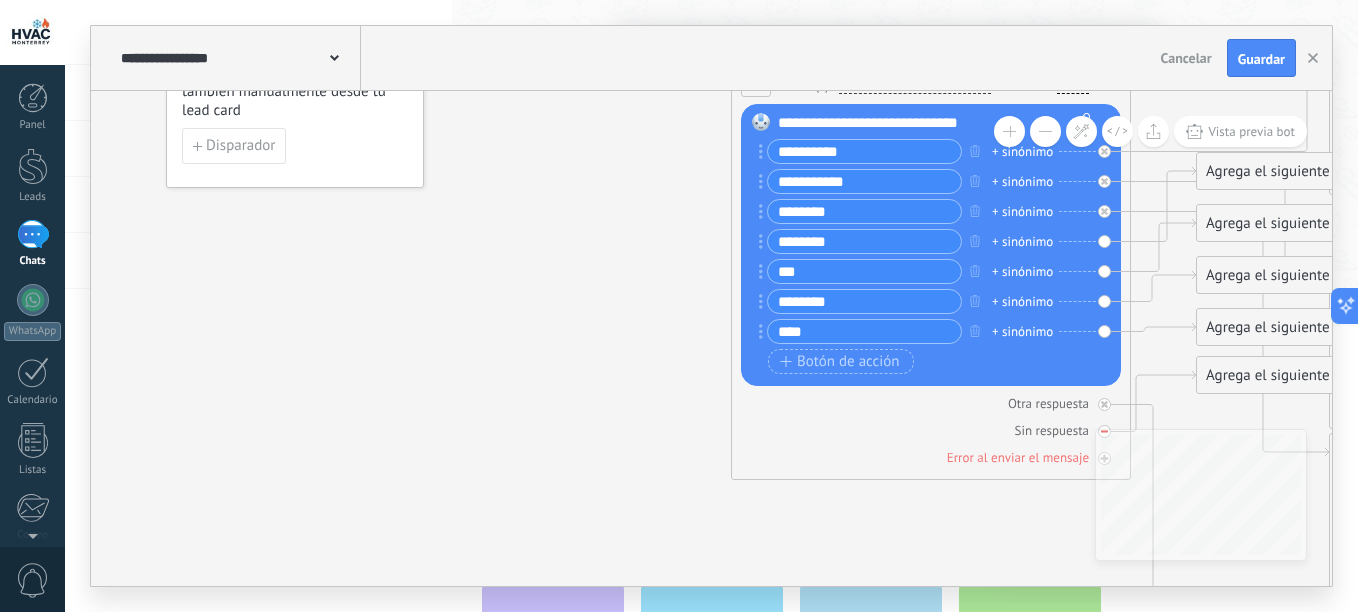 drag, startPoint x: 820, startPoint y: 449, endPoint x: 754, endPoint y: 439, distance: 66.75328 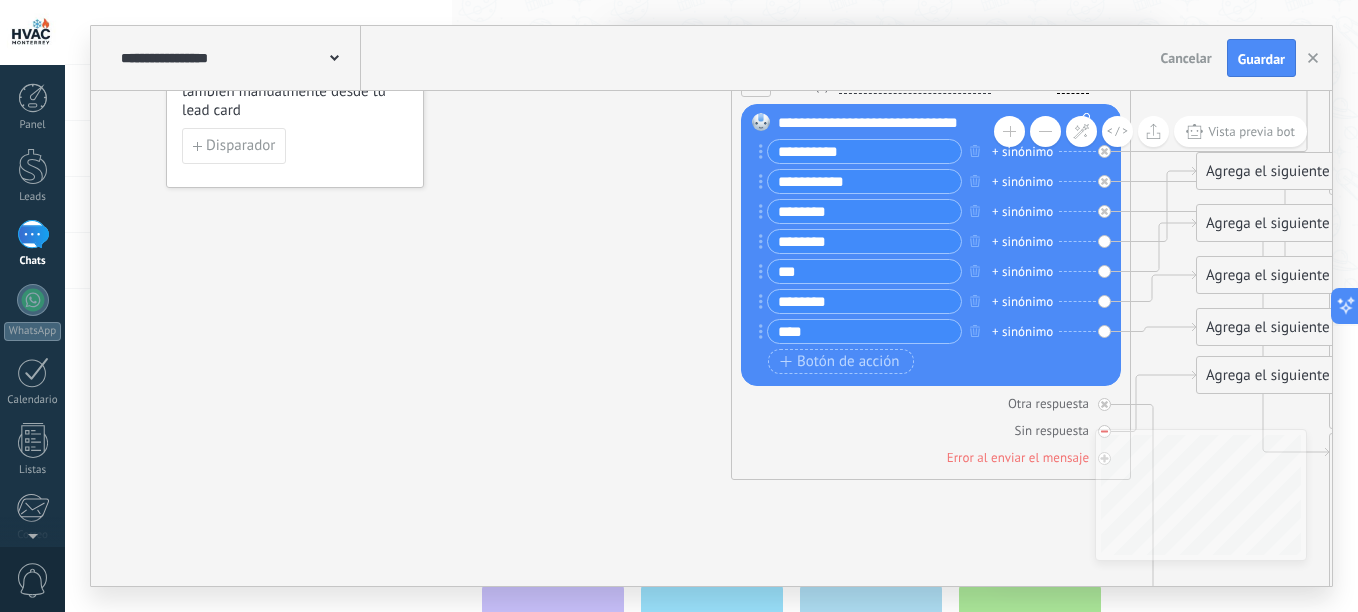 click on "Otra respuesta
Sin respuesta
Error al enviar el mensaje" at bounding box center [931, 426] 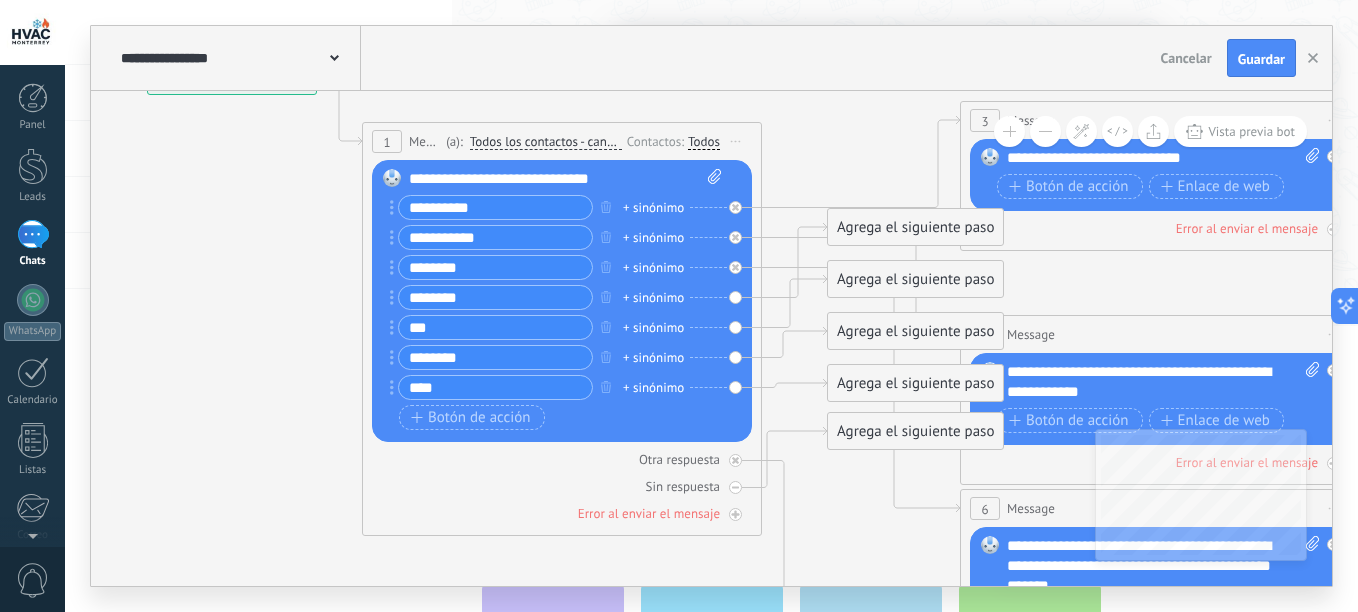 drag, startPoint x: 605, startPoint y: 266, endPoint x: 210, endPoint y: 345, distance: 402.82254 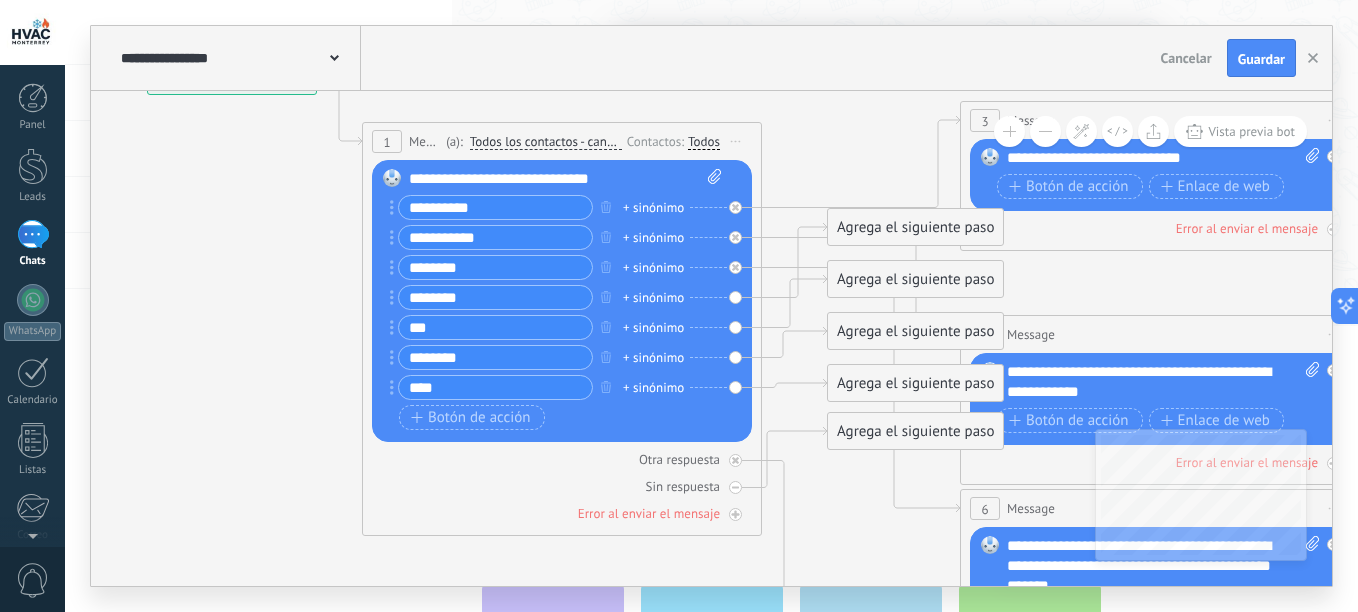 click 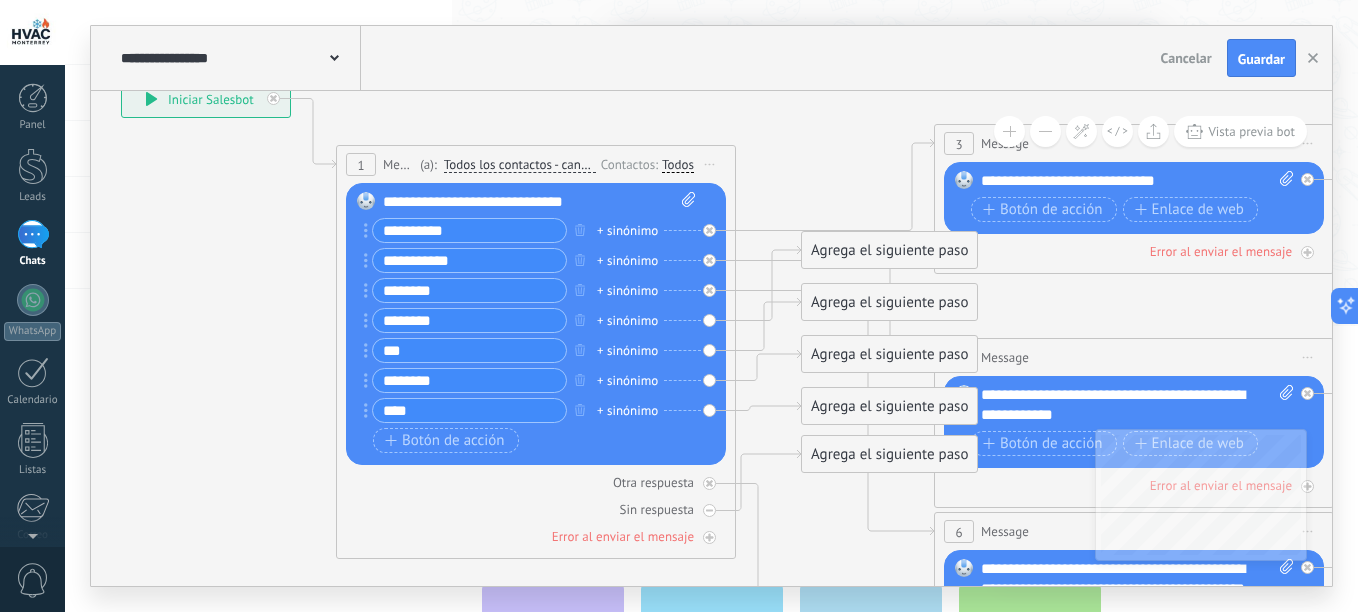 click on "+ sinónimo" at bounding box center (627, 231) 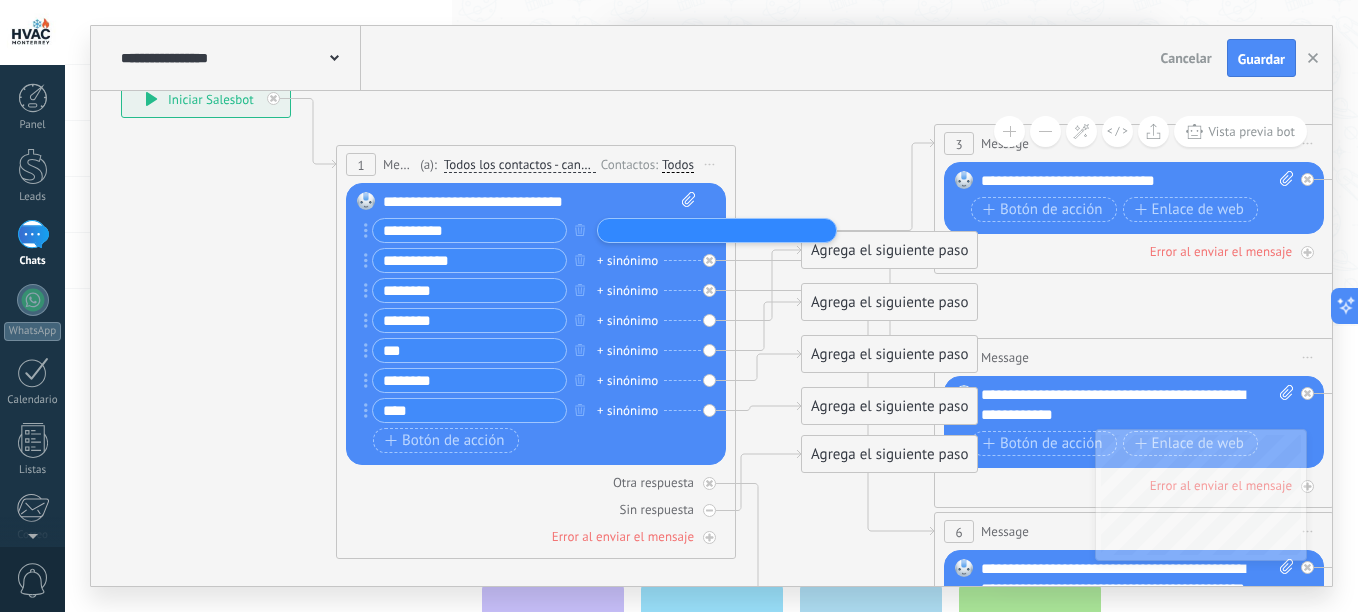 click on "*********" at bounding box center [469, 230] 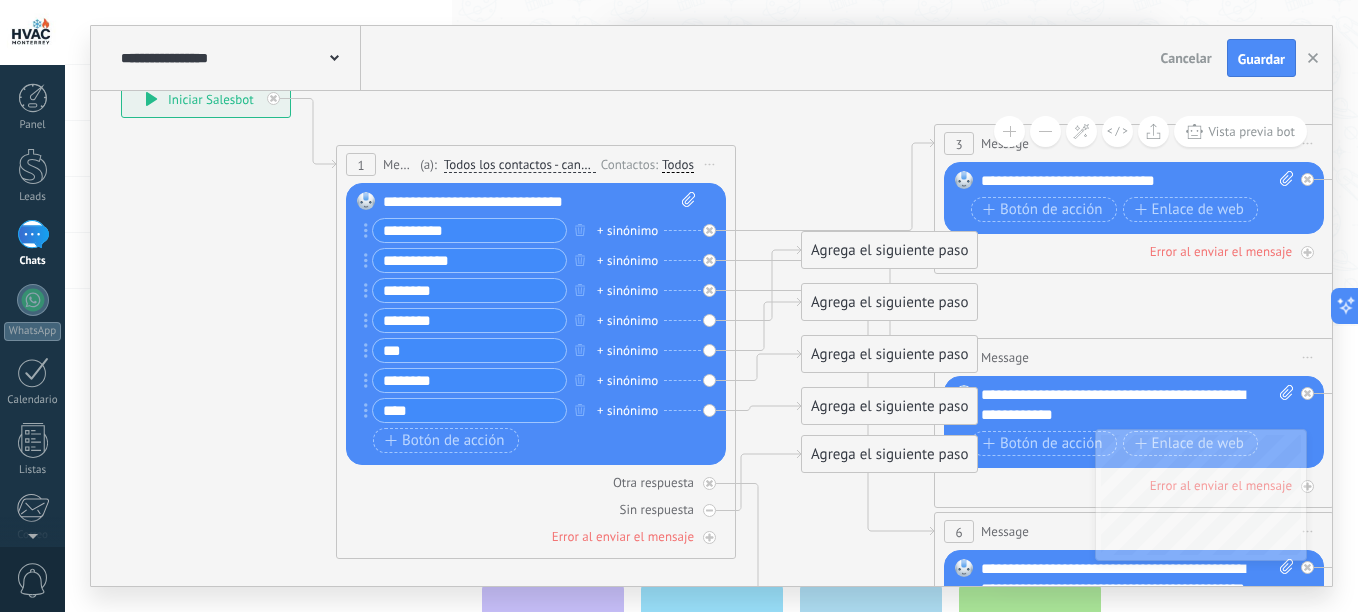 click on "Agrega el siguiente paso" at bounding box center [889, 250] 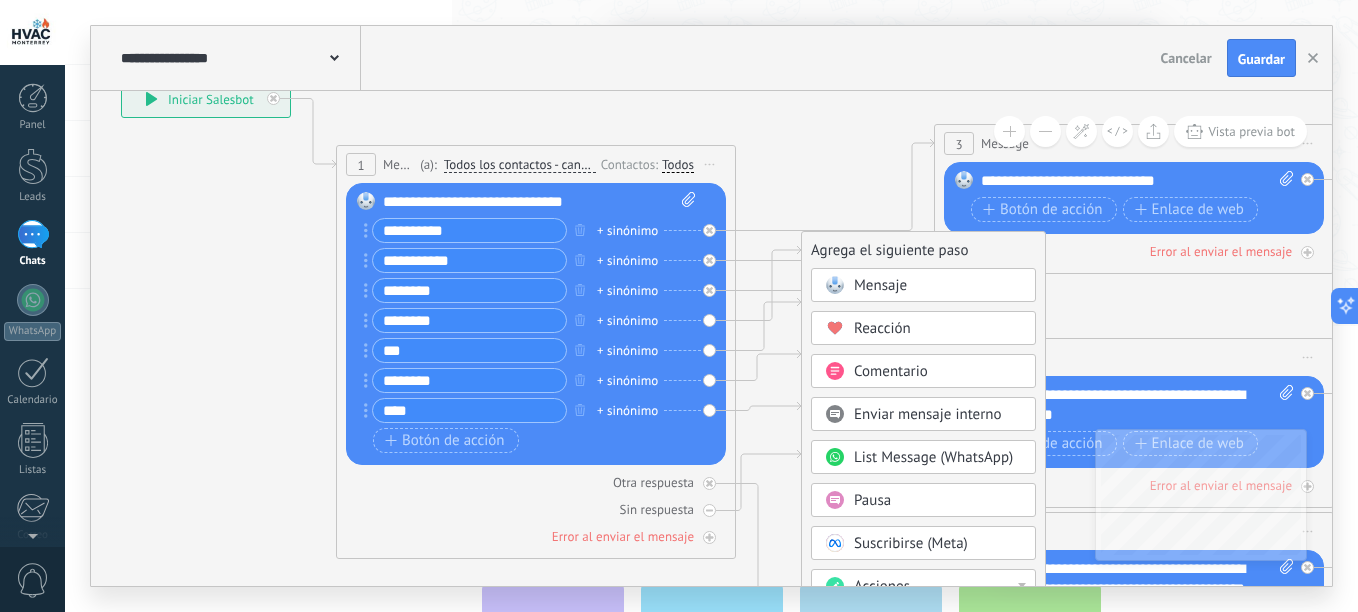 click on "Mensaje" at bounding box center [880, 285] 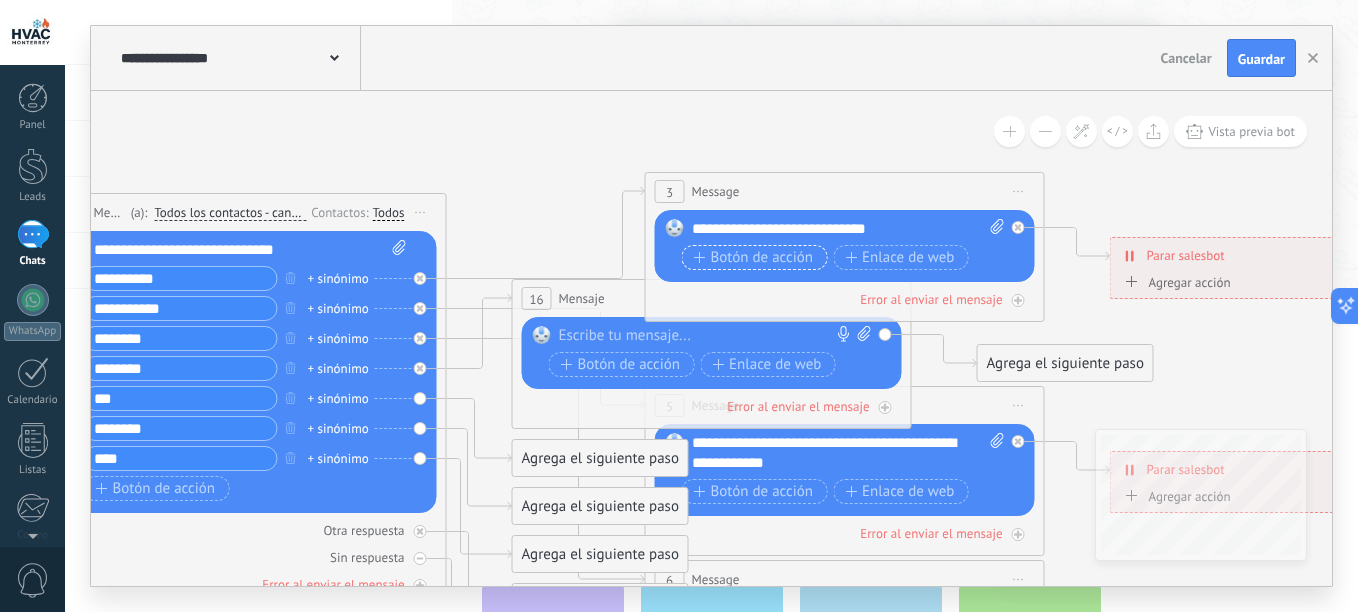 click on "Botón de acción" at bounding box center [754, 258] 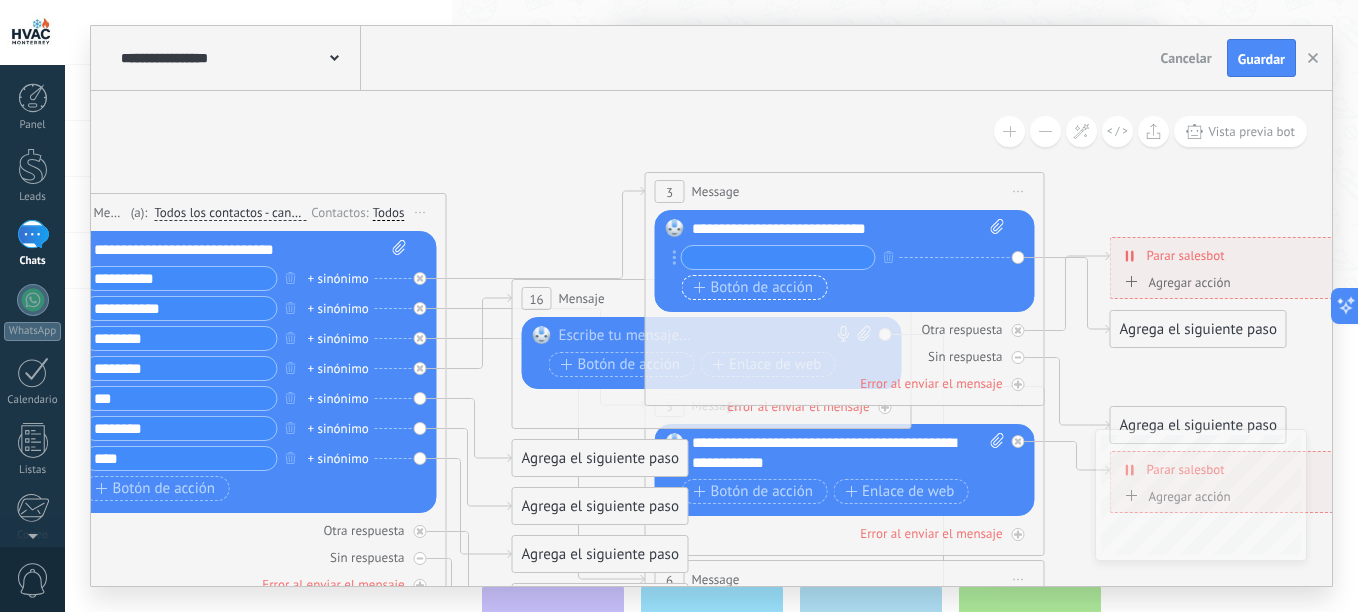 click at bounding box center [778, 257] 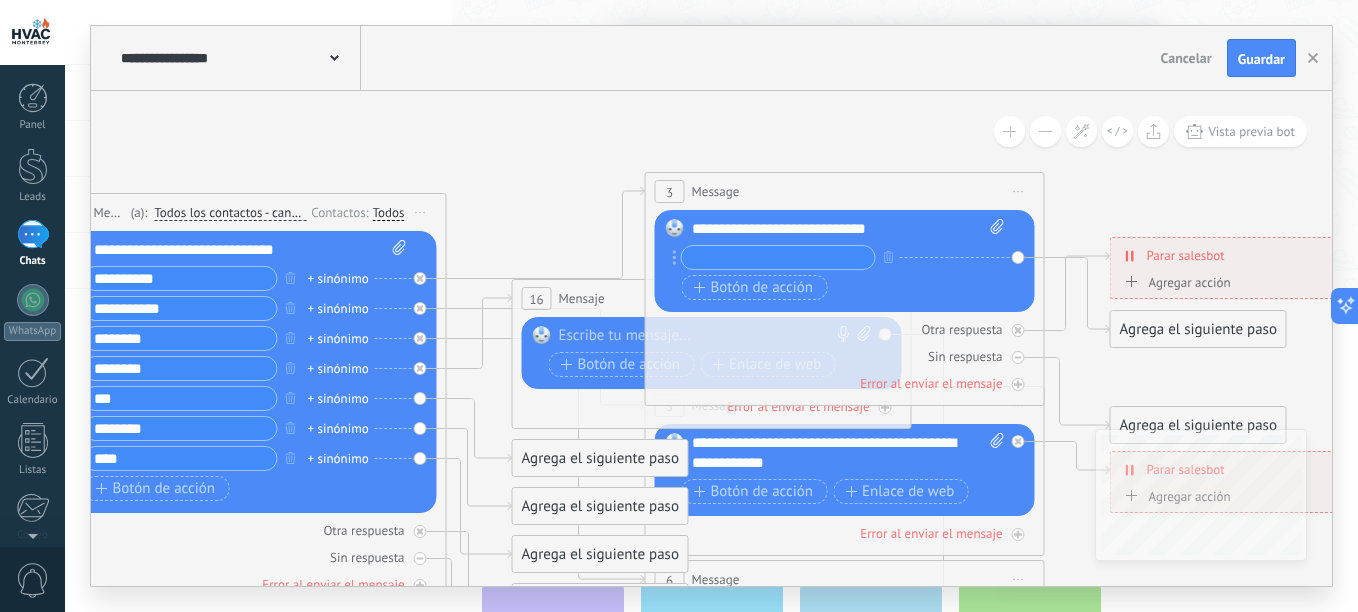 click on "**********" at bounding box center (848, 229) 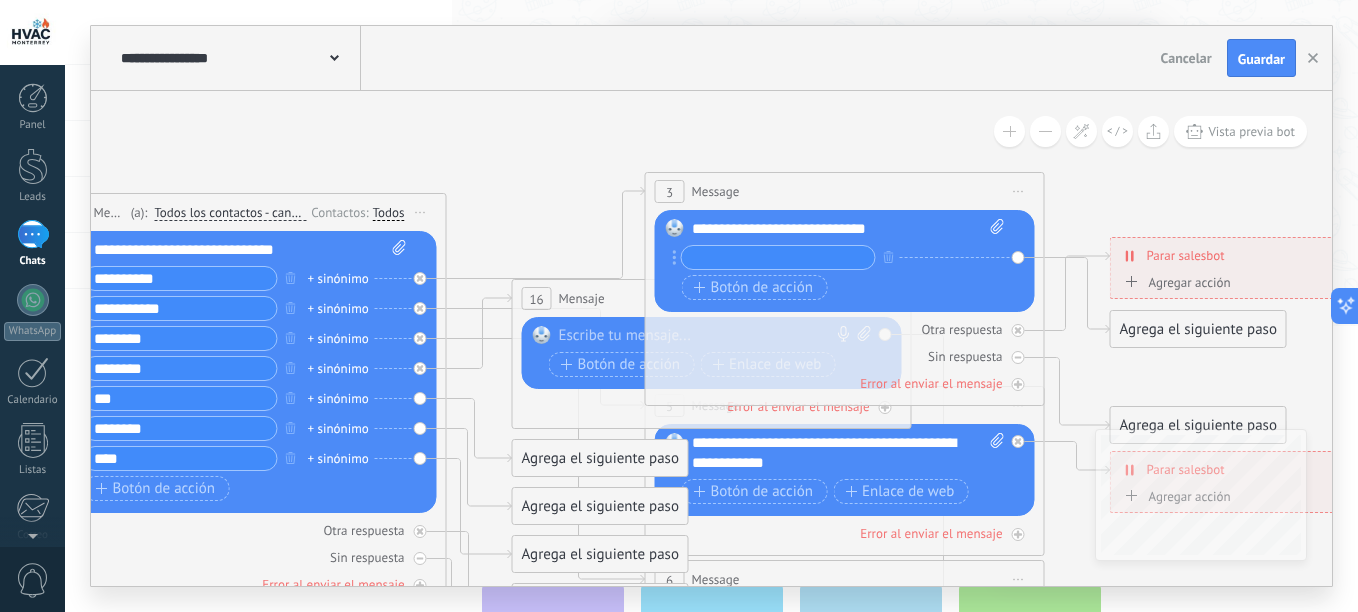 click at bounding box center [778, 257] 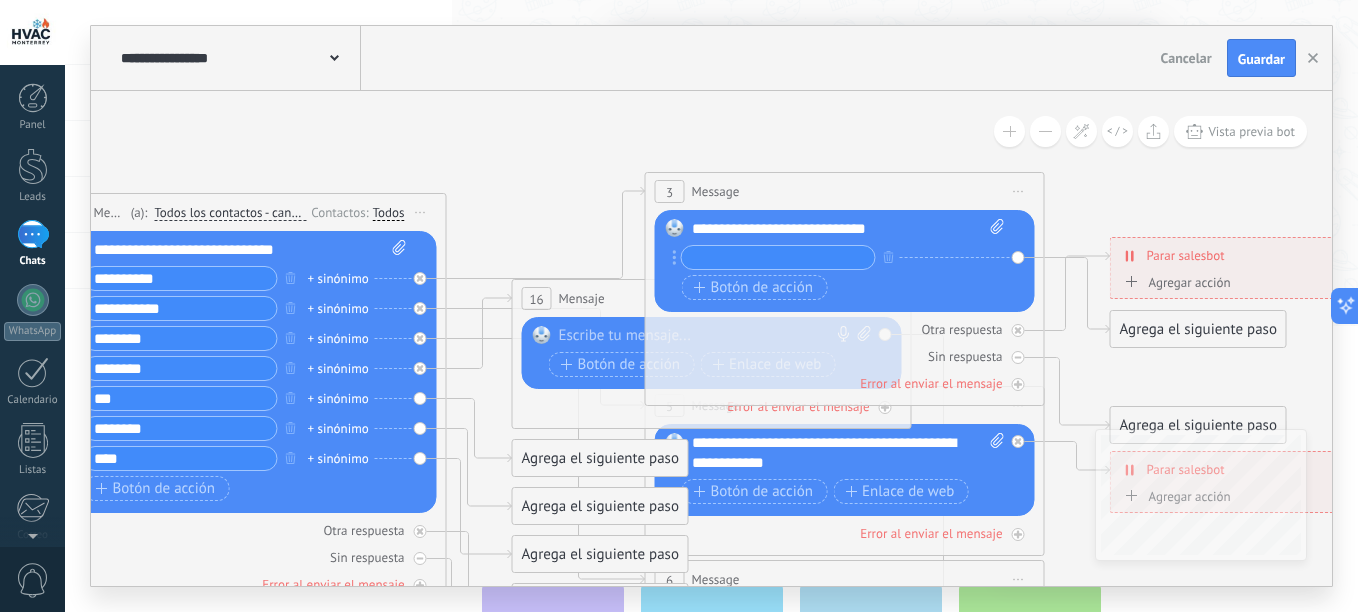 click at bounding box center [778, 257] 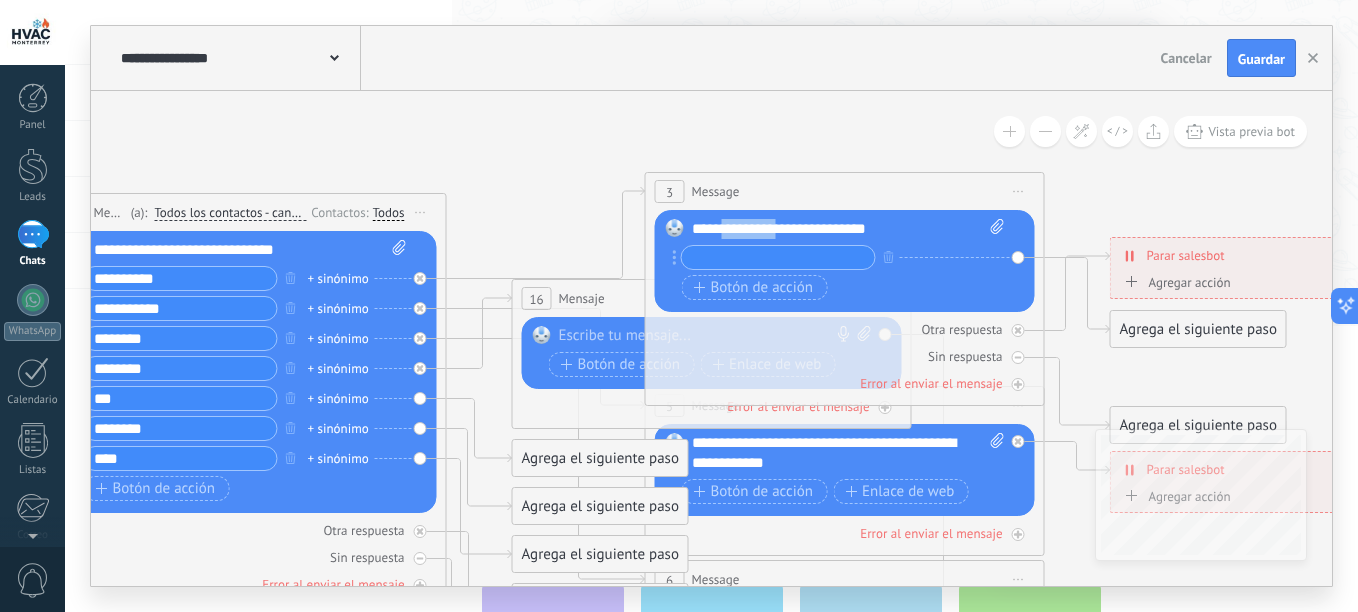 click on "**********" at bounding box center [848, 229] 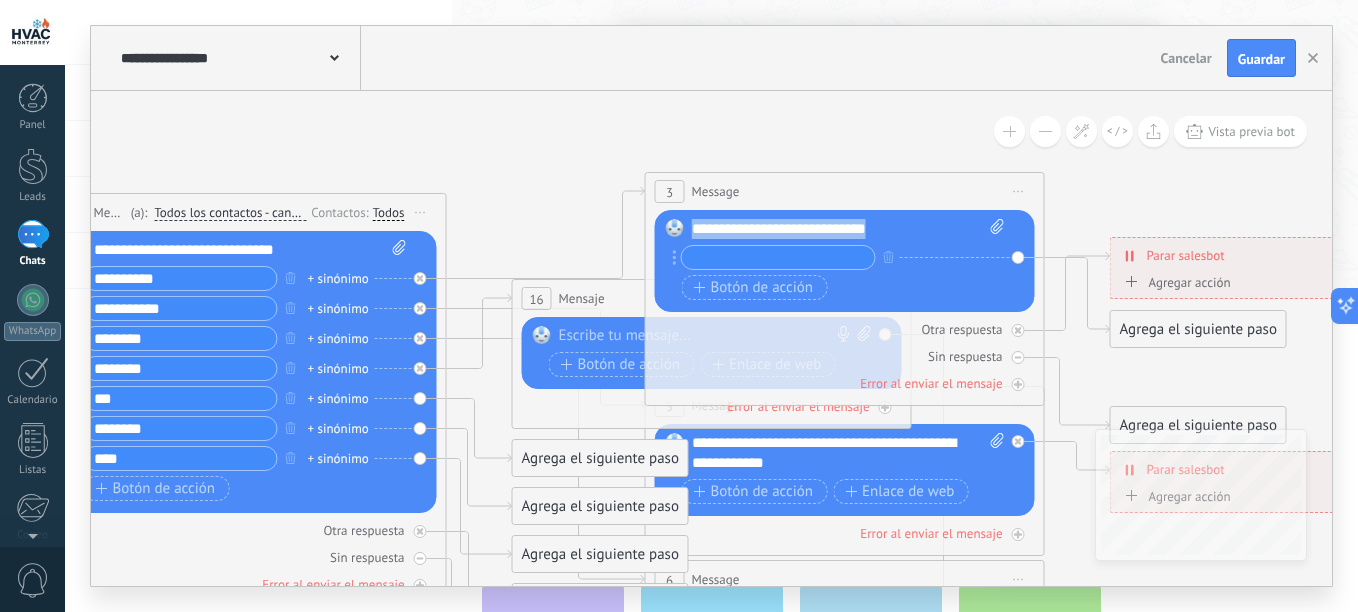 click on "**********" at bounding box center [848, 229] 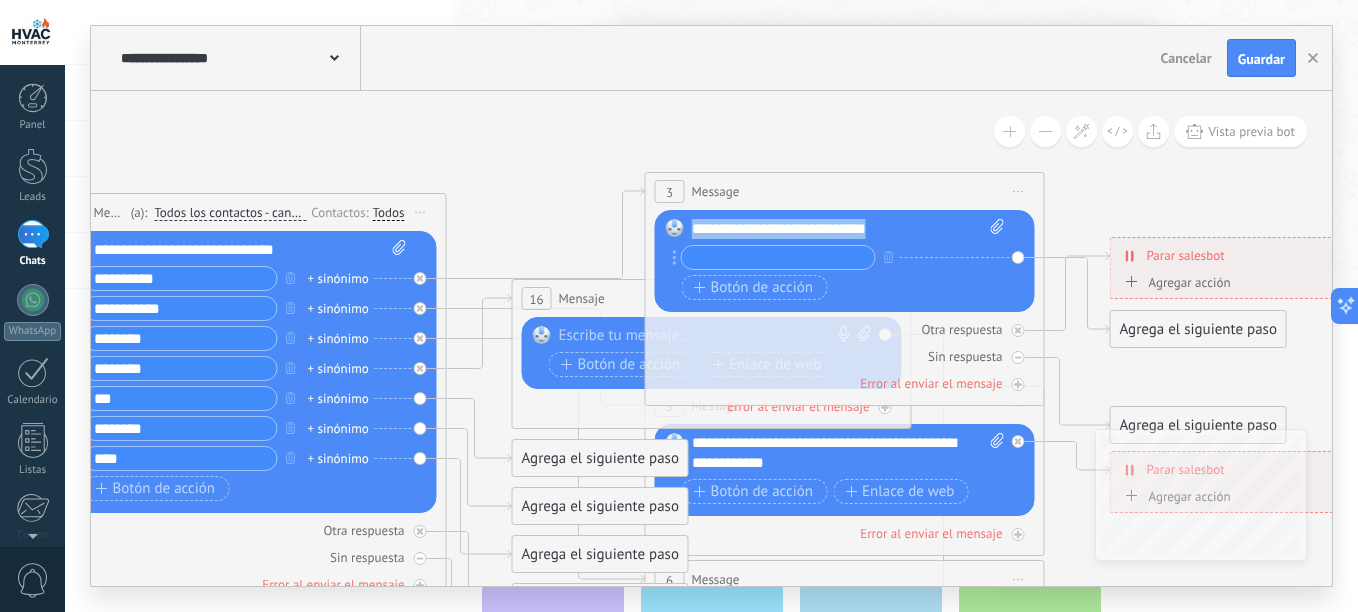 type 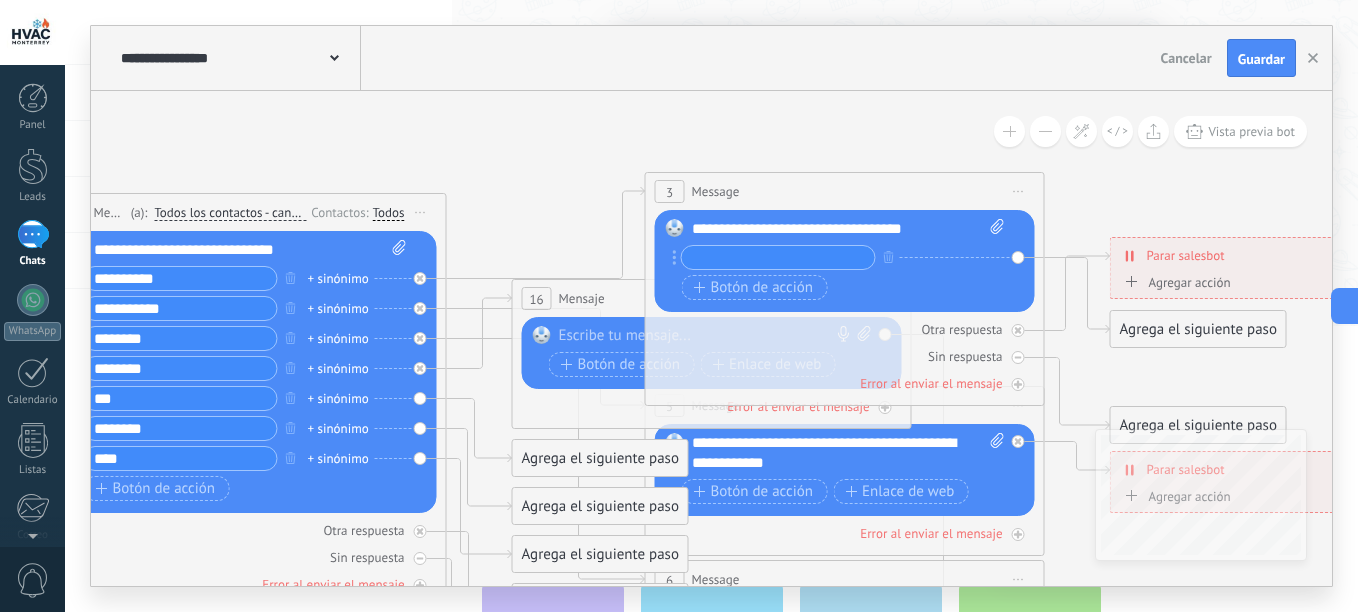 click on "Agrega el siguiente paso" at bounding box center [1198, 329] 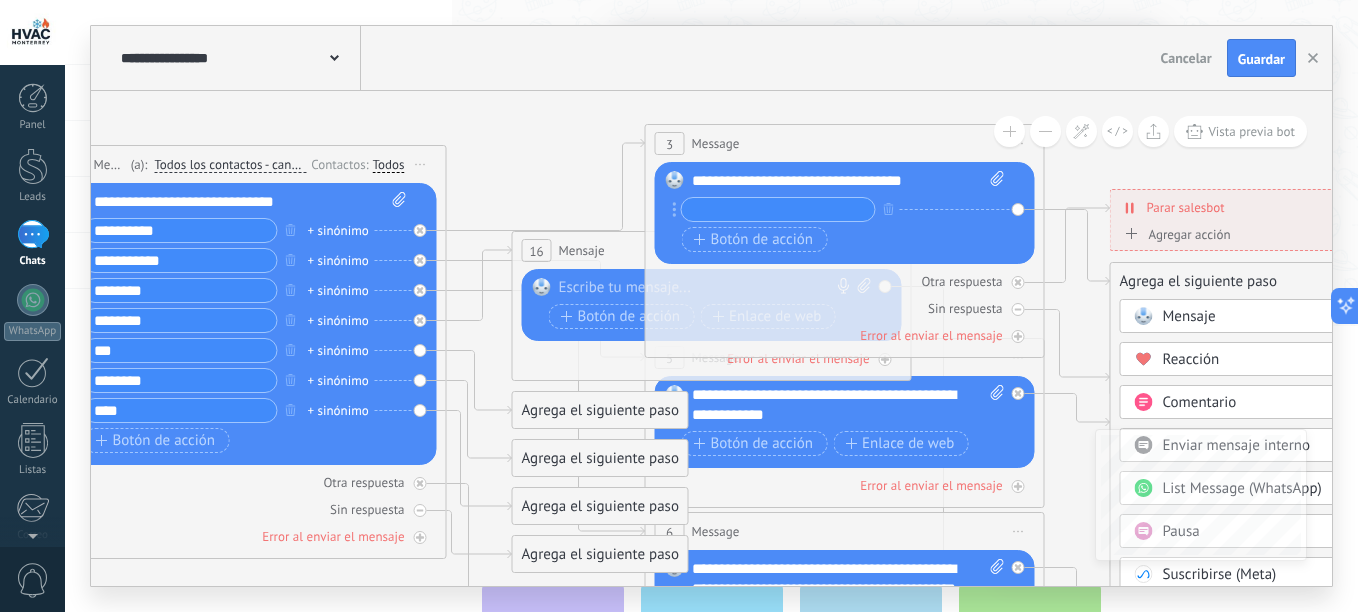 click on "Mensaje" at bounding box center (1189, 316) 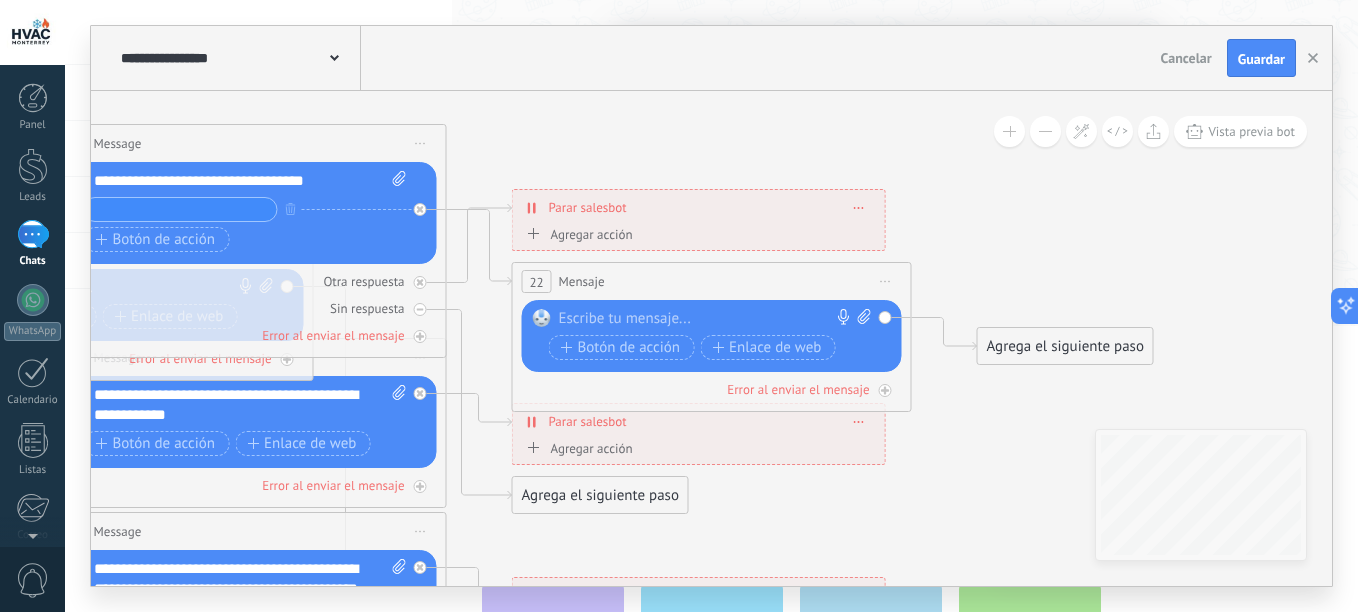click at bounding box center [707, 319] 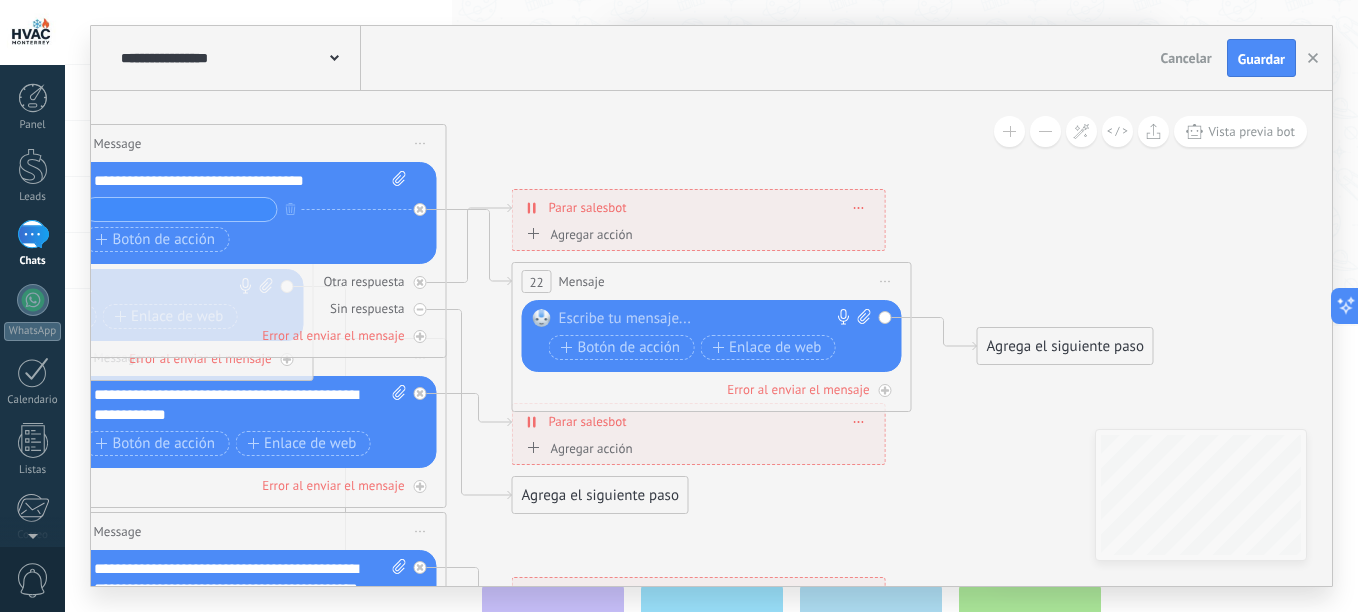 type 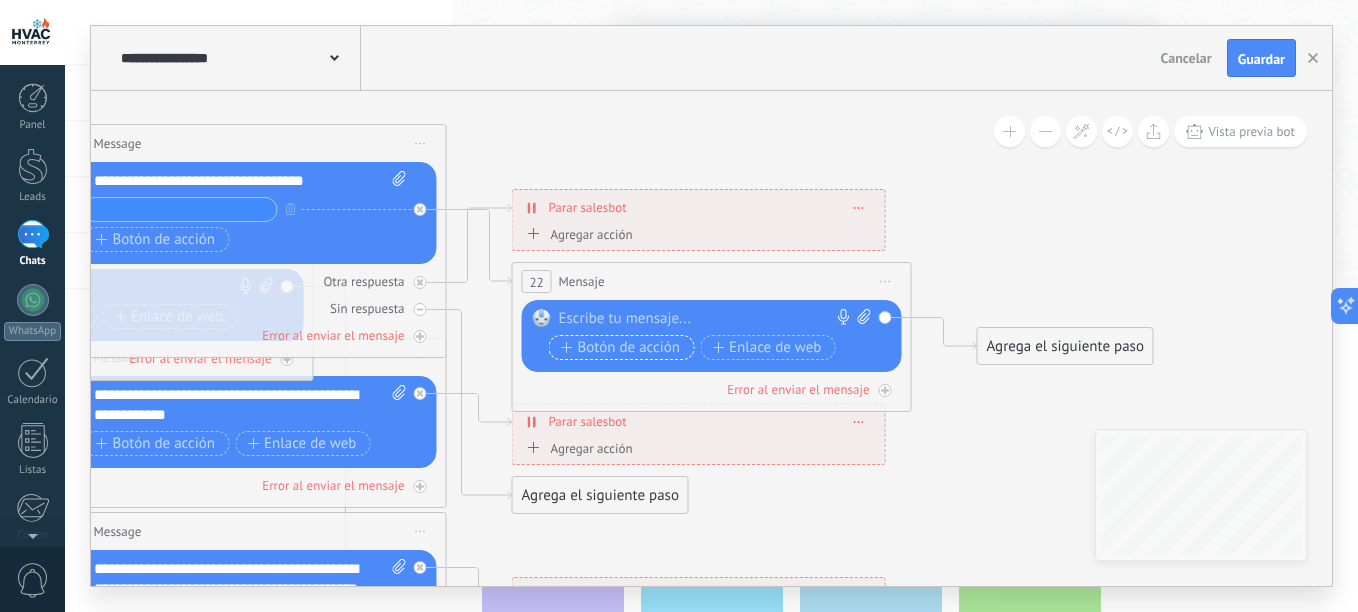 click on "Botón de acción" at bounding box center (621, 348) 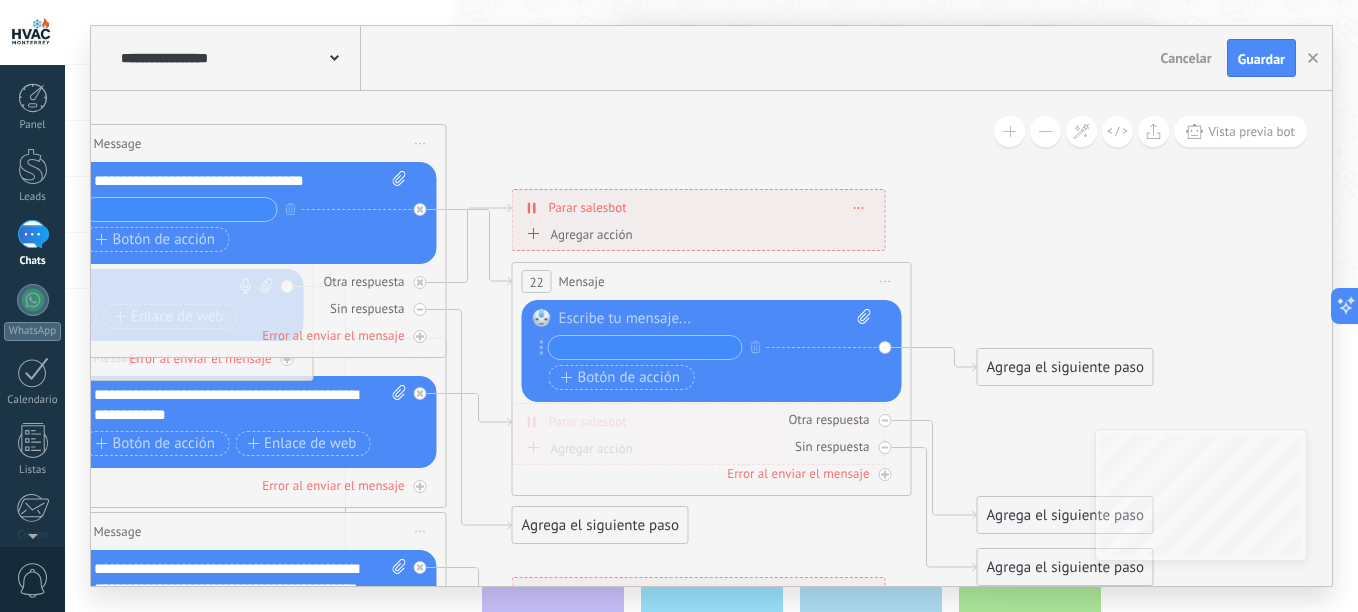 click at bounding box center [715, 319] 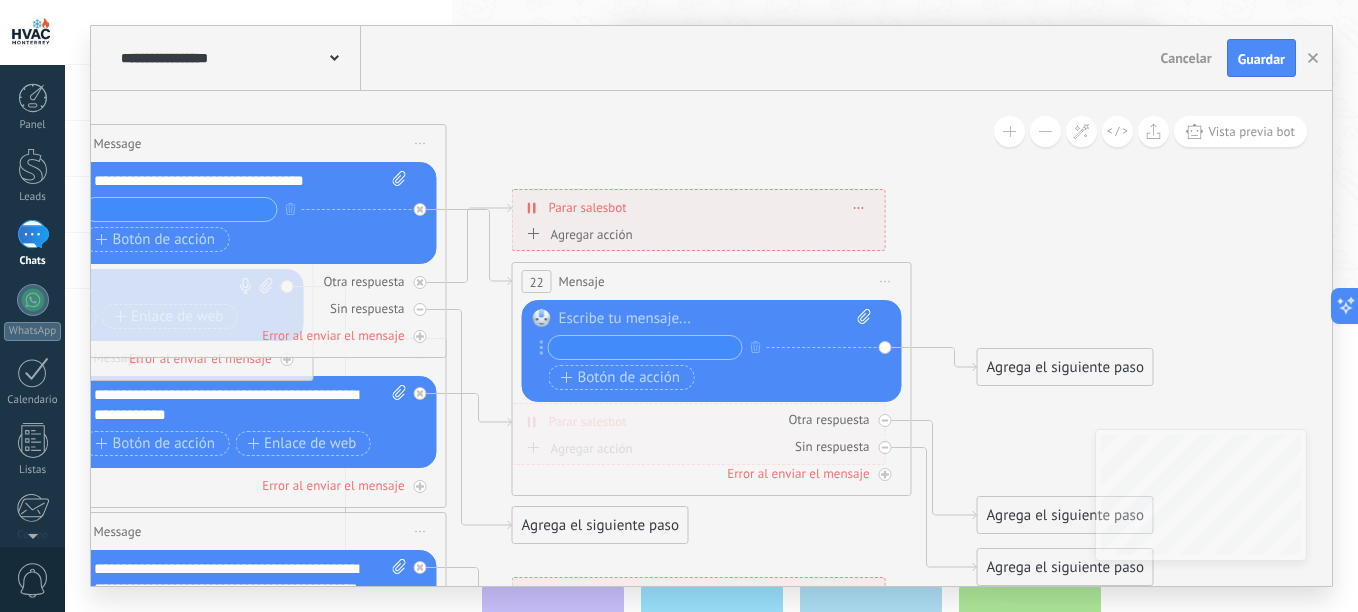 click at bounding box center [645, 347] 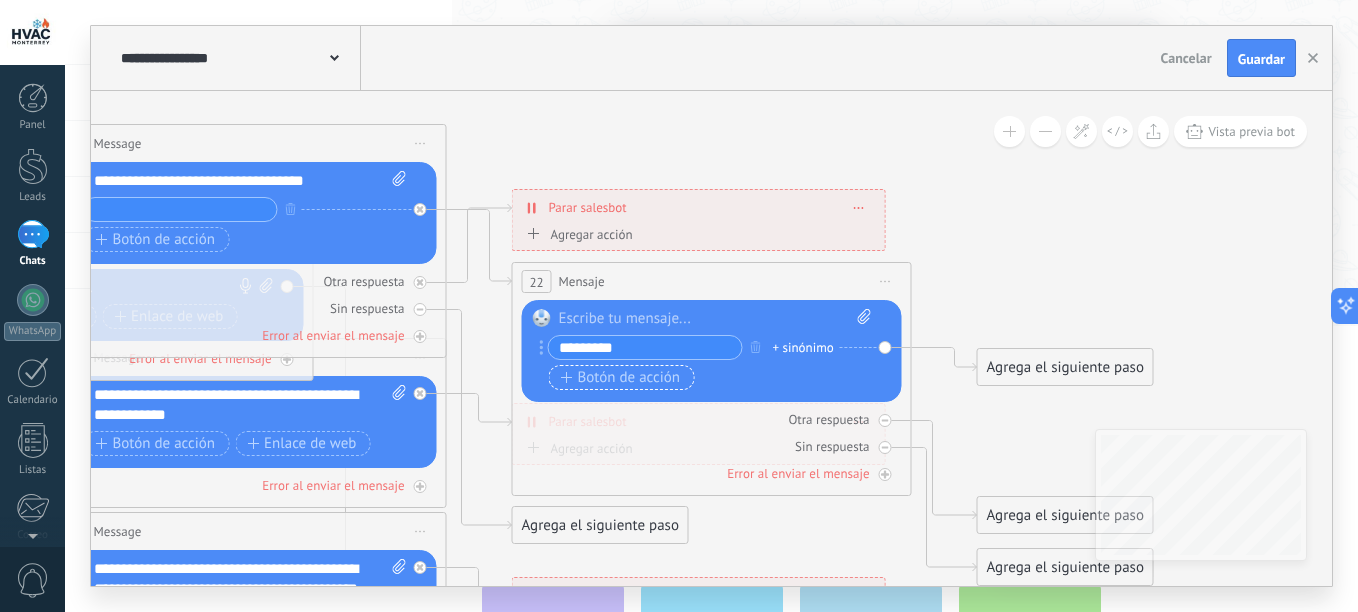 type on "*********" 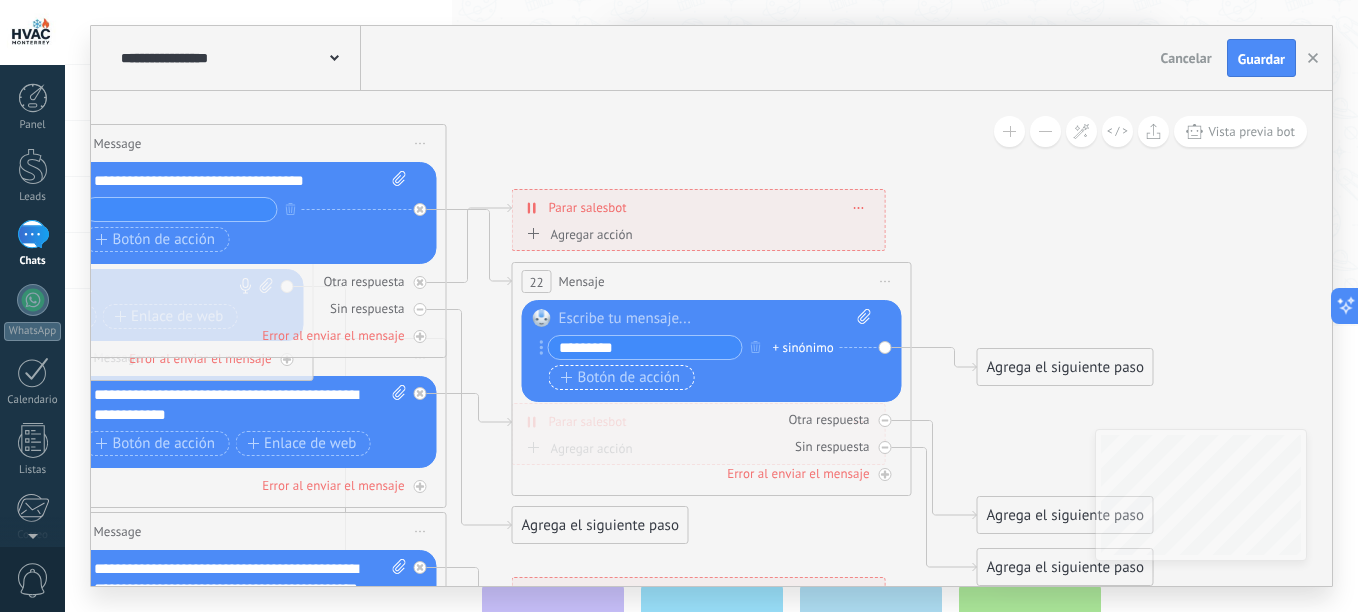 click on "Botón de acción" at bounding box center (621, 378) 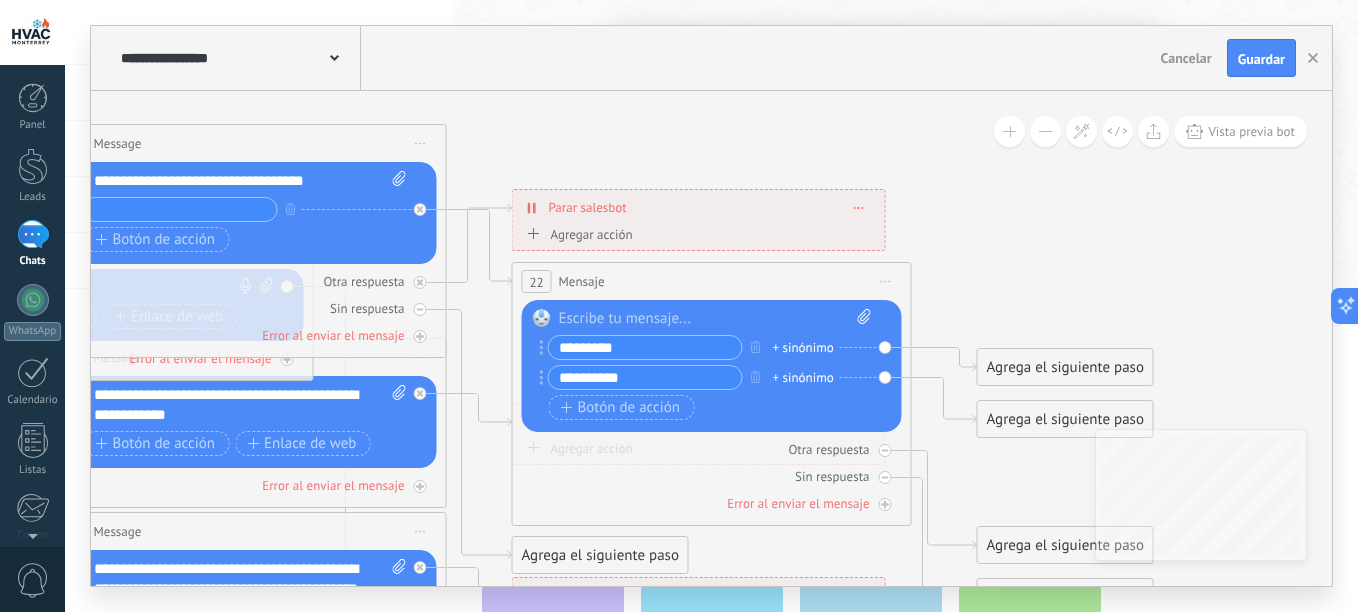 click on "**********" at bounding box center (645, 377) 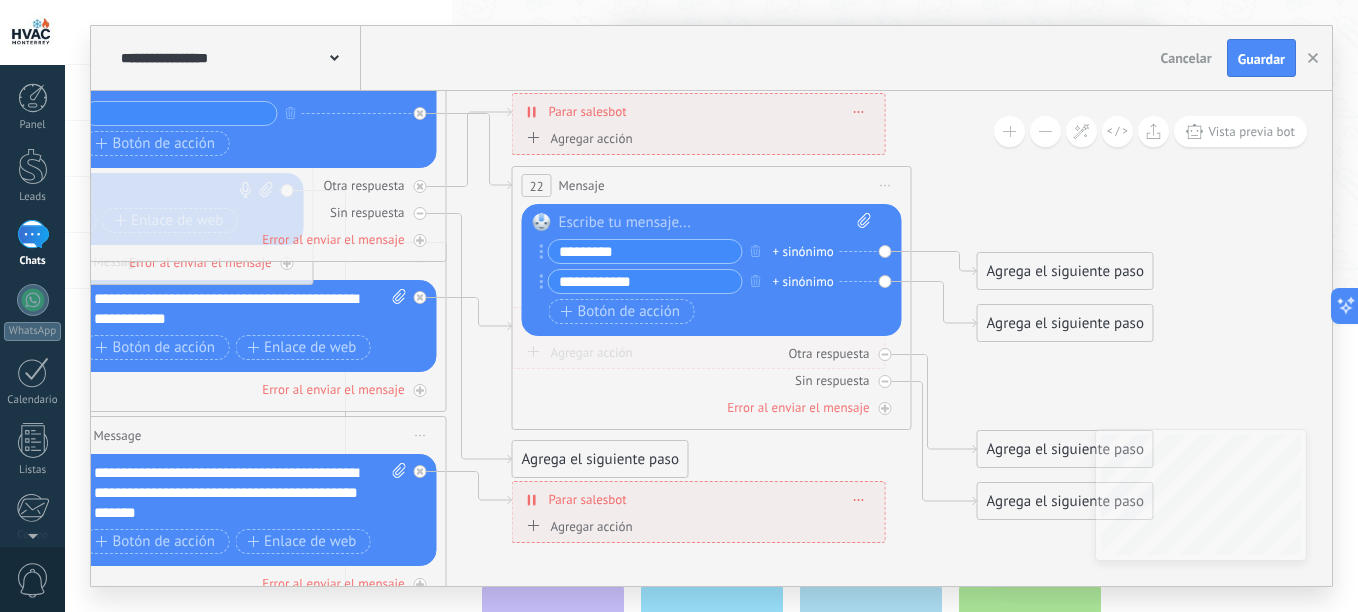 type on "**********" 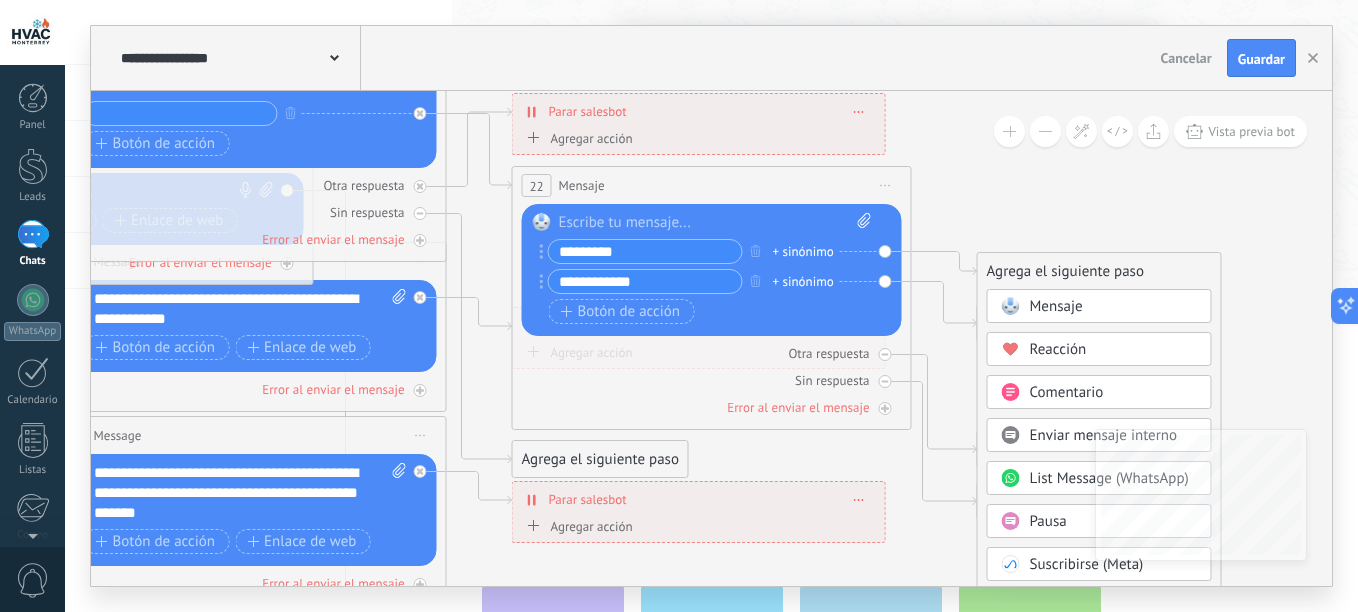 click on "Mensaje" at bounding box center (1056, 306) 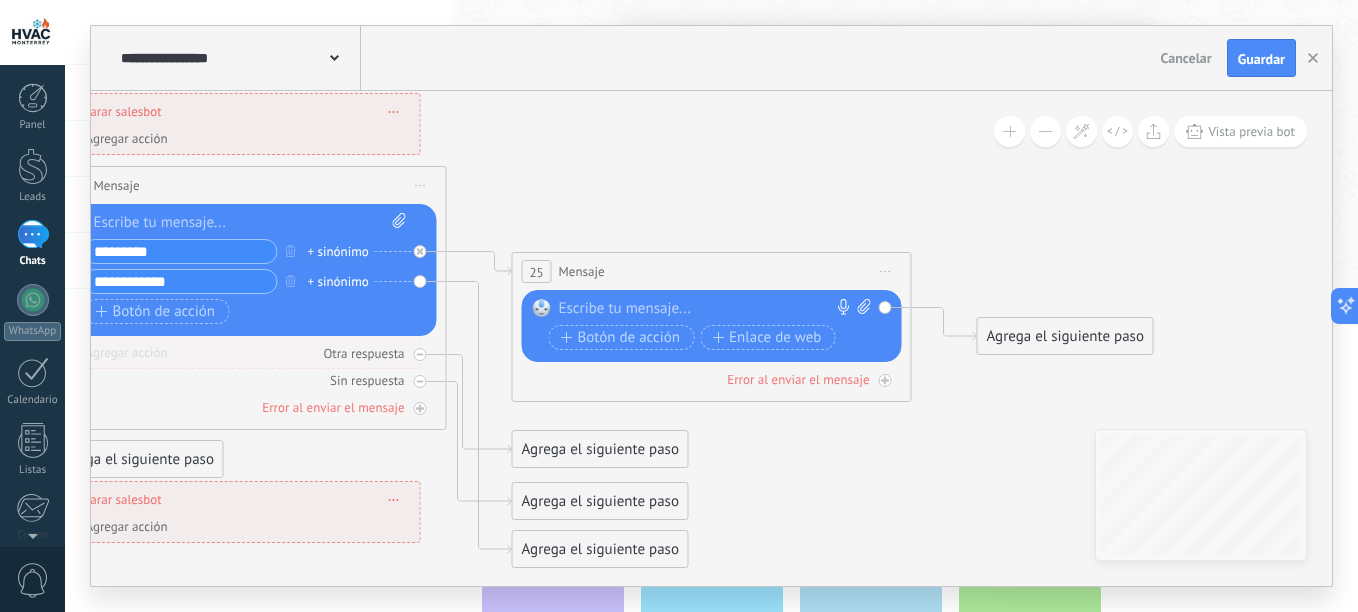 click at bounding box center (707, 309) 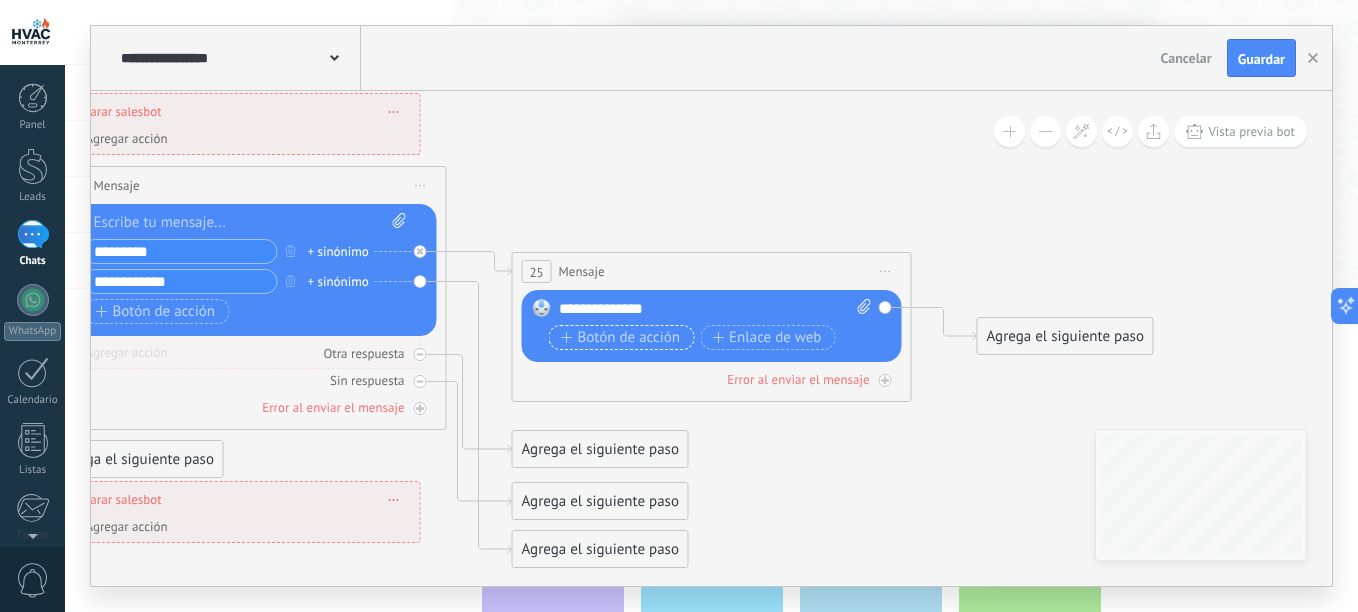 click on "Botón de acción" at bounding box center [622, 337] 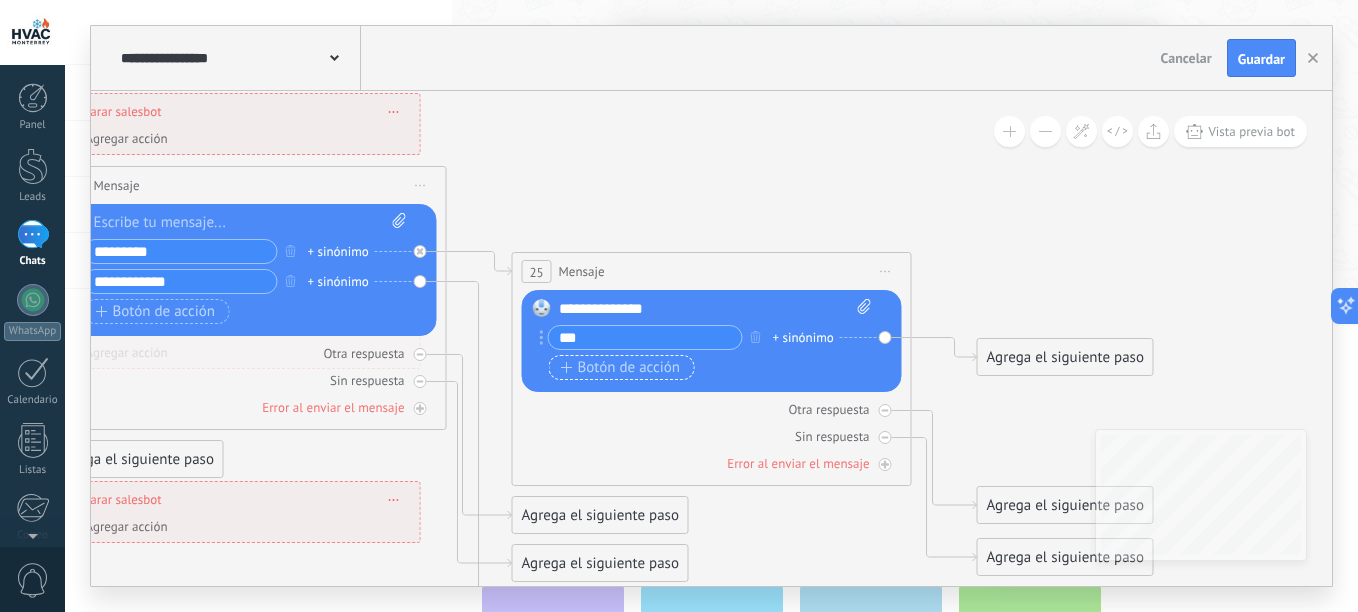 type on "***" 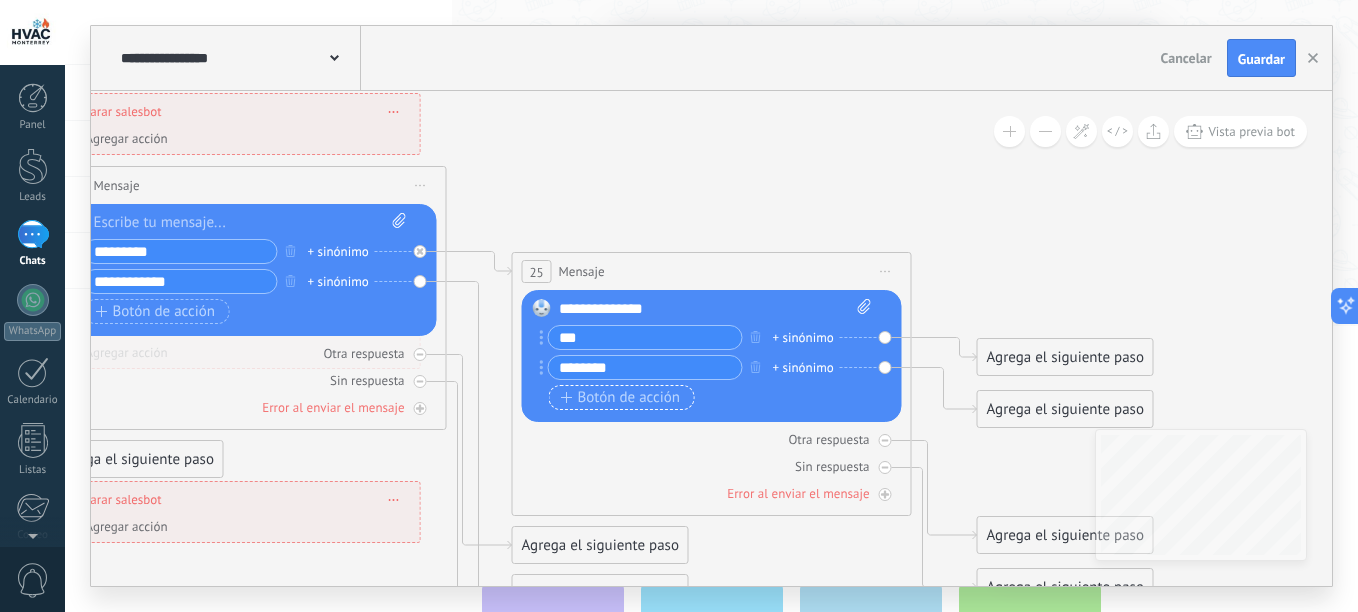 type on "********" 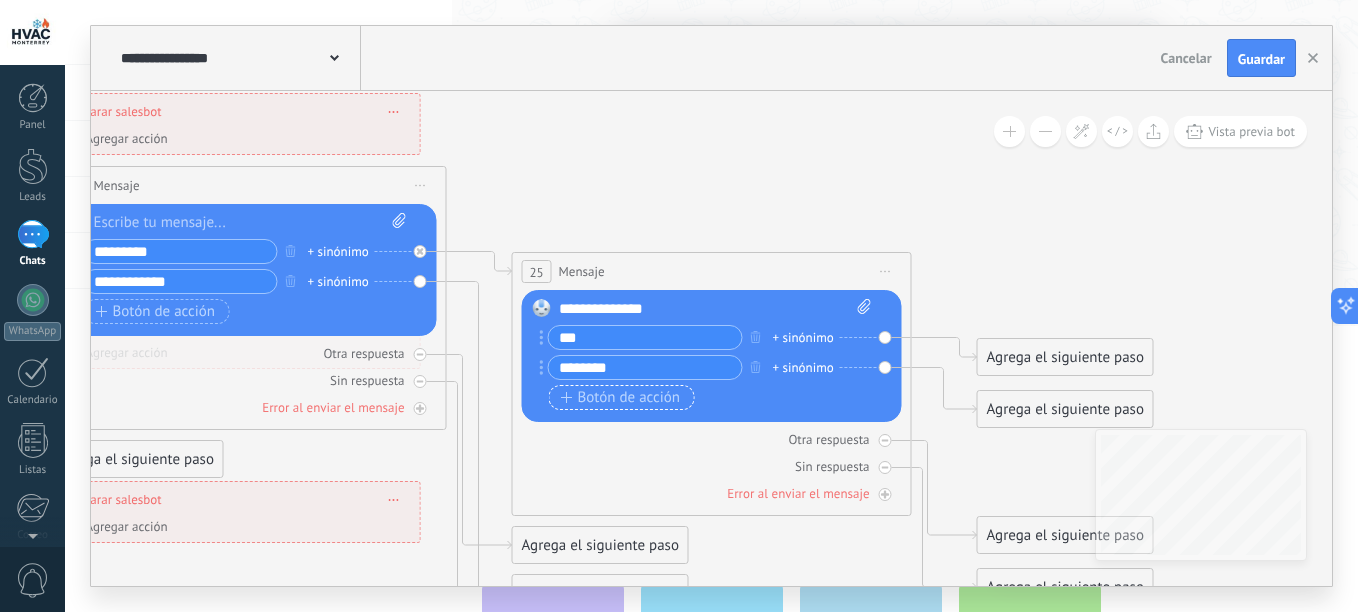 click on "Botón de acción" at bounding box center (621, 398) 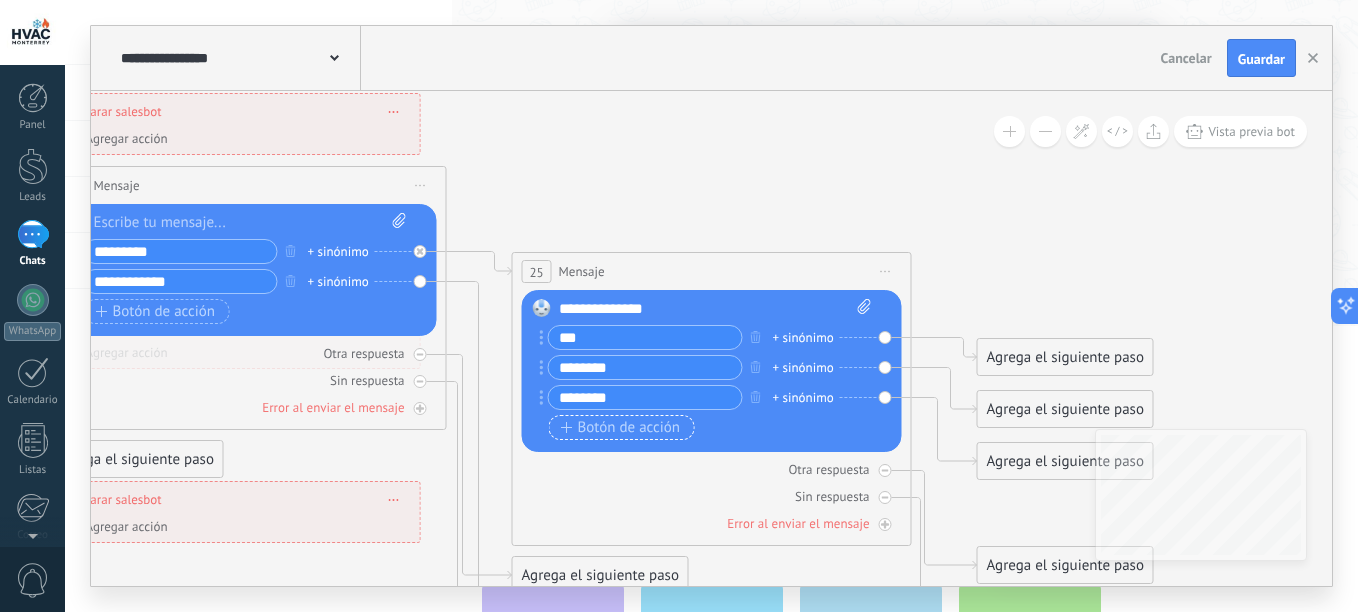 type on "********" 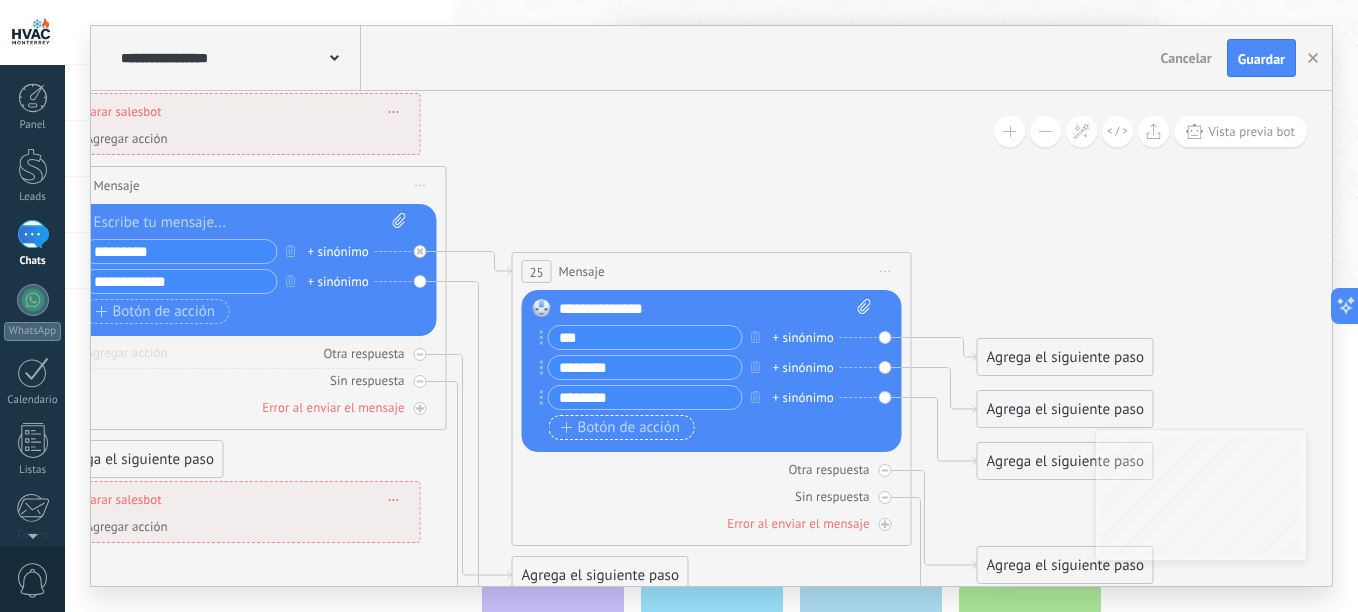 click on "Botón de acción" at bounding box center [621, 428] 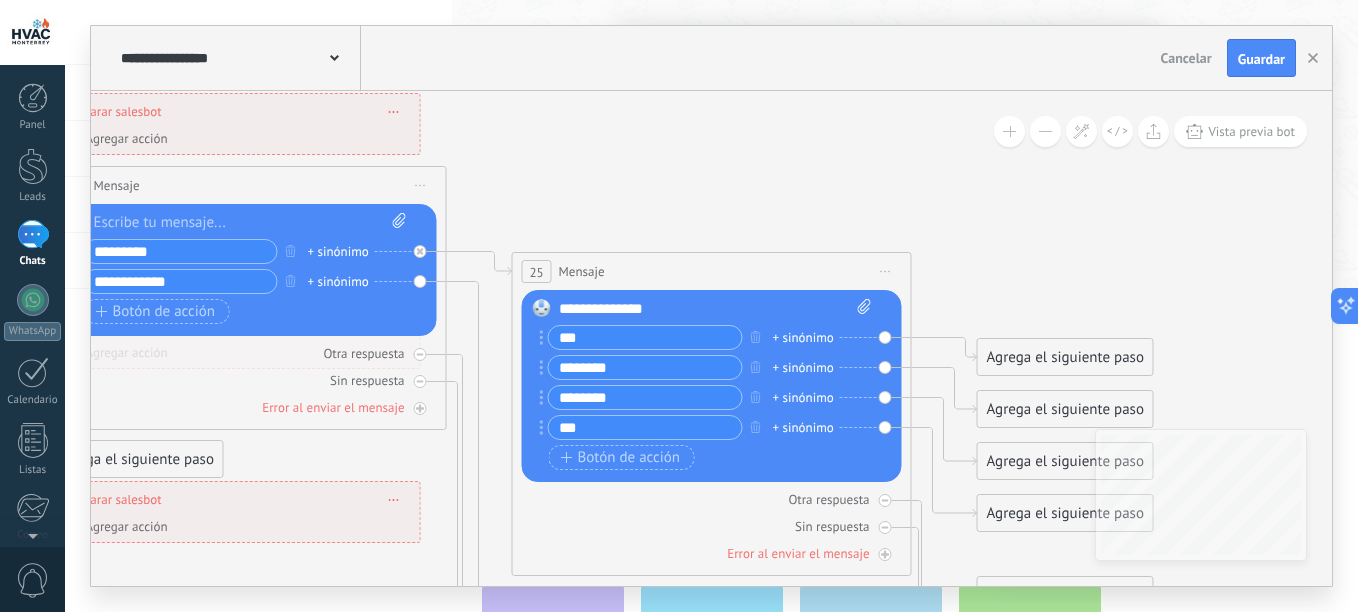 type on "***" 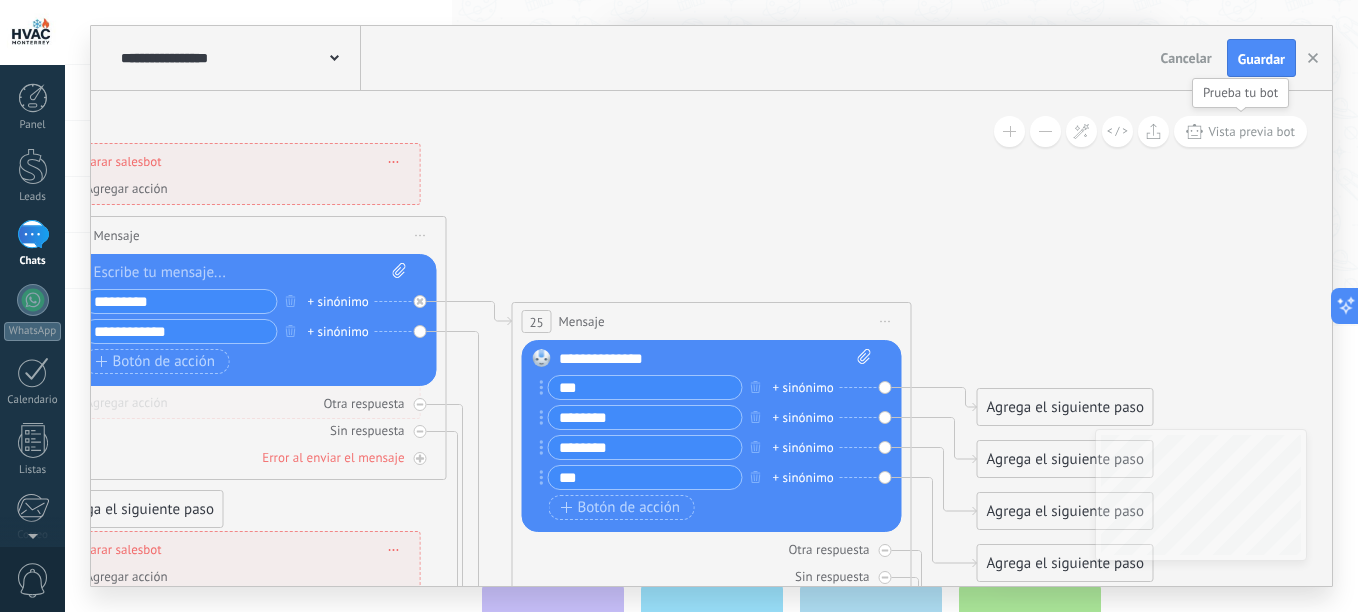 click on "Vista previa bot" at bounding box center [1251, 131] 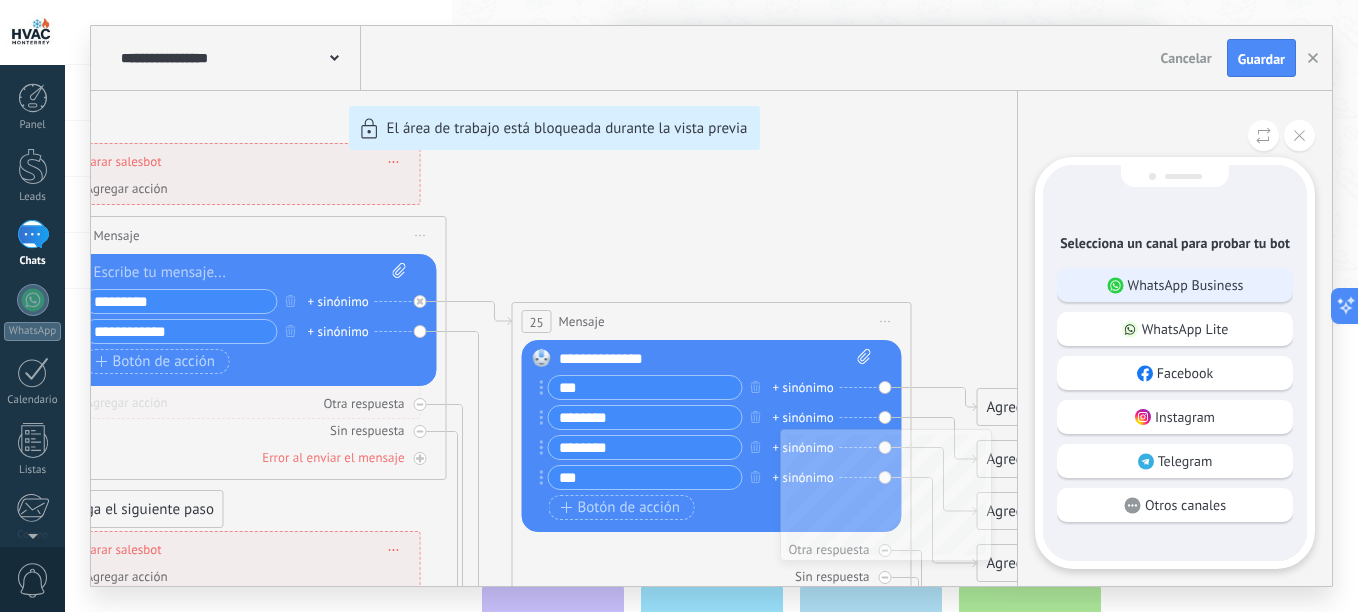 click on "WhatsApp Business" at bounding box center [1186, 285] 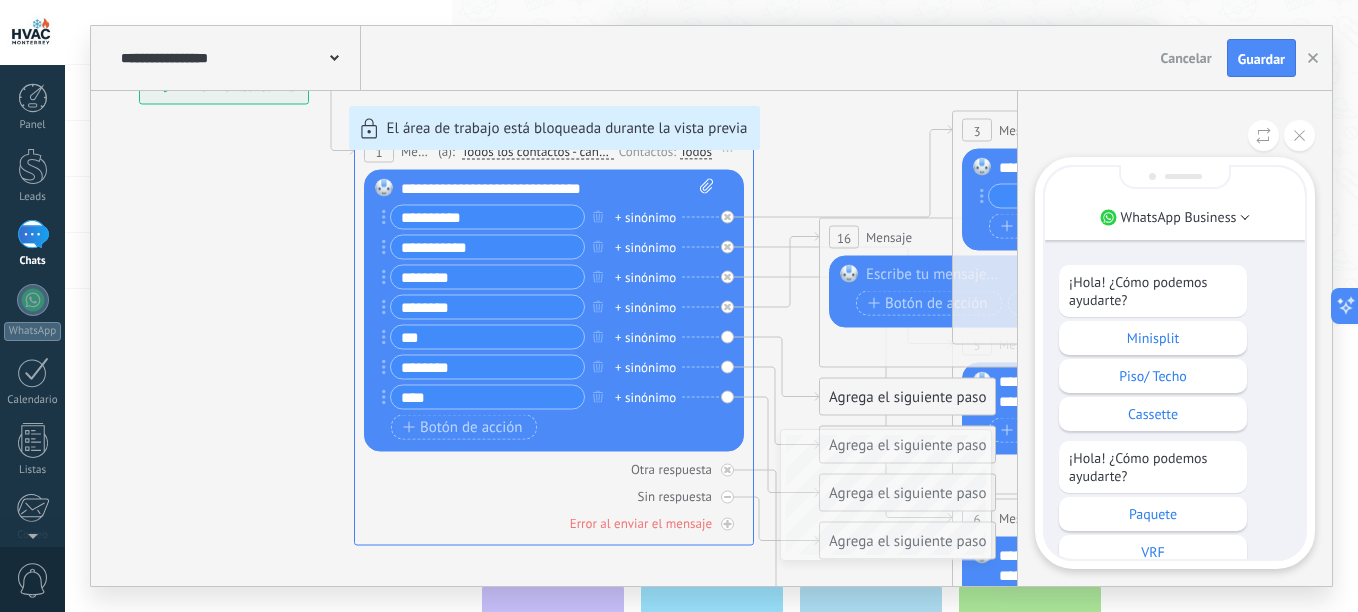 scroll, scrollTop: -268, scrollLeft: 0, axis: vertical 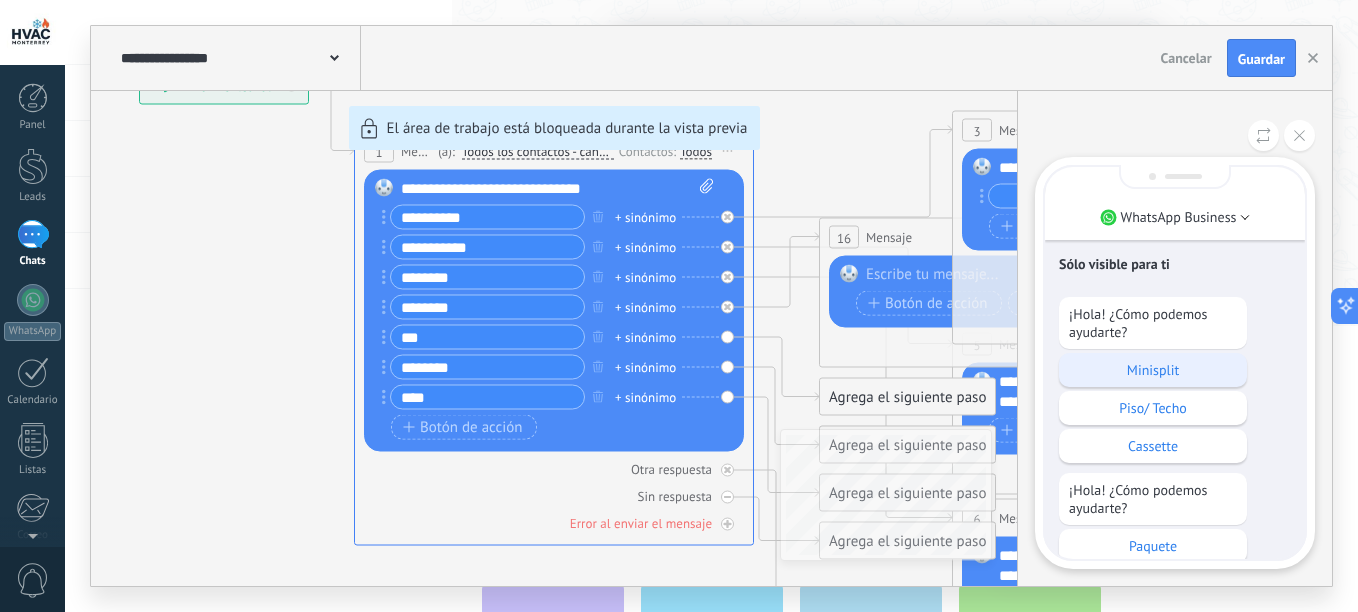 click on "Minisplit" at bounding box center [1153, 370] 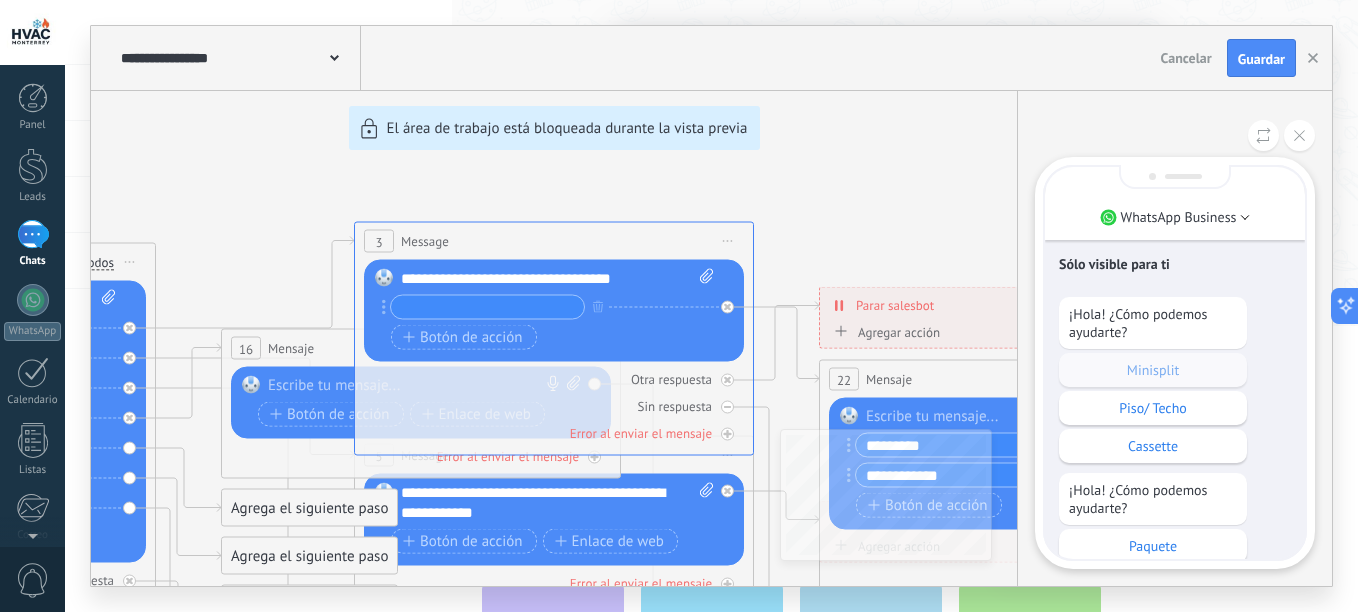 scroll, scrollTop: -434, scrollLeft: 0, axis: vertical 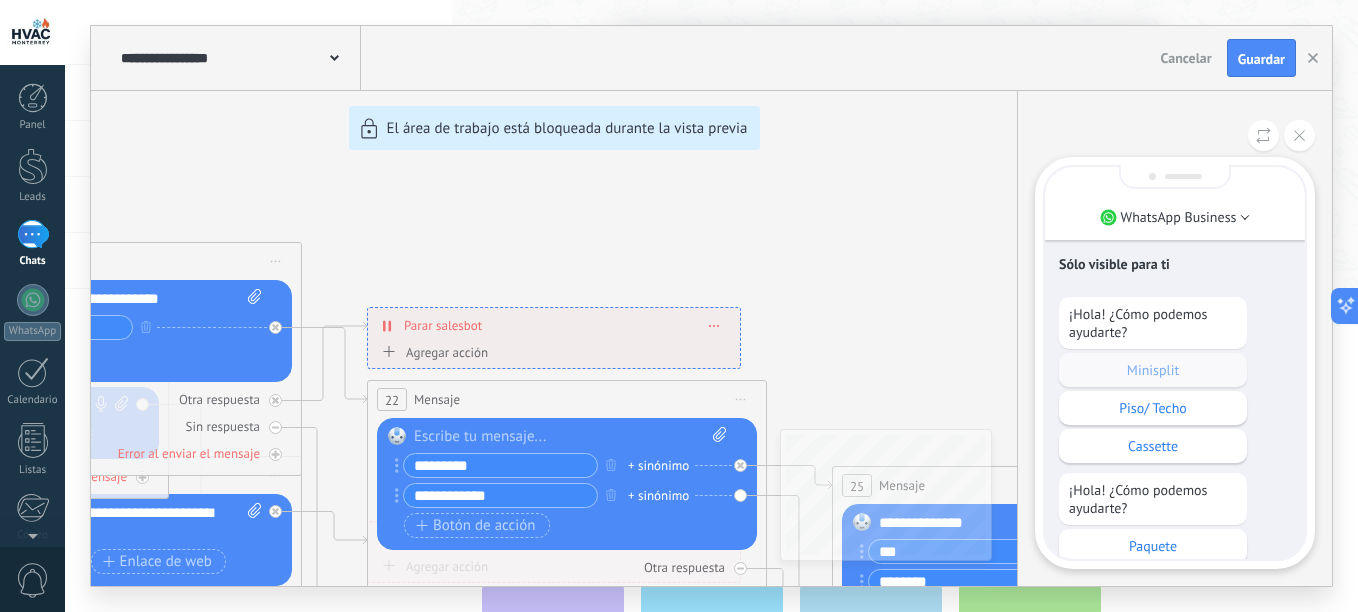 click on "¡Hola! ¿Cómo podemos ayudarte? Minisplit Piso/ Techo Cassette ¡Hola! ¿Cómo podemos ayudarte? Paquete VRF Fan&Coil ¡Hola! ¿Cómo podemos ayudarte? otro Este canal permite 3 botones por mensaje, por lo que se distribuyeron en varios mensajes." at bounding box center (1175, 550) 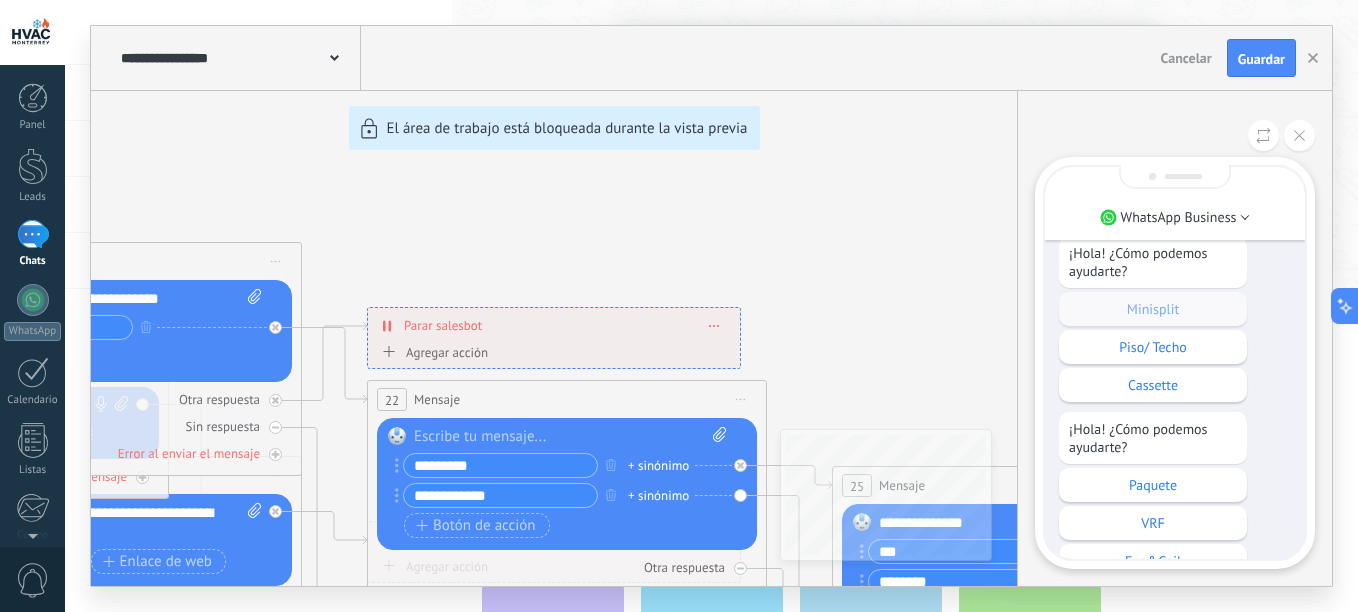 scroll, scrollTop: -434, scrollLeft: 0, axis: vertical 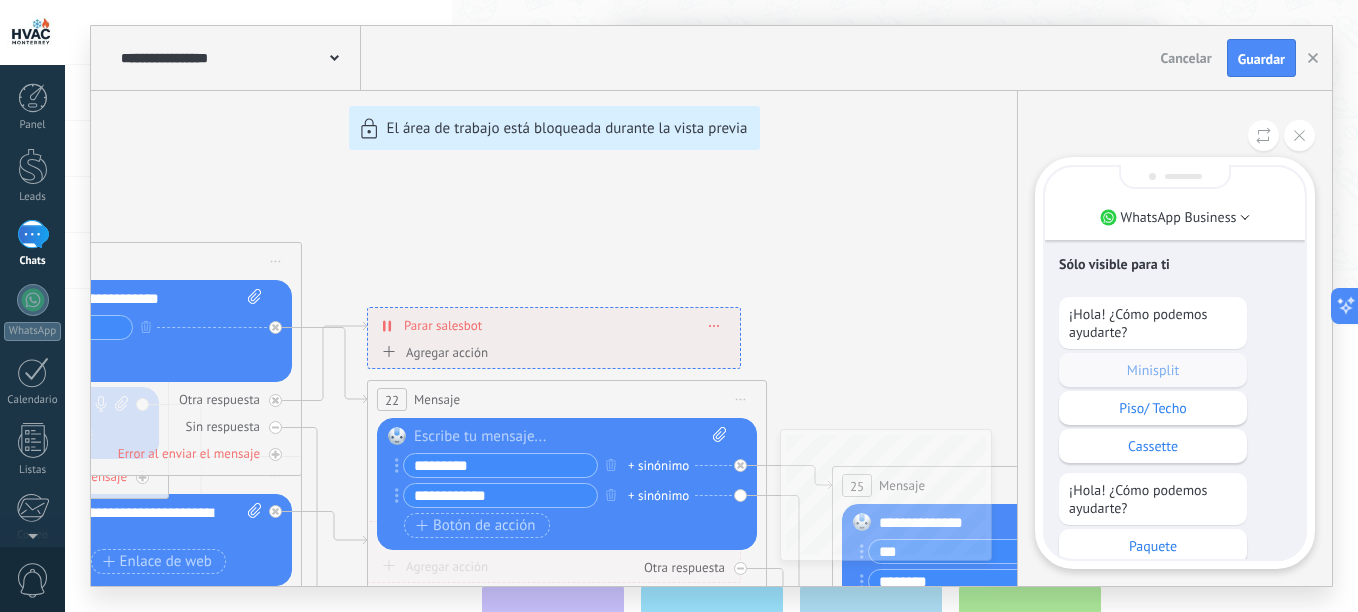 click on "¡Hola! ¿Cómo podemos ayudarte? Minisplit Piso/ Techo Cassette ¡Hola! ¿Cómo podemos ayudarte? Paquete VRF Fan&Coil ¡Hola! ¿Cómo podemos ayudarte? otro Este canal permite 3 botones por mensaje, por lo que se distribuyeron en varios mensajes." at bounding box center (1175, 550) 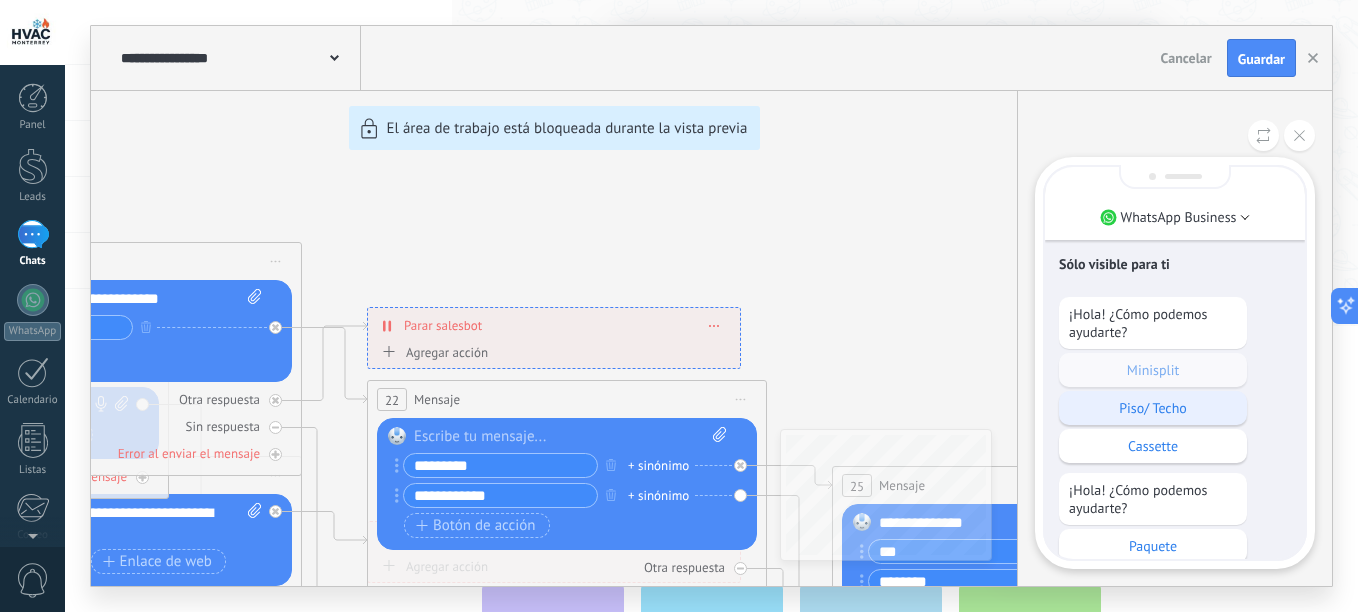click on "Piso/ Techo" at bounding box center [1153, 408] 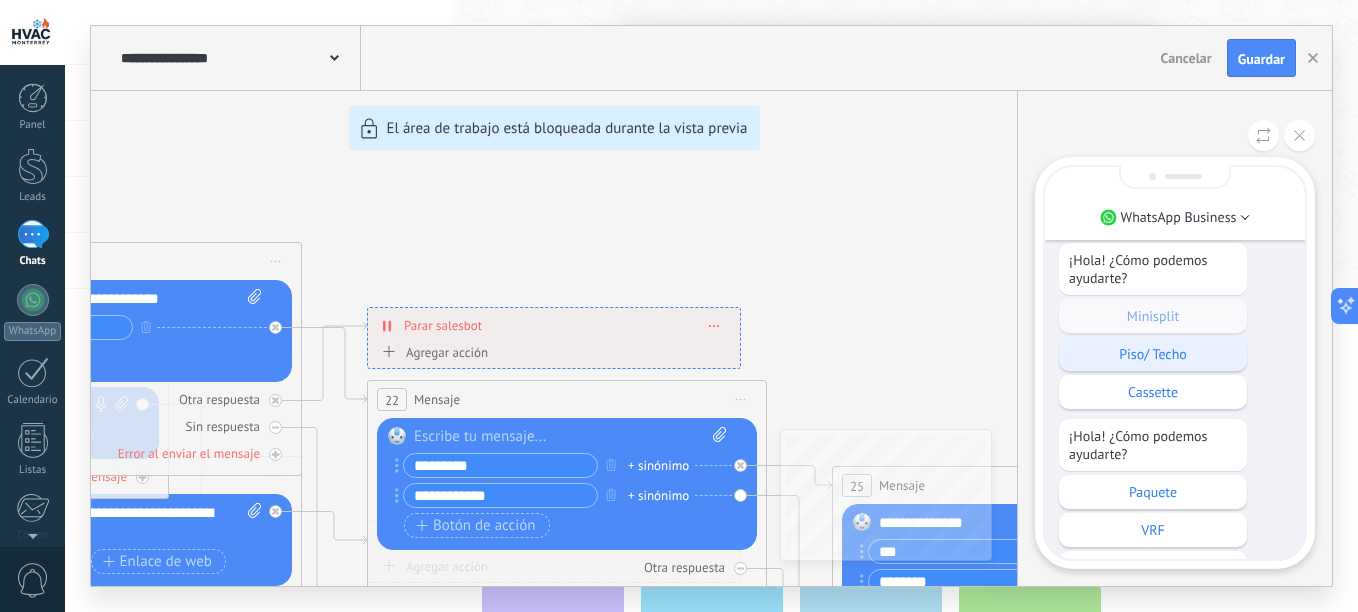 scroll, scrollTop: -488, scrollLeft: 0, axis: vertical 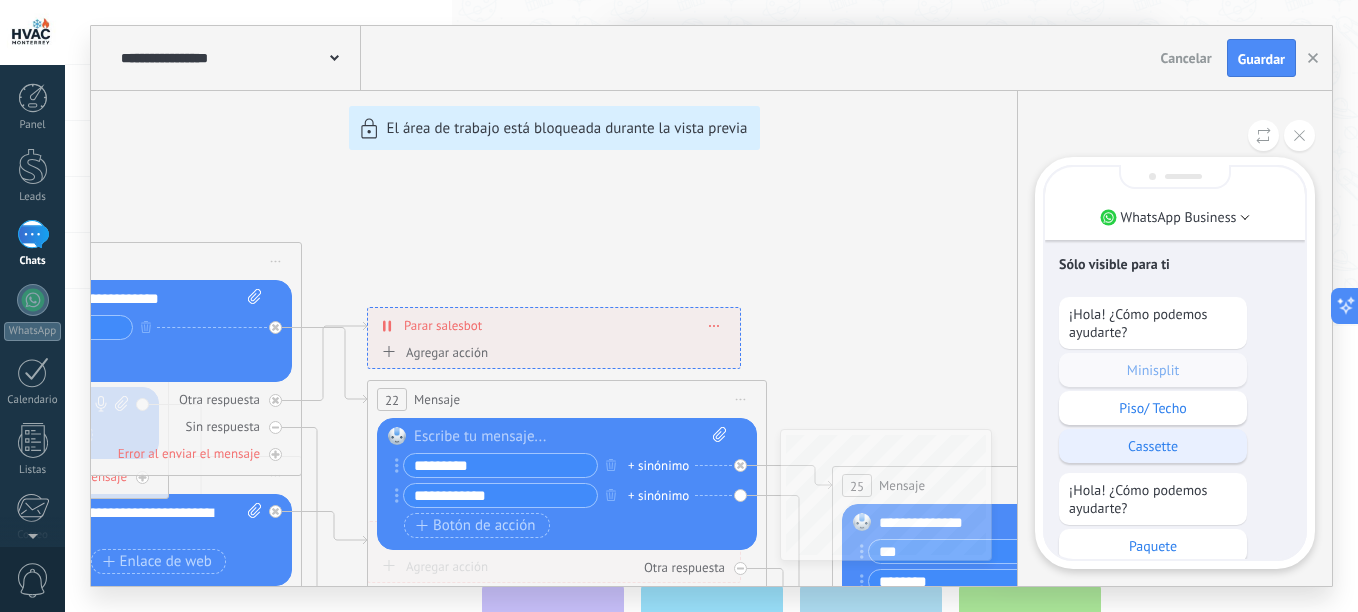 click on "¡Hola! ¿Cómo podemos ayudarte? Minisplit Piso/ Techo Cassette ¡Hola! ¿Cómo podemos ayudarte? Paquete VRF Fan&Coil ¡Hola! ¿Cómo podemos ayudarte? otro Este canal permite 3 botones por mensaje, por lo que se distribuyeron en varios mensajes." at bounding box center (1175, 550) 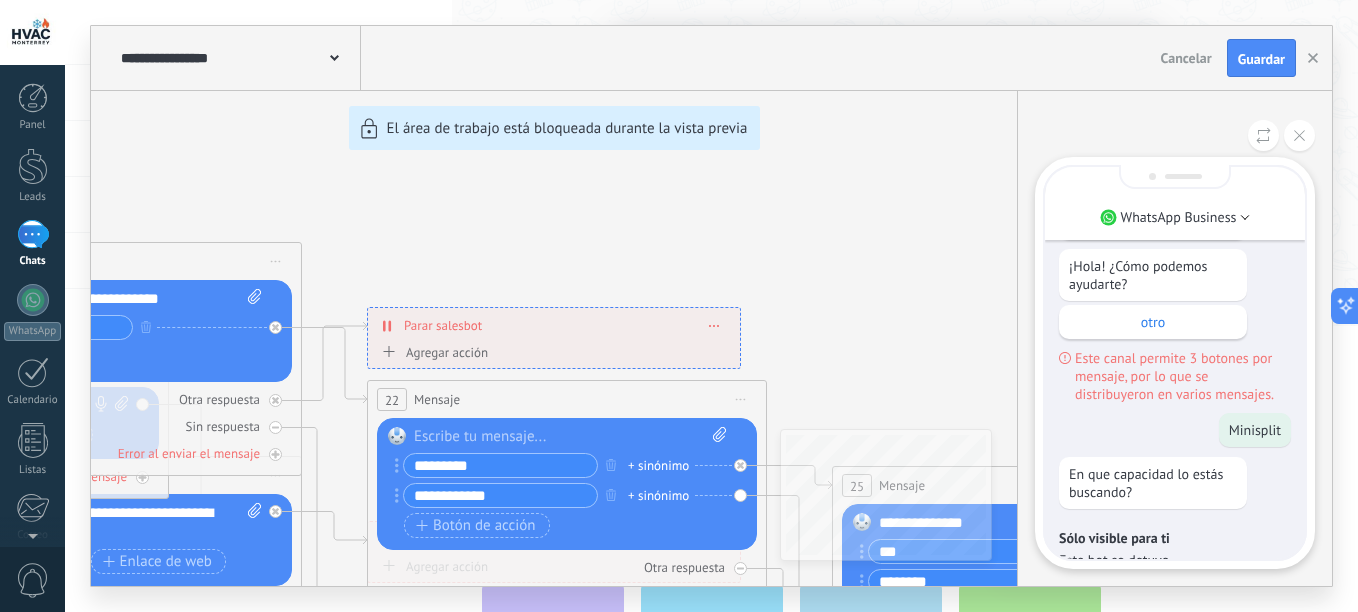 click on "Cancelar" at bounding box center [1186, 58] 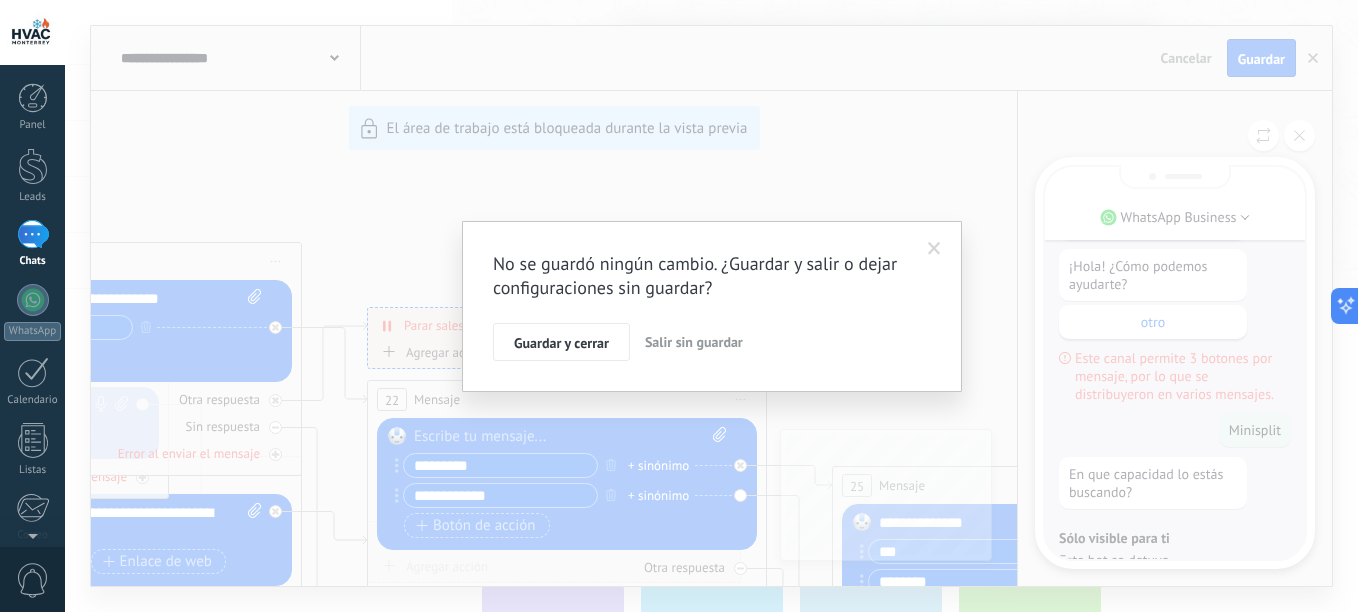 click on "Salir sin guardar" at bounding box center (694, 342) 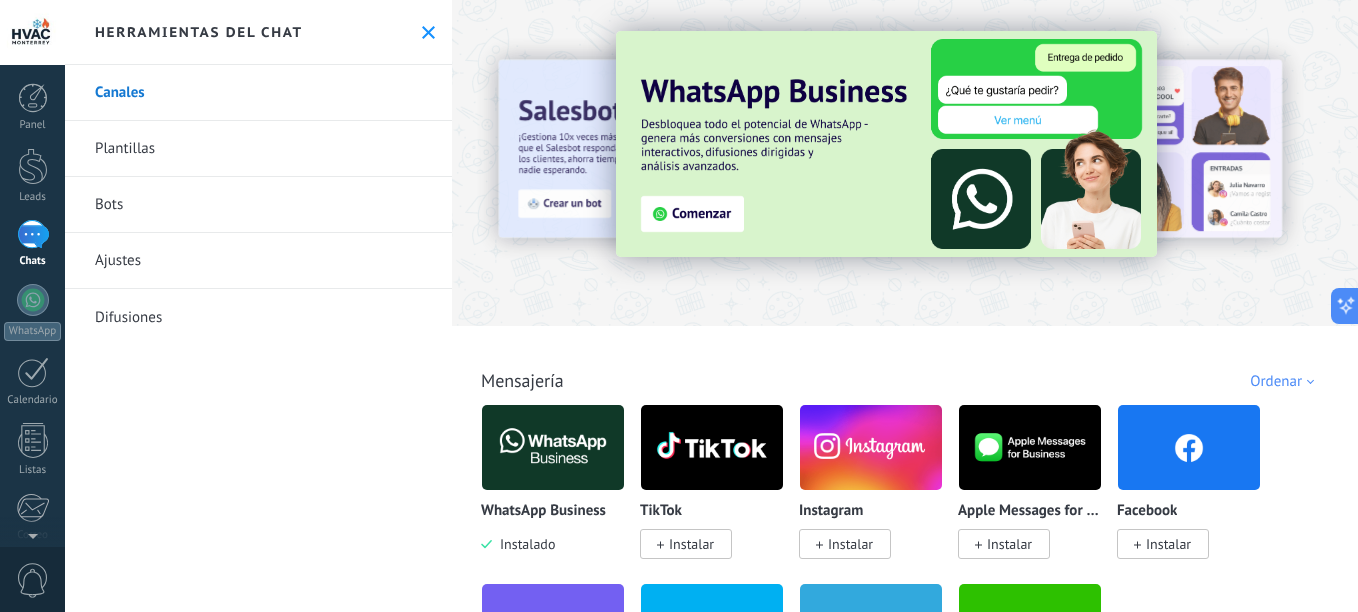 click on "Canales Plantillas Bots Ajustes Difusiones" at bounding box center [258, 338] 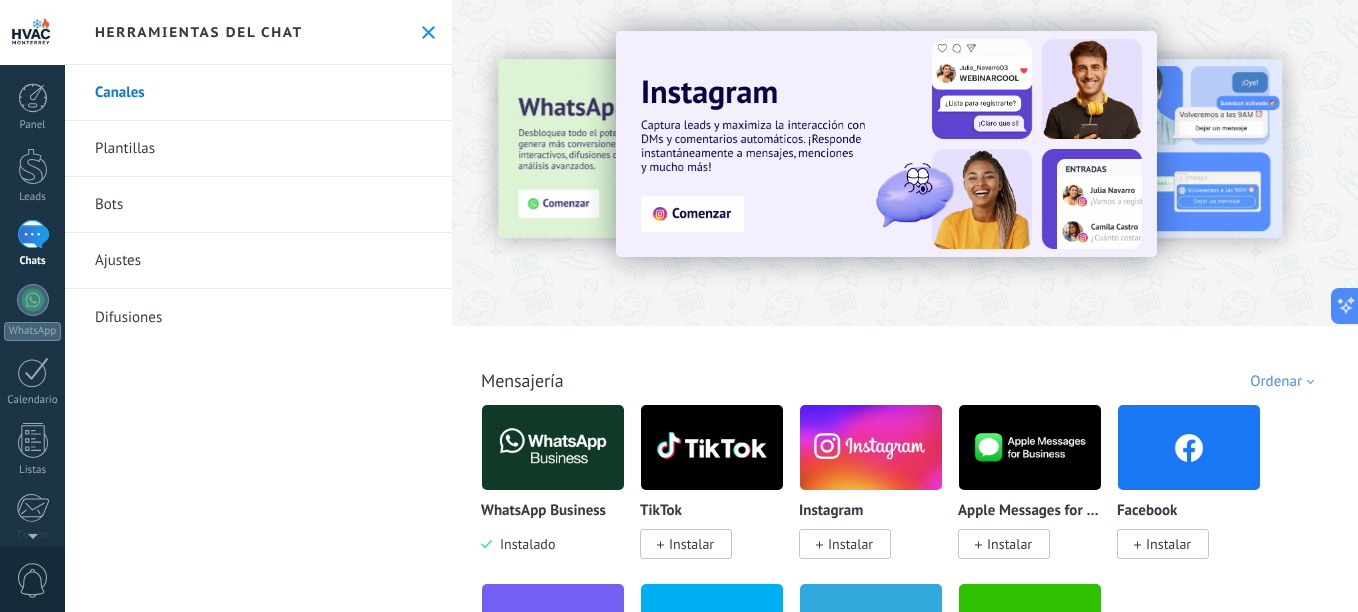 scroll, scrollTop: 100, scrollLeft: 0, axis: vertical 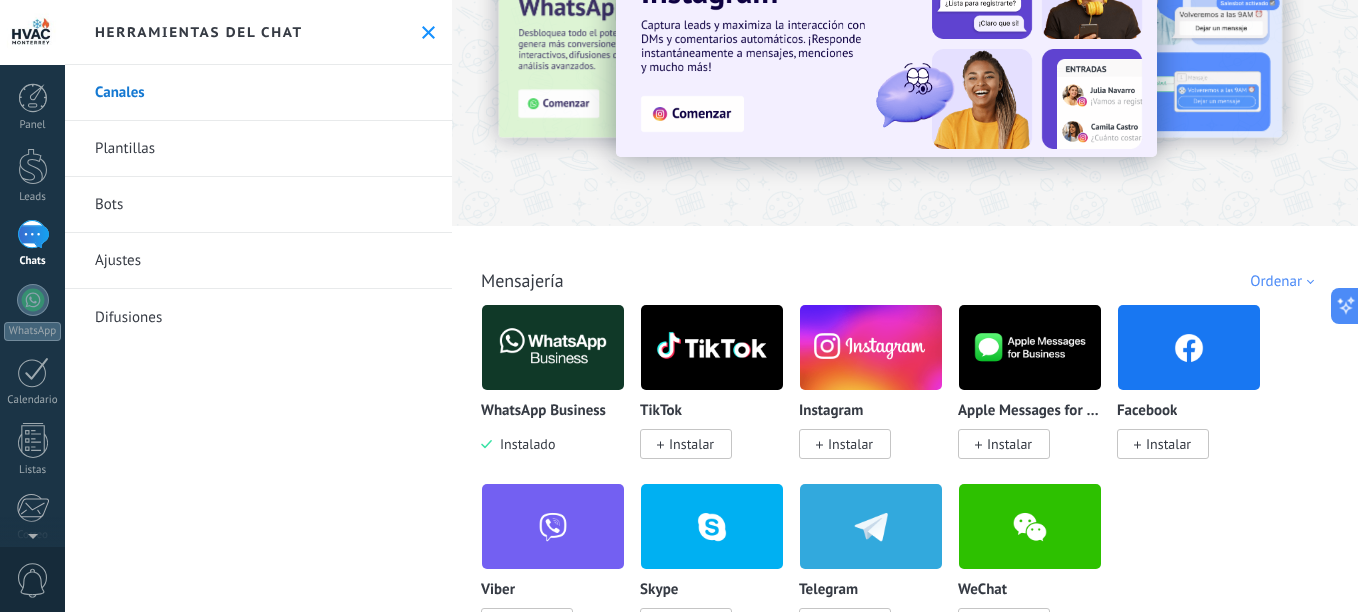 click on "Bots" at bounding box center [258, 205] 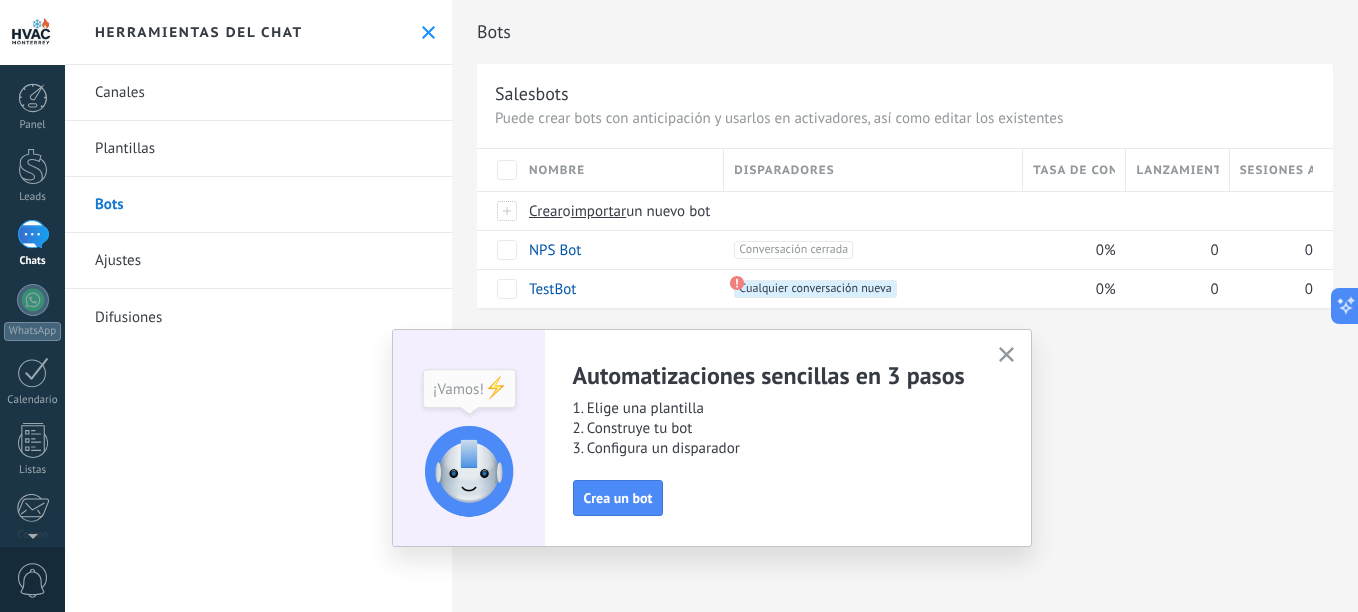click on "1. Elige una plantilla" at bounding box center [774, 409] 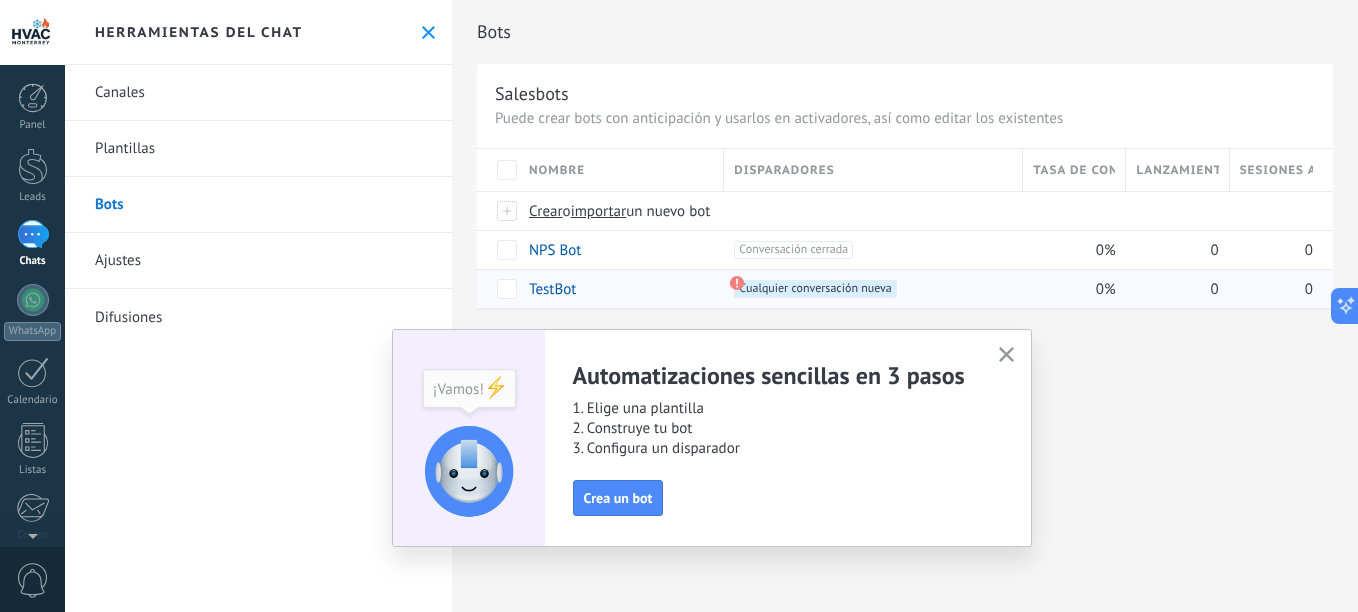 click 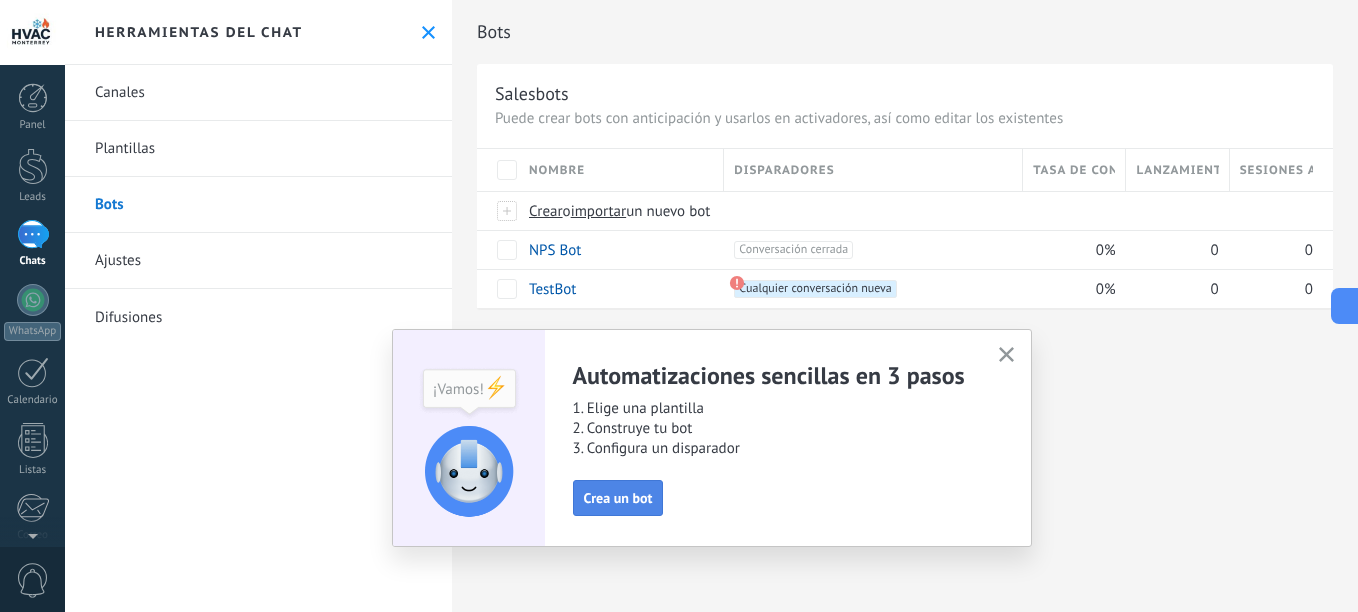 click on "Crea un bot" at bounding box center (618, 498) 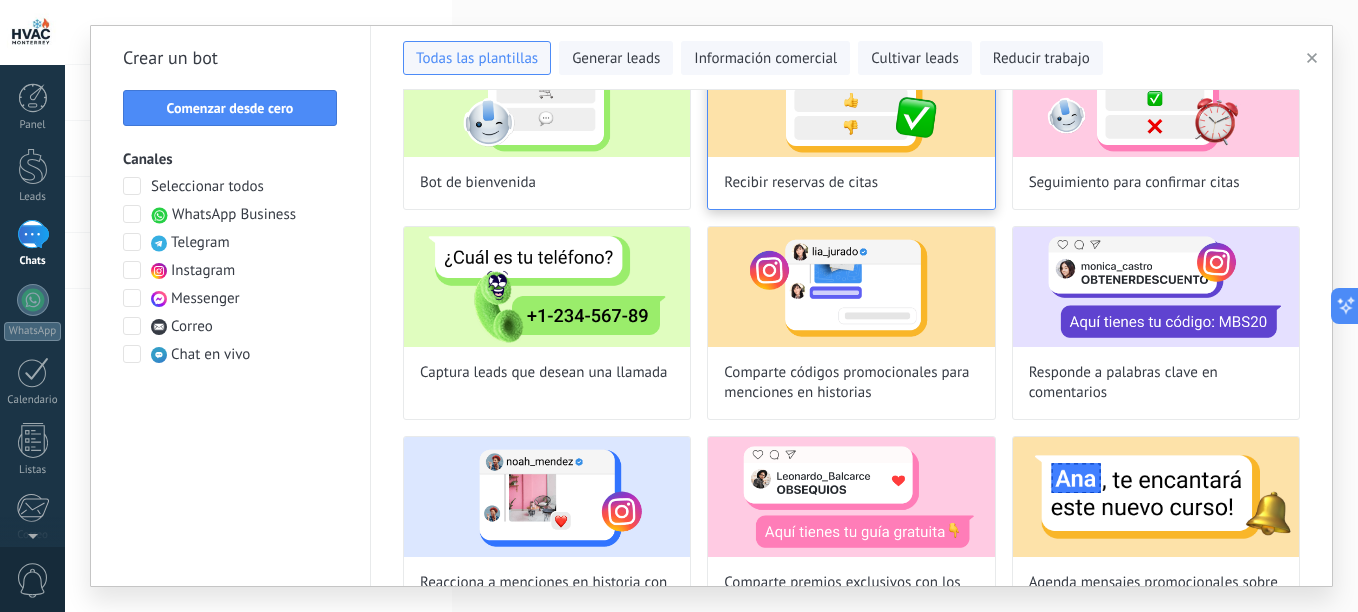 scroll, scrollTop: 0, scrollLeft: 0, axis: both 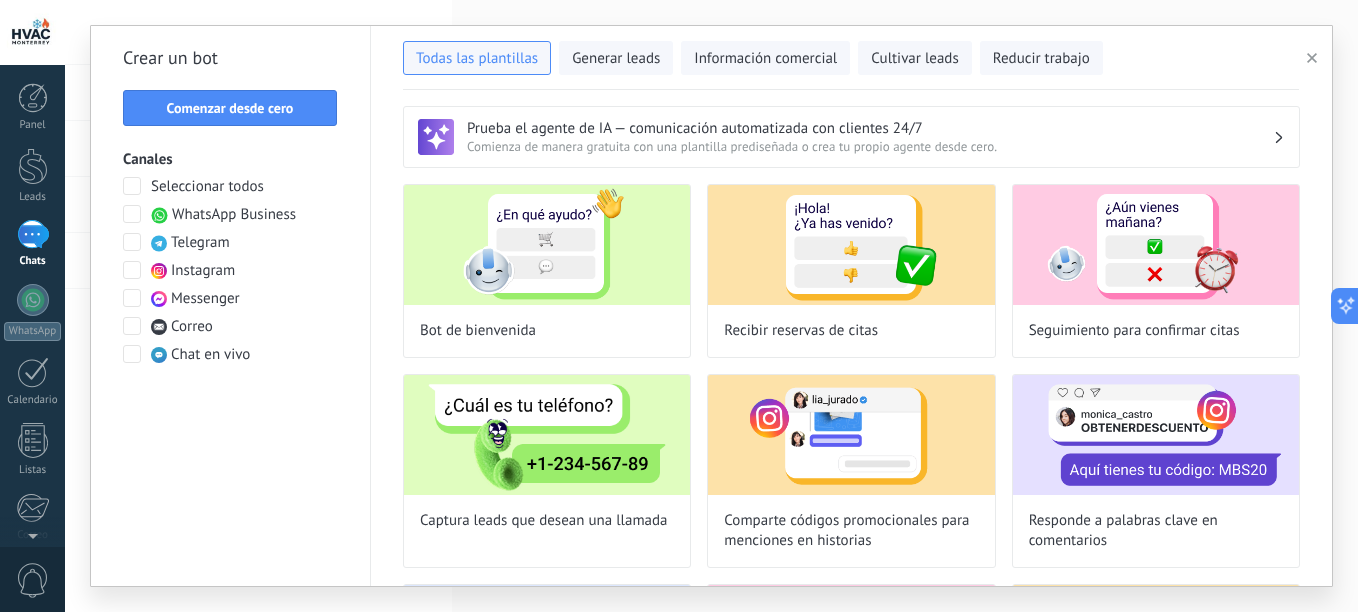 click on "Todas las plantillas Generar leads Información comercial Cultivar leads Reducir trabajo" at bounding box center (851, 58) 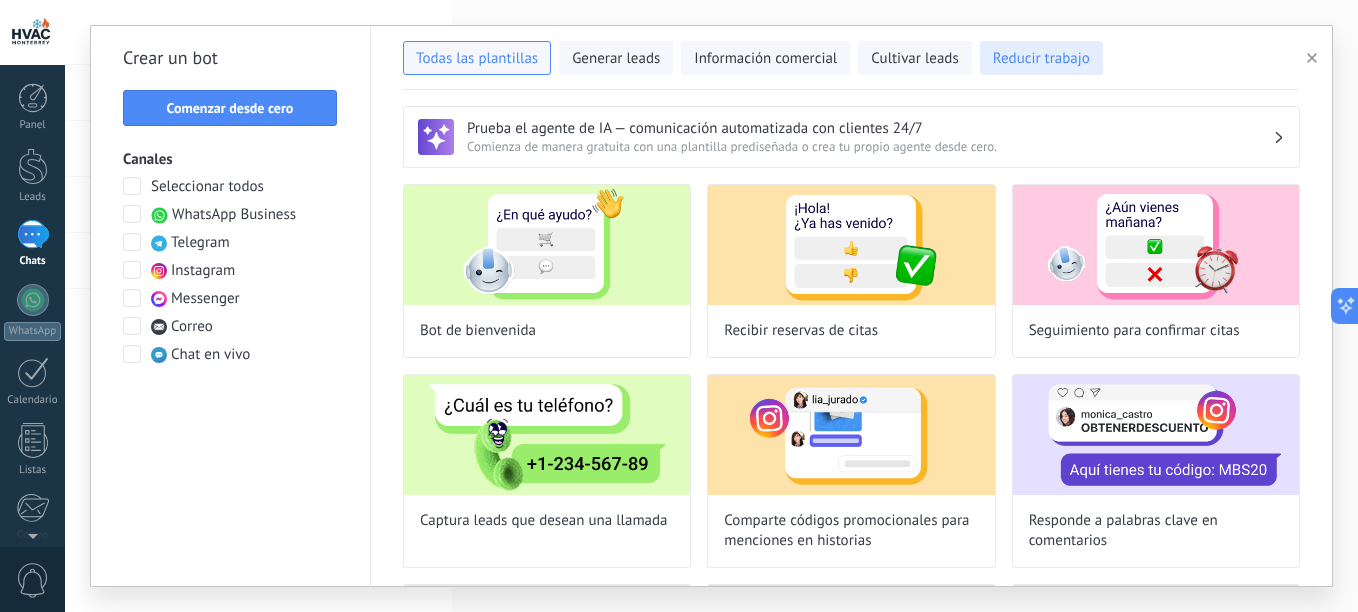 click on "Reducir trabajo" at bounding box center [1041, 58] 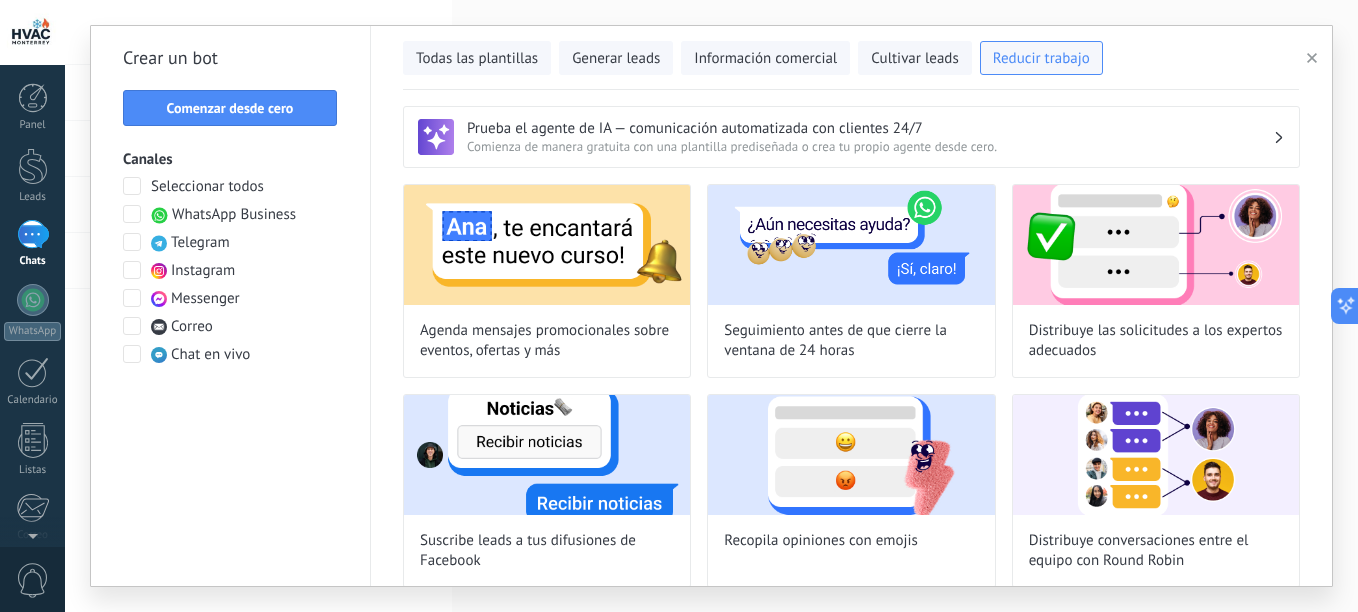 click at bounding box center [132, 214] 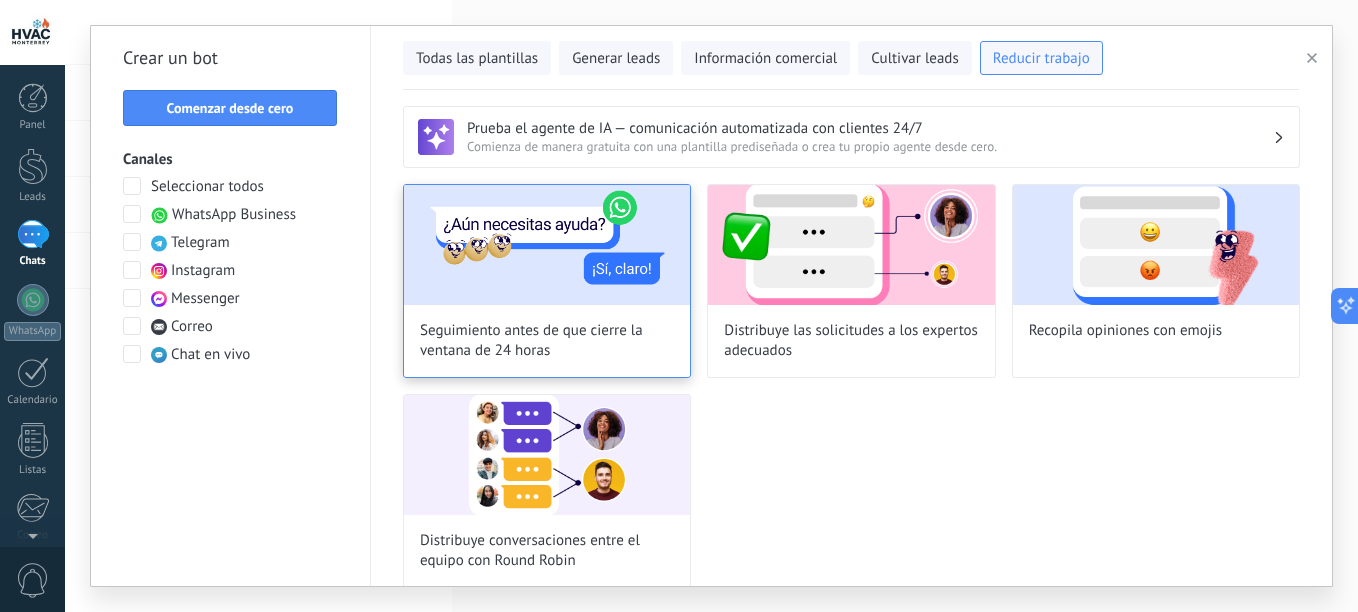 click at bounding box center (547, 245) 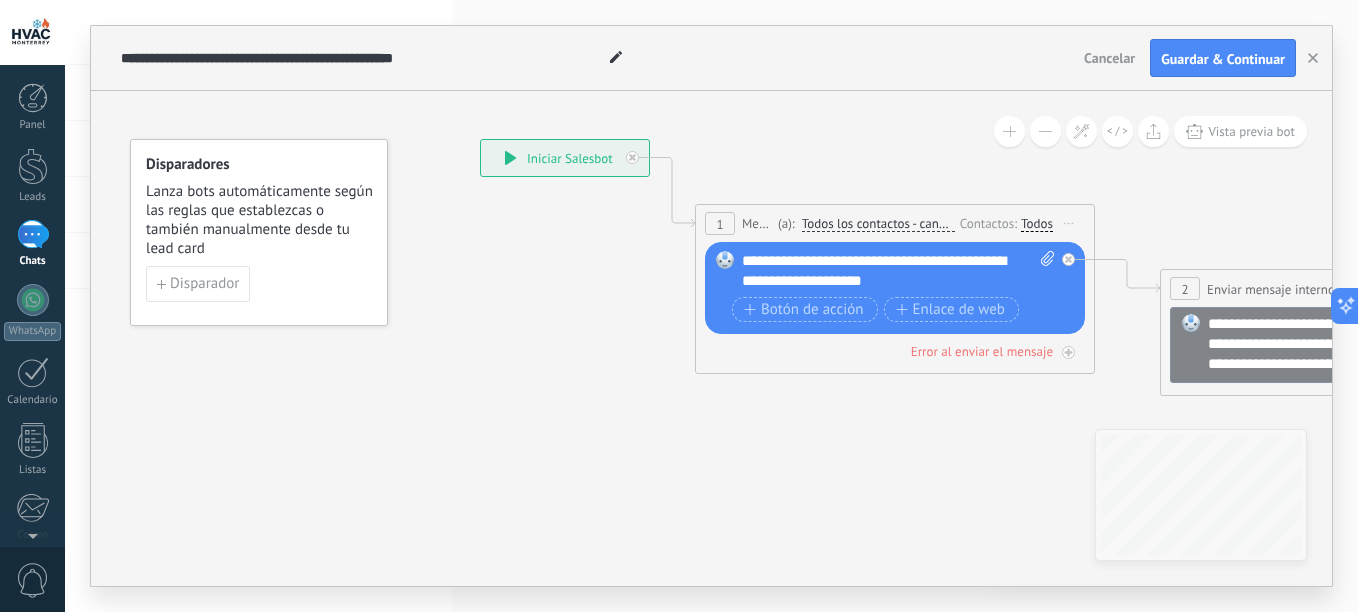 drag, startPoint x: 804, startPoint y: 397, endPoint x: 768, endPoint y: 391, distance: 36.496574 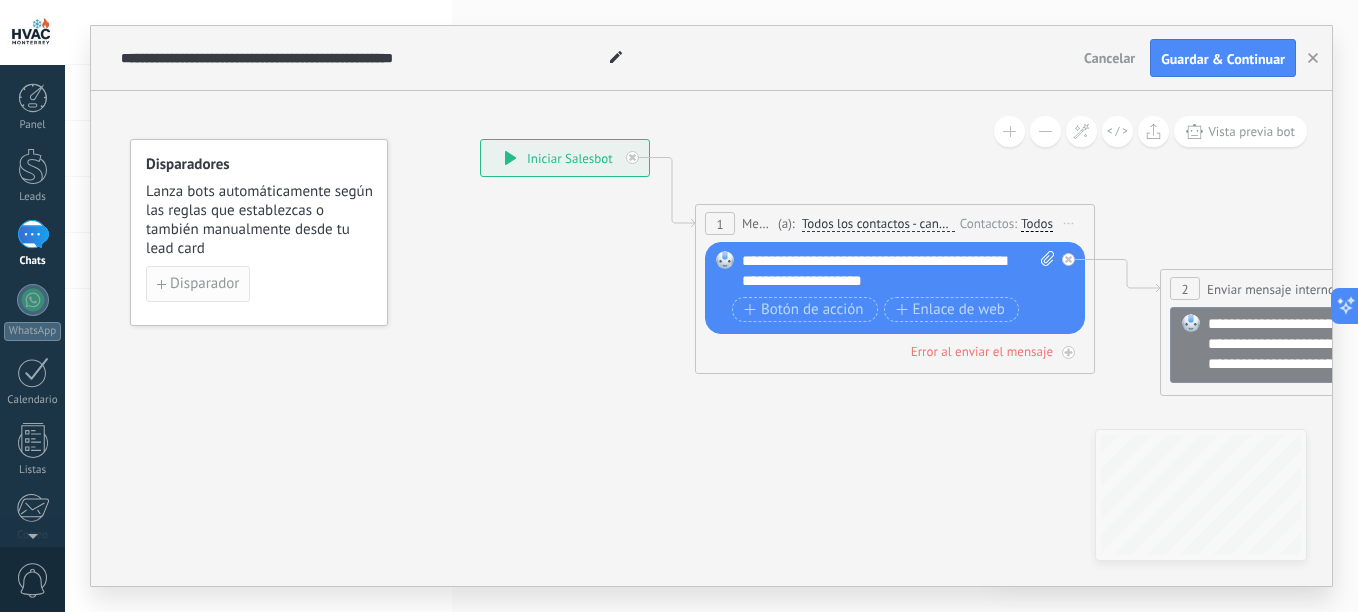 click on "Disparador" at bounding box center [259, 284] 